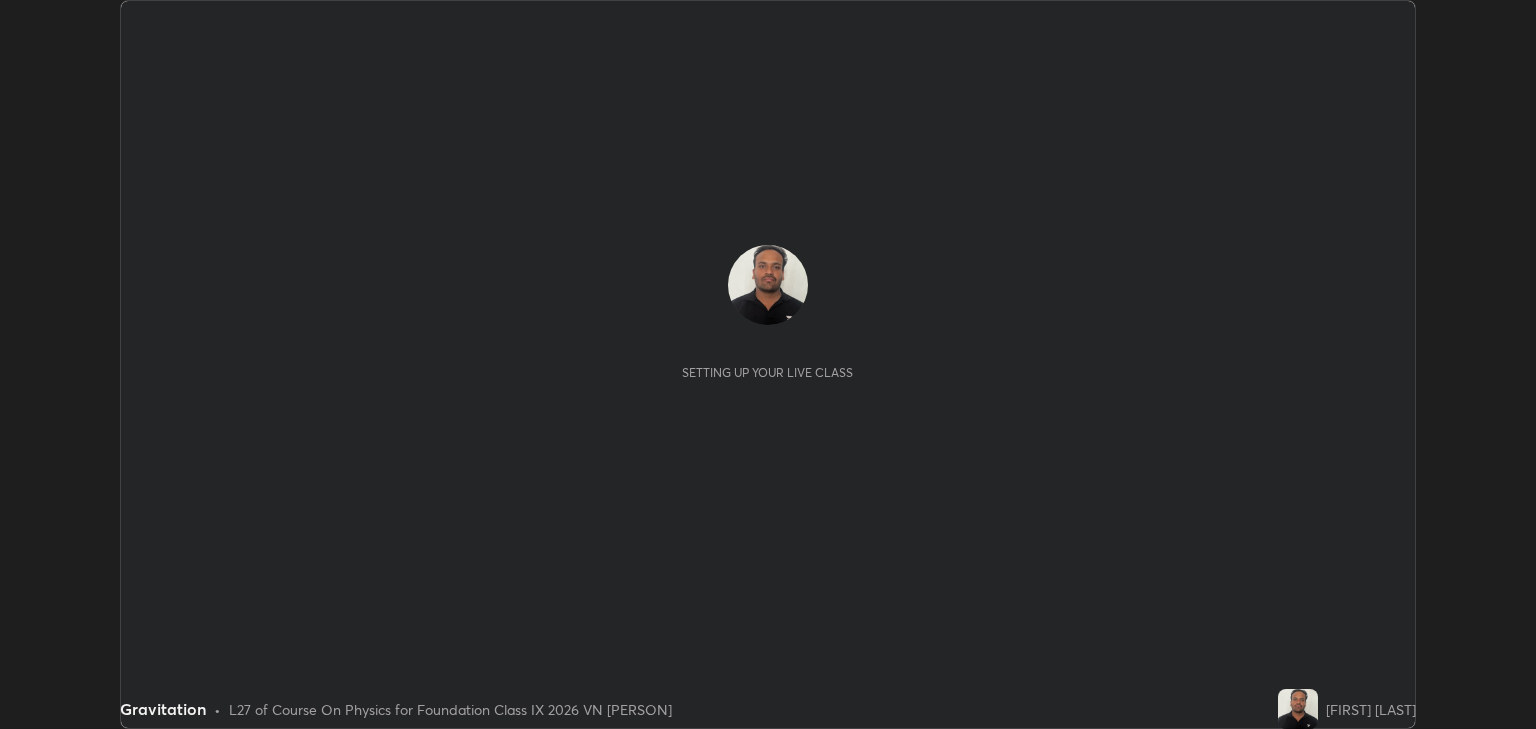 scroll, scrollTop: 0, scrollLeft: 0, axis: both 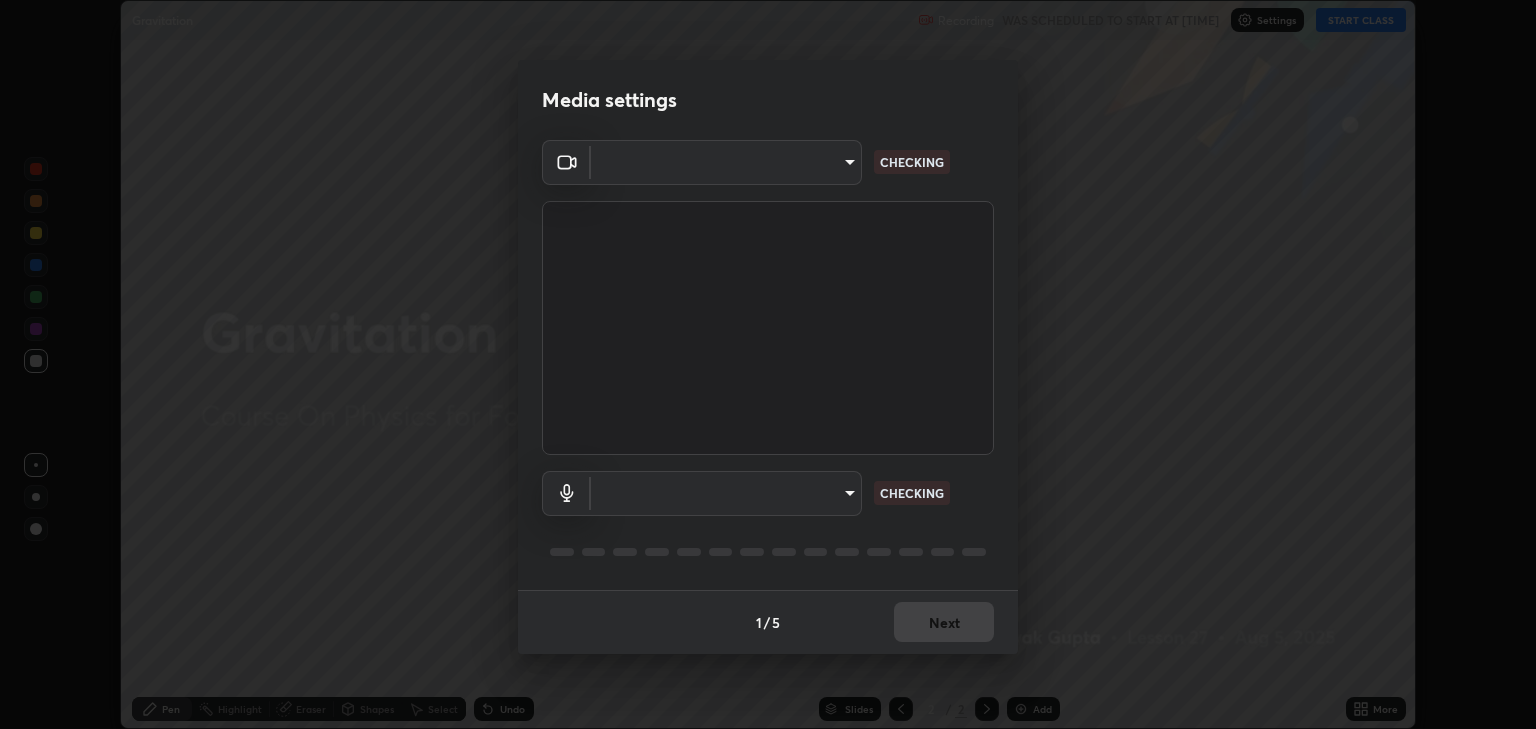 type on "[HASH]" 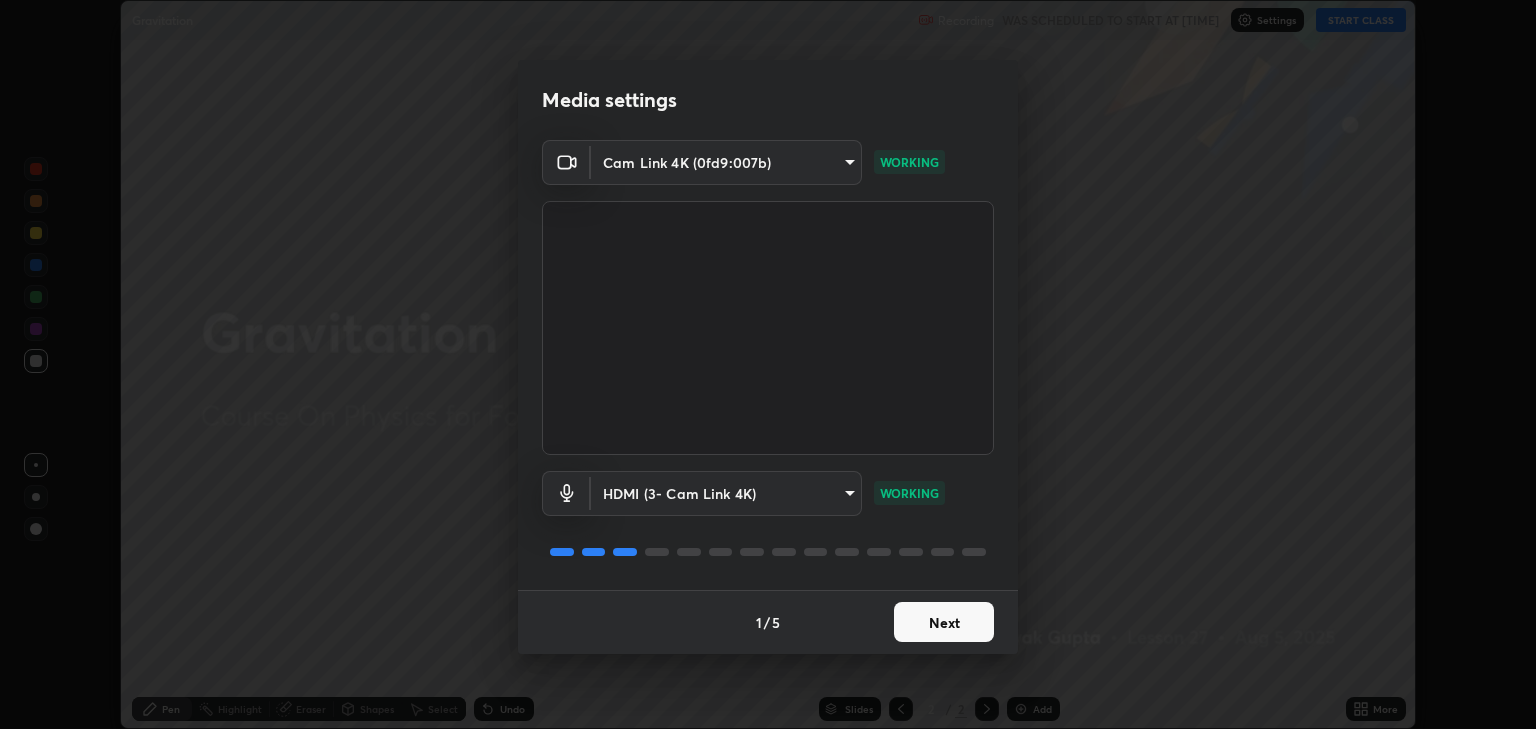 click on "Next" at bounding box center [944, 622] 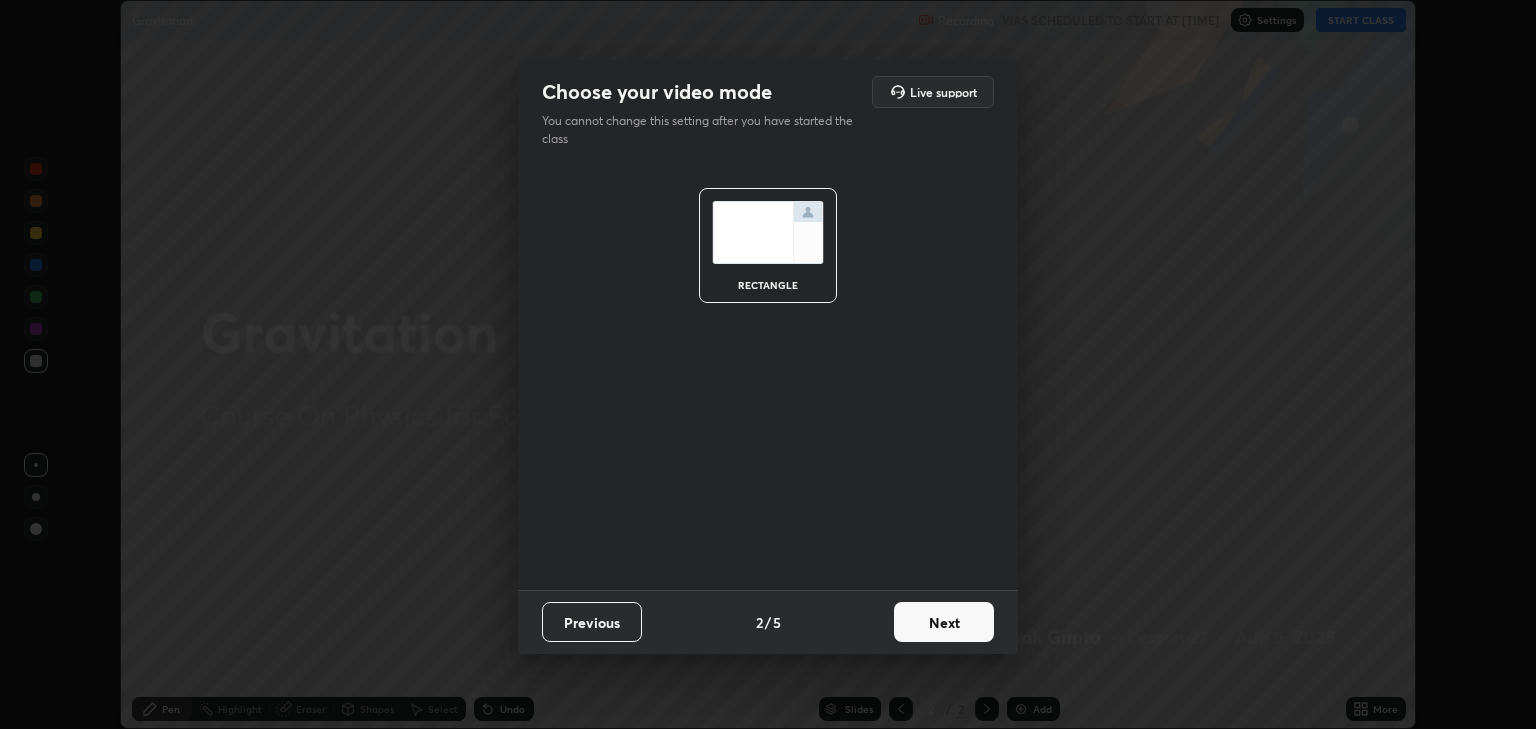 click on "Next" at bounding box center [944, 622] 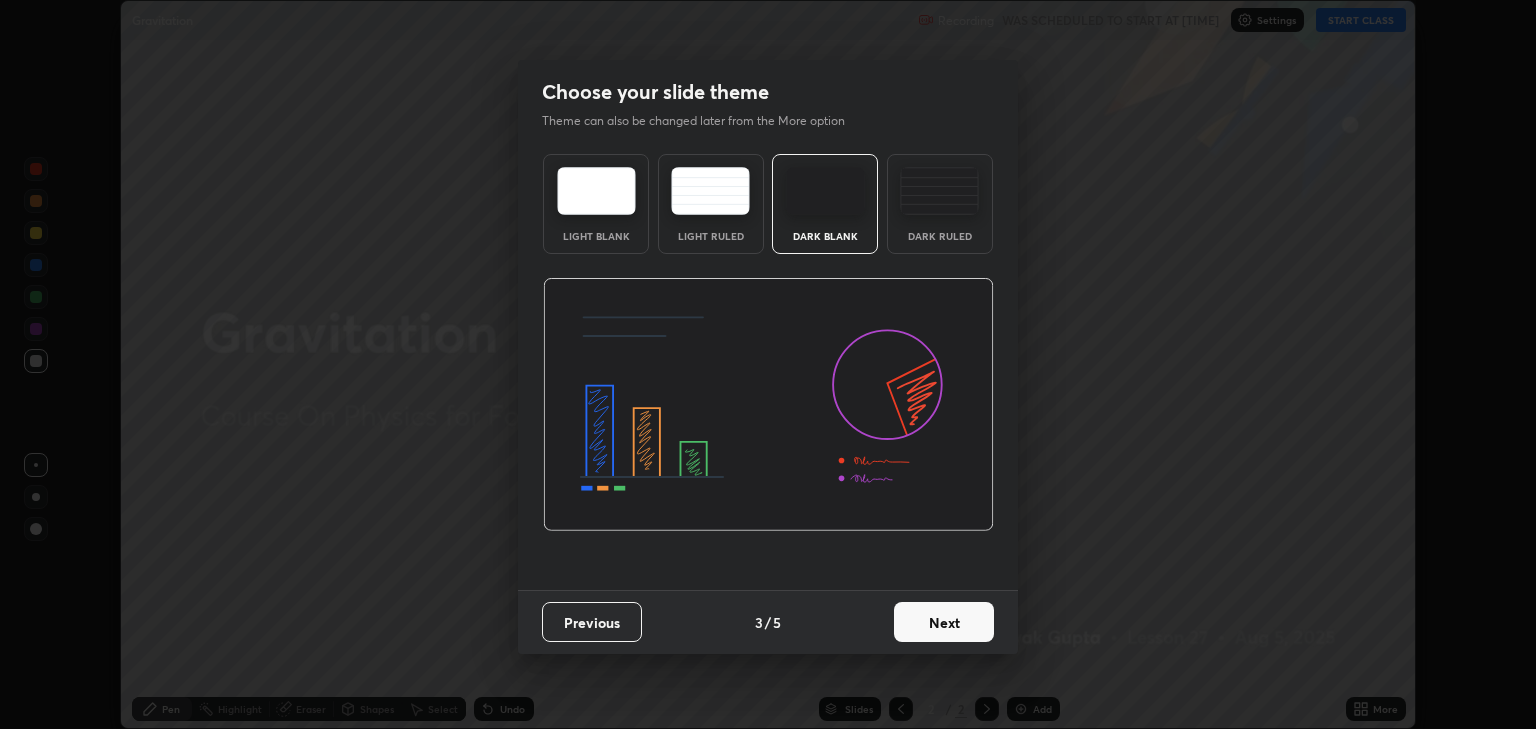 click on "Next" at bounding box center (944, 622) 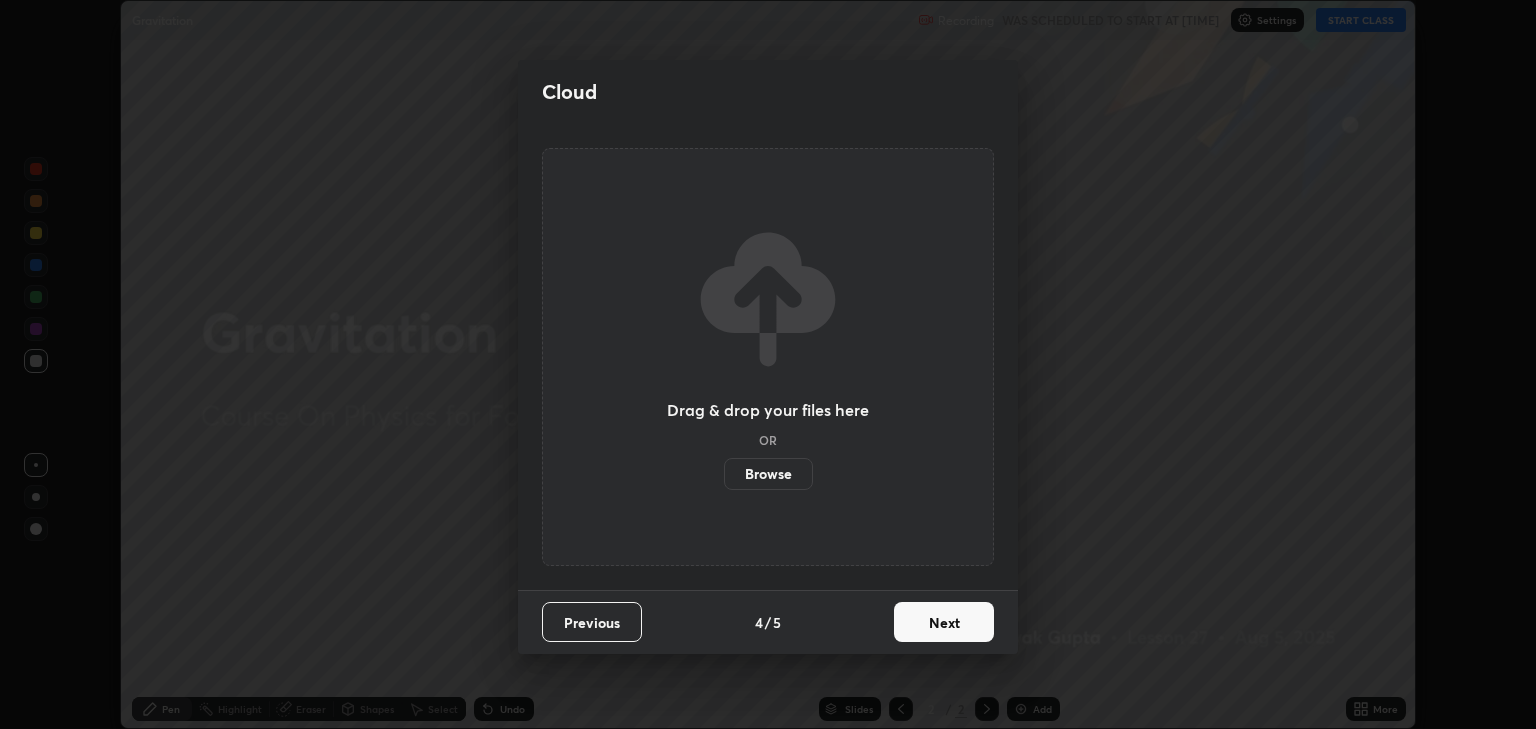 click on "Next" at bounding box center [944, 622] 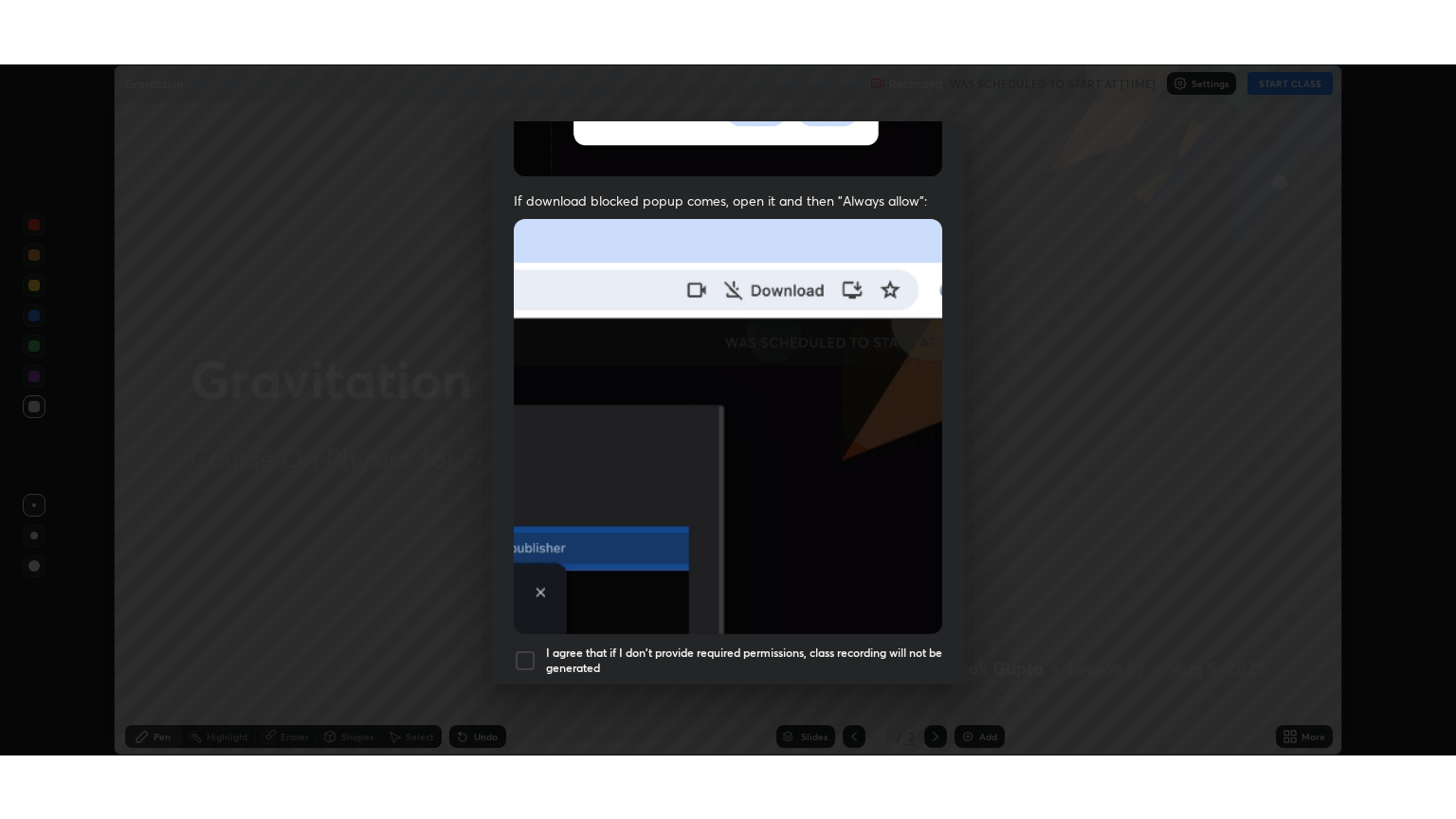 scroll, scrollTop: 384, scrollLeft: 0, axis: vertical 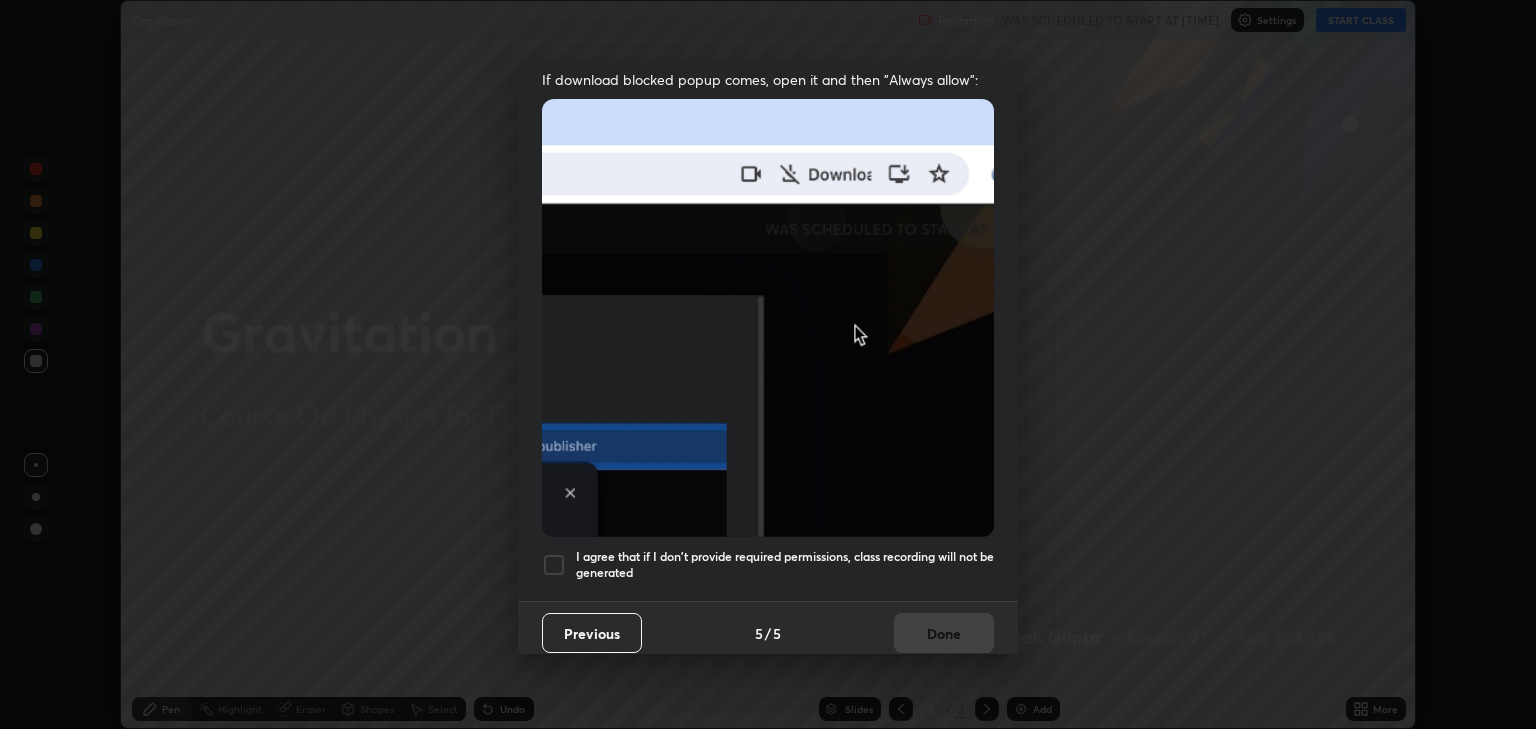 click on "I agree that if I don't provide required permissions, class recording will not be generated" at bounding box center [785, 564] 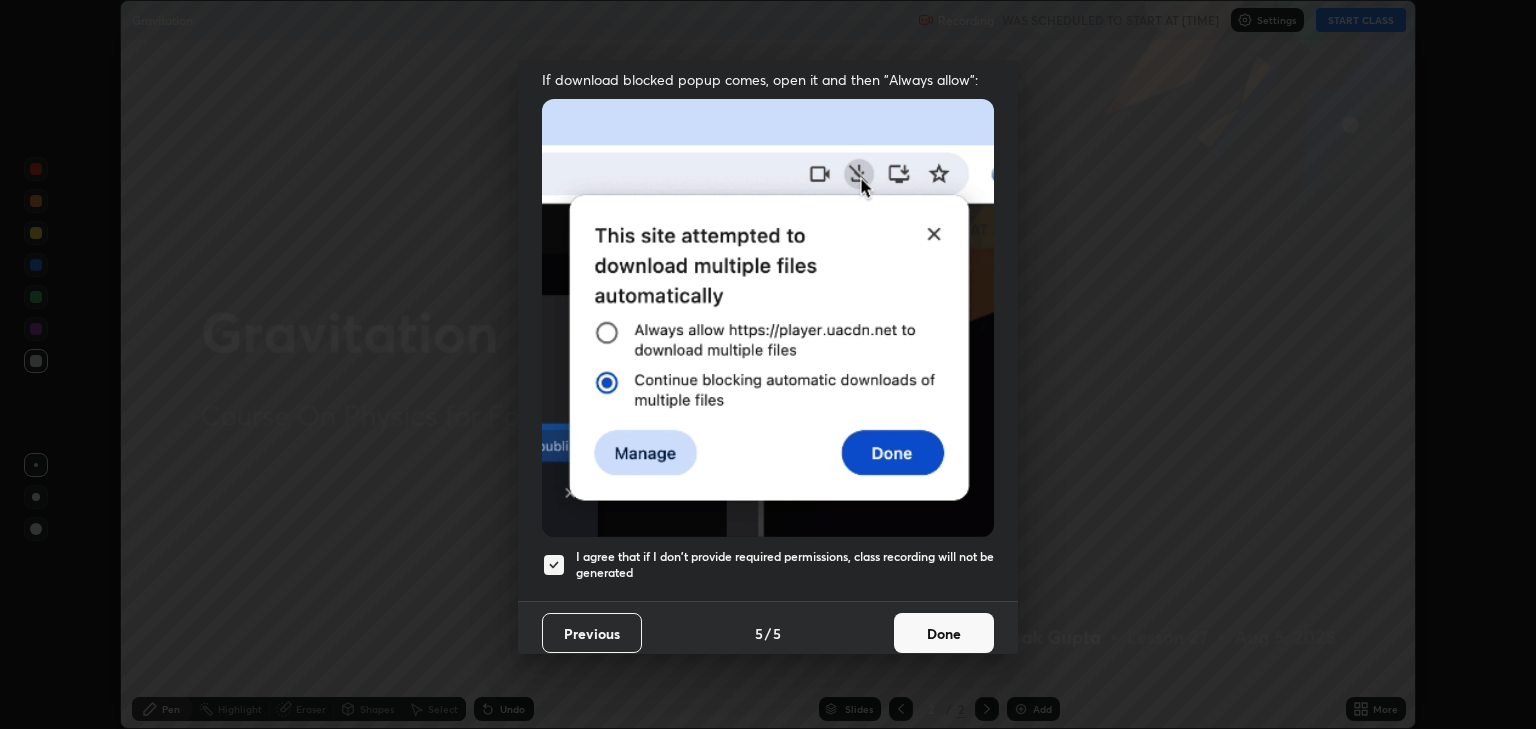 click on "Done" at bounding box center (944, 633) 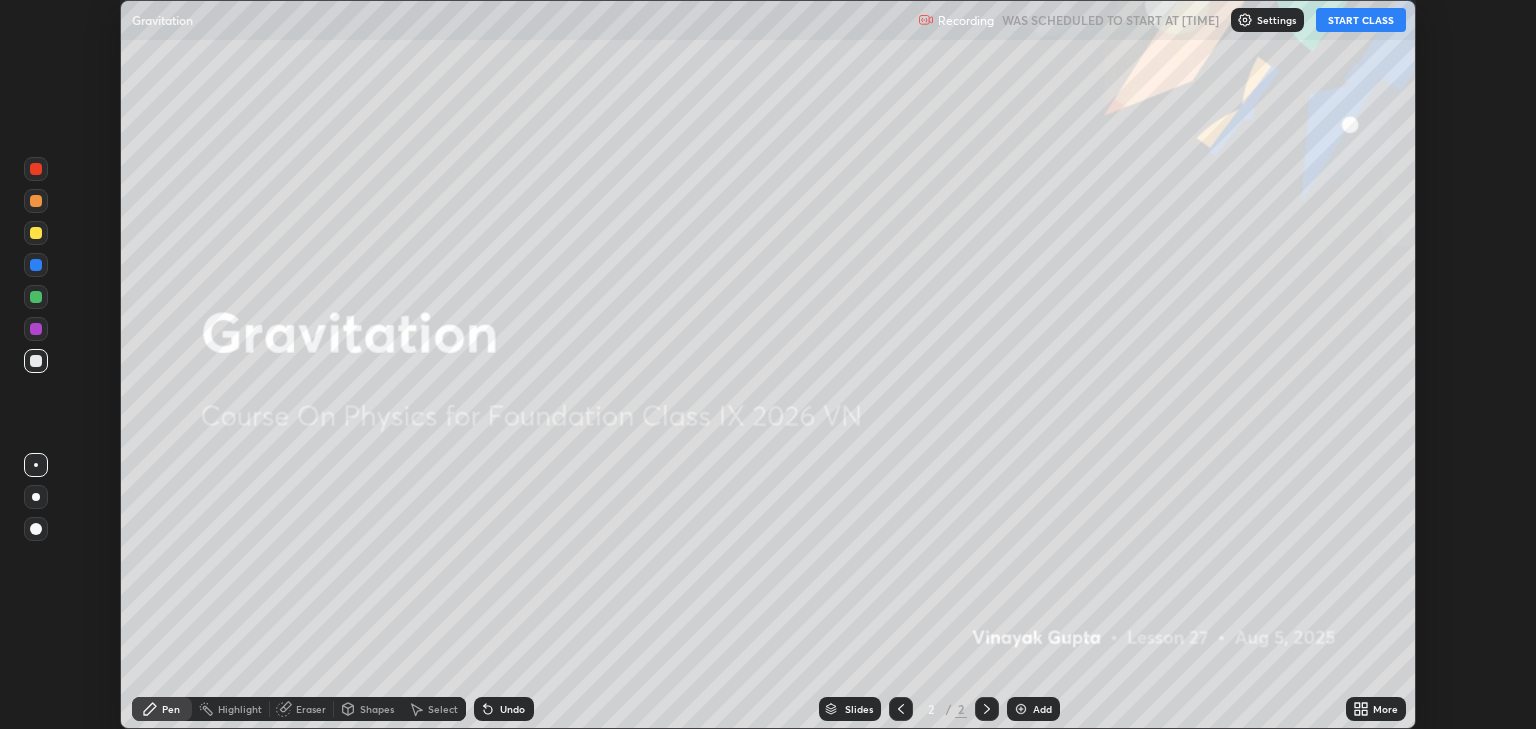 click on "More" at bounding box center (1385, 709) 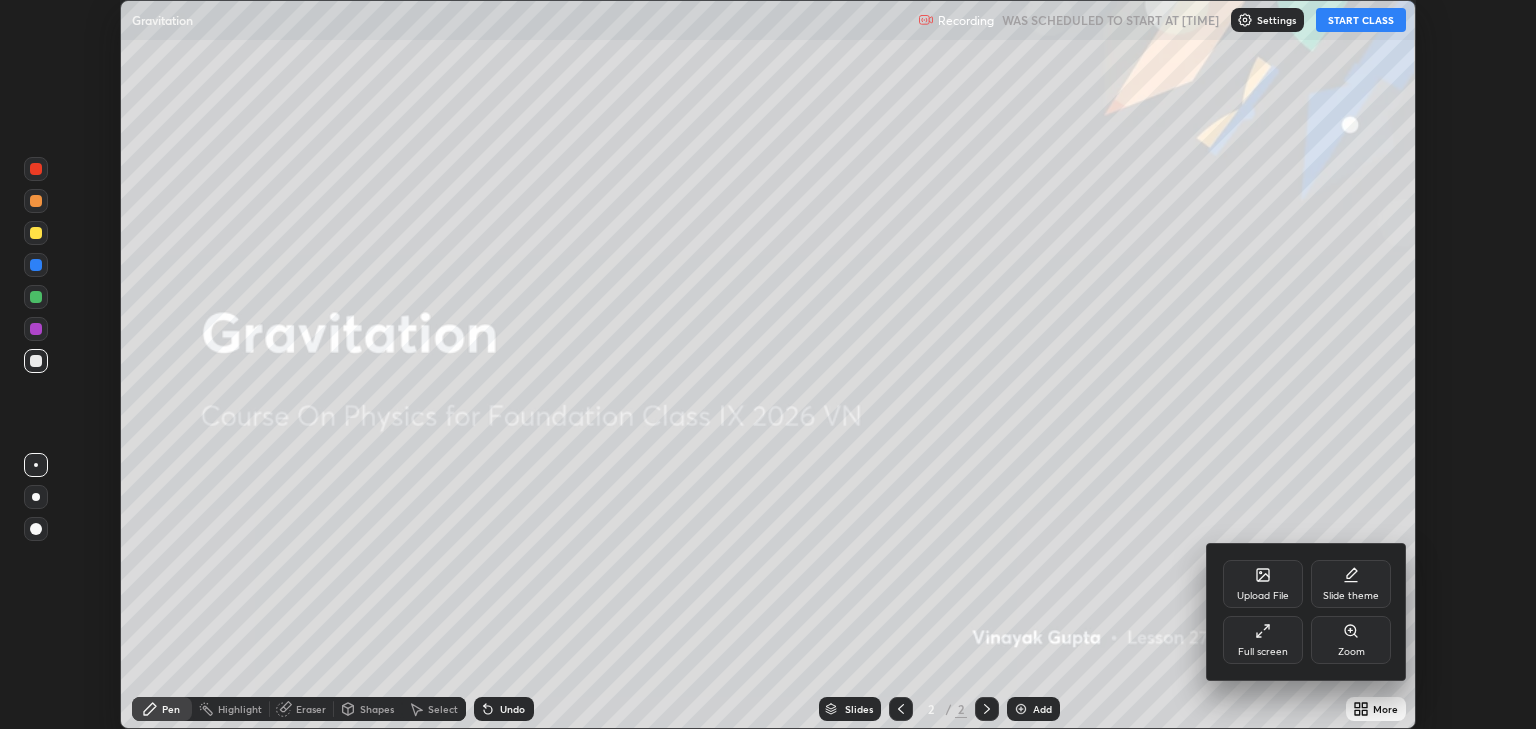 click on "Full screen" at bounding box center [1263, 652] 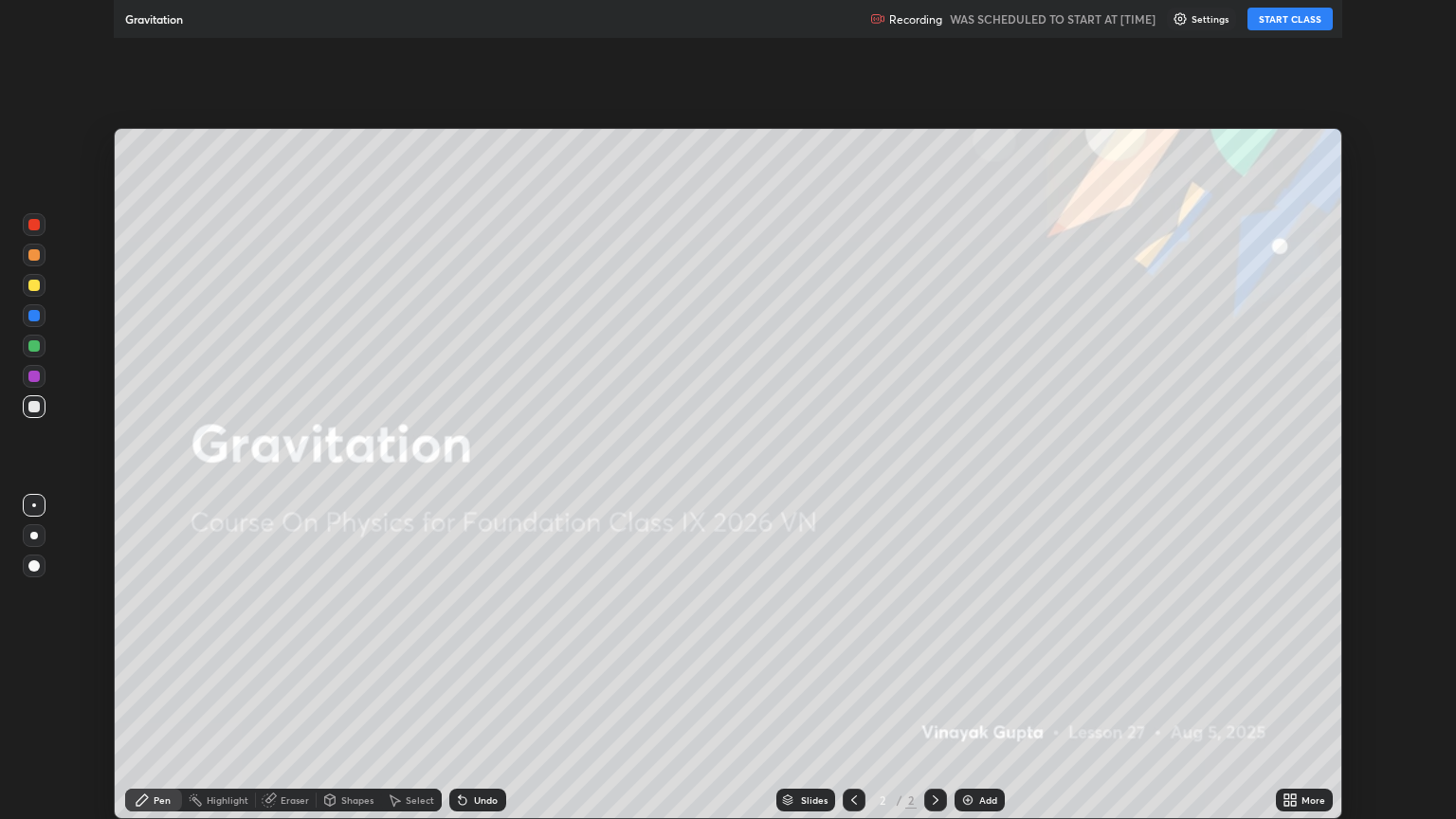 scroll, scrollTop: 93973, scrollLeft: 93336, axis: both 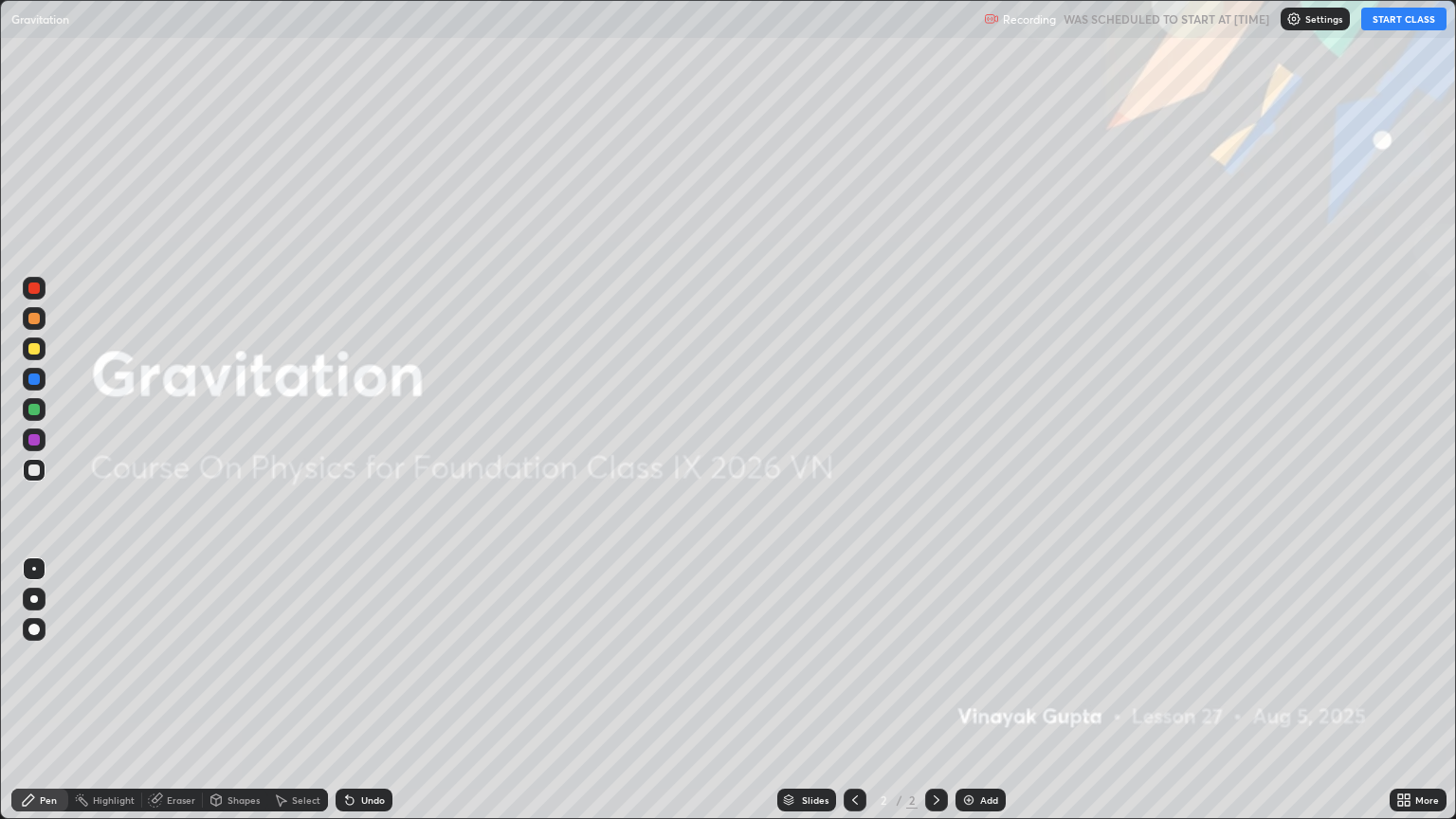click on "START CLASS" at bounding box center [1404, 19] 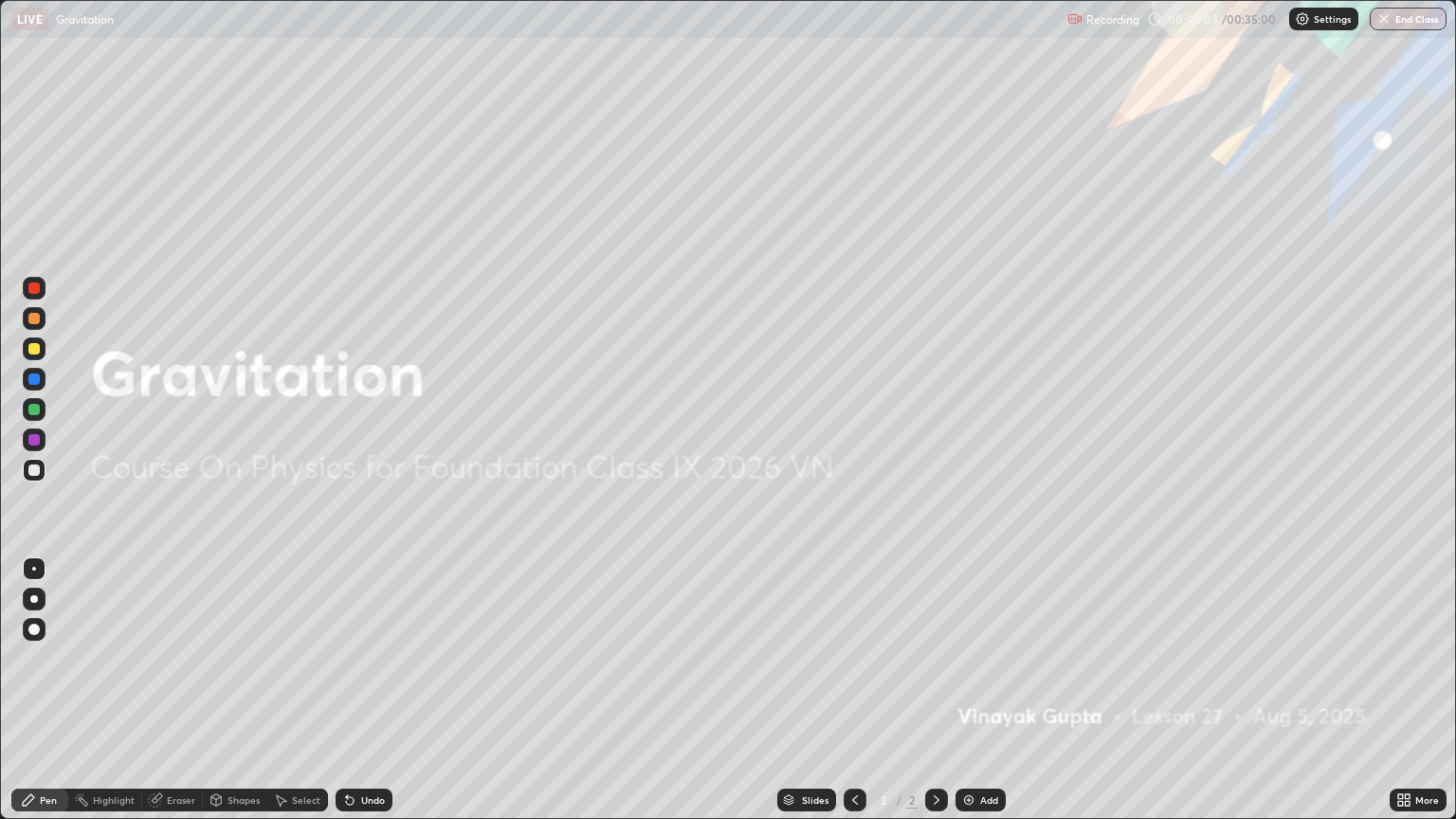 click on "Add" at bounding box center (980, 800) 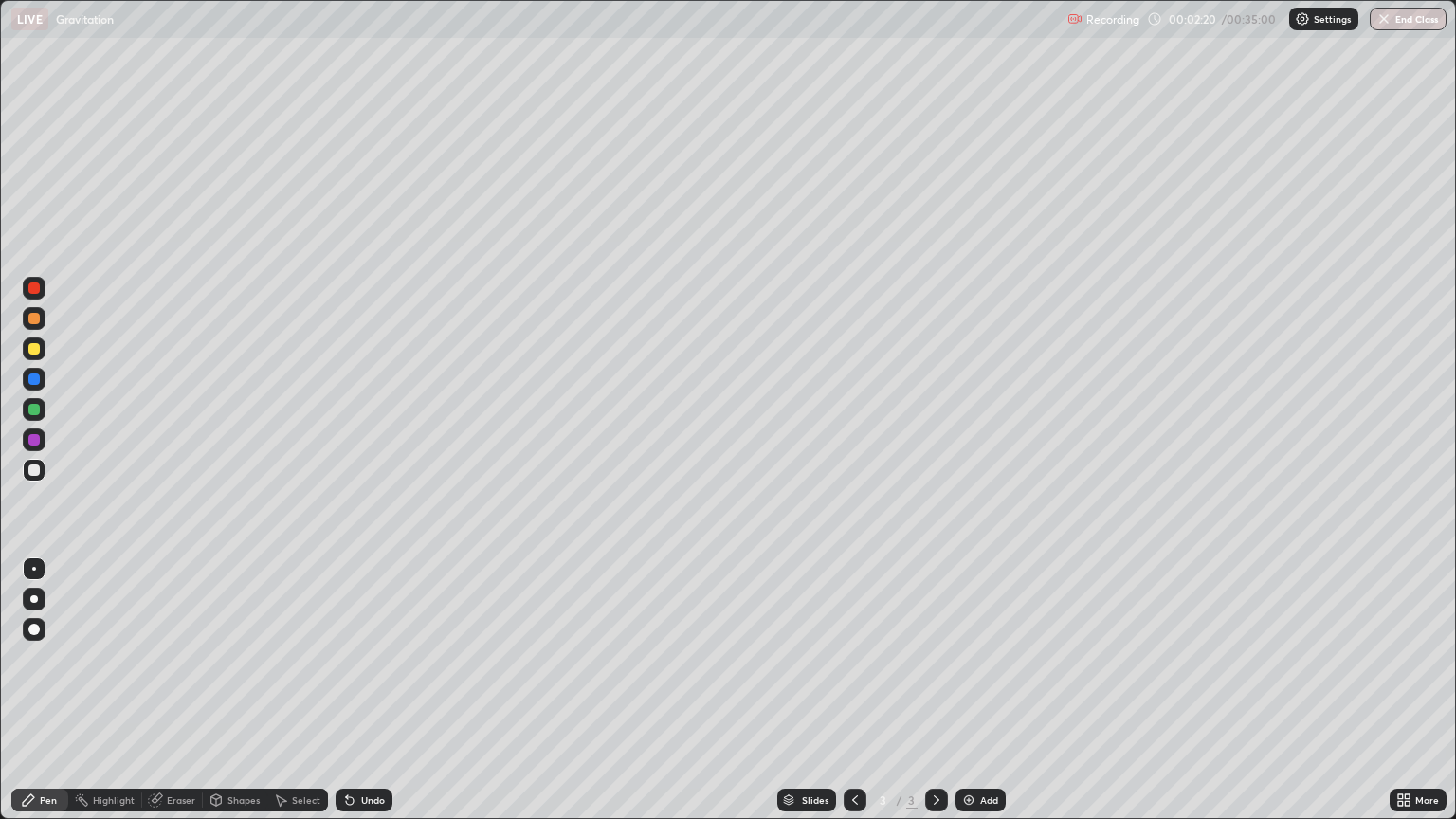 click on "Add" at bounding box center (989, 800) 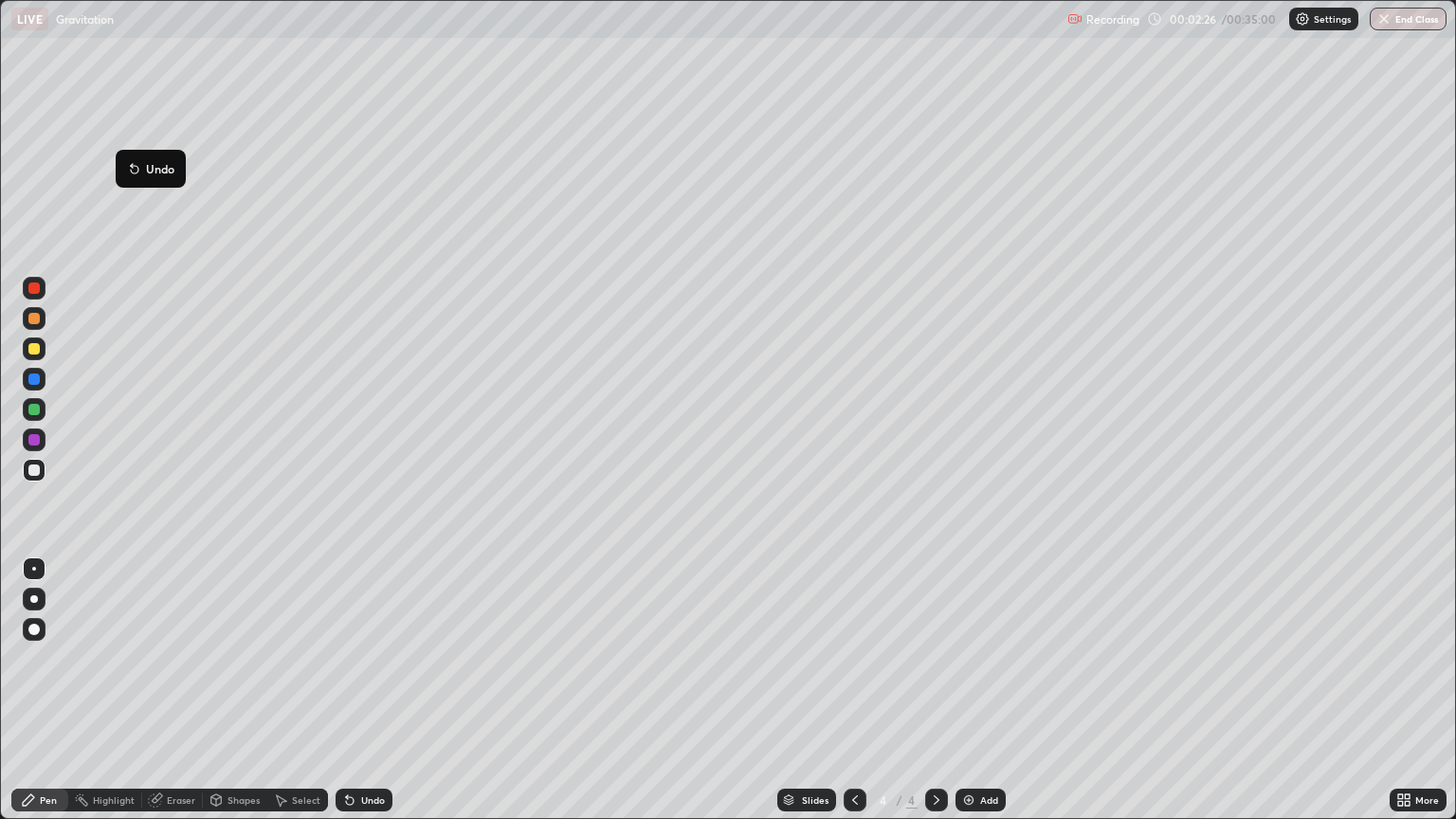 click on "Undo" at bounding box center [151, 169] 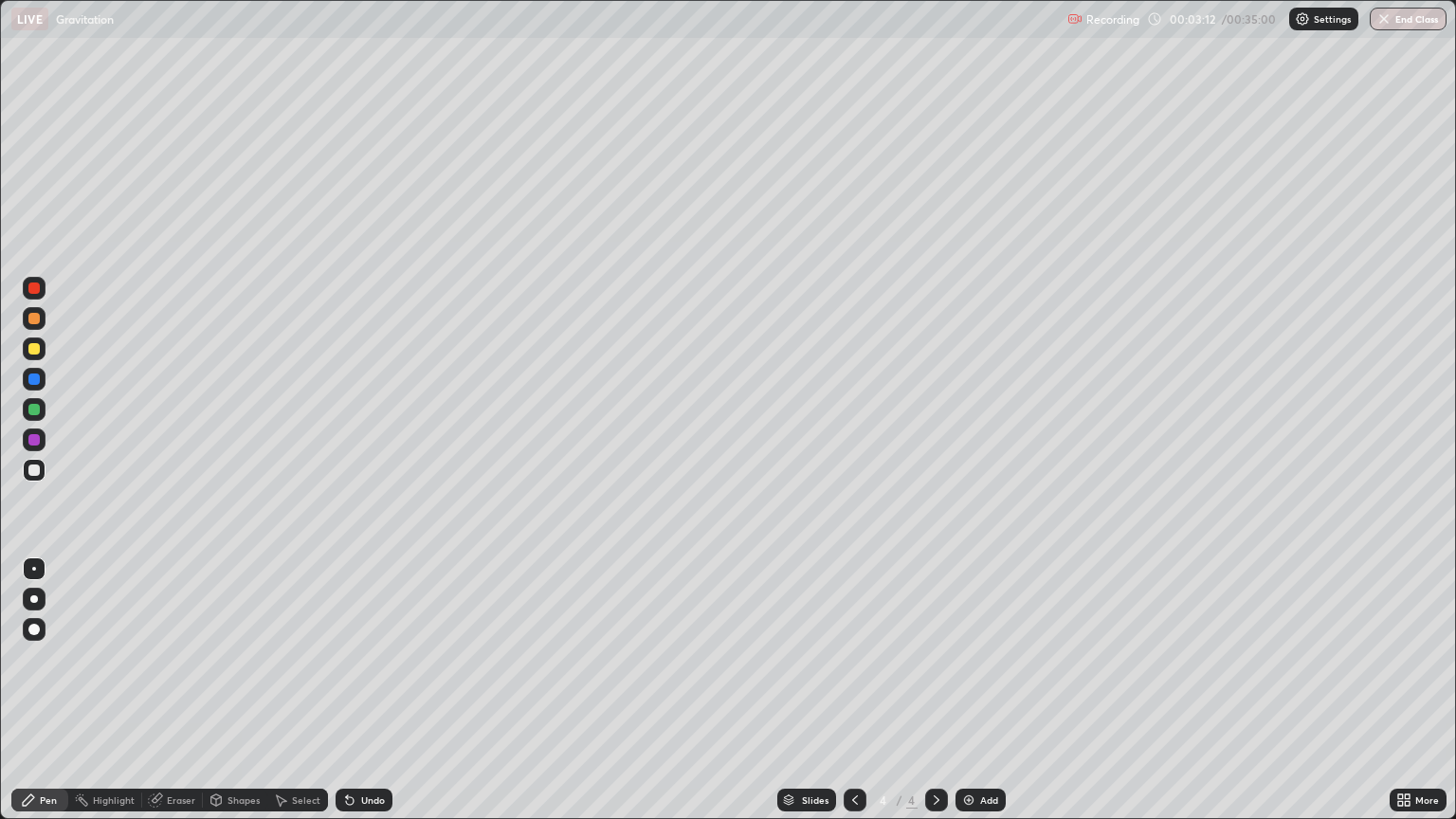 click at bounding box center [34, 349] 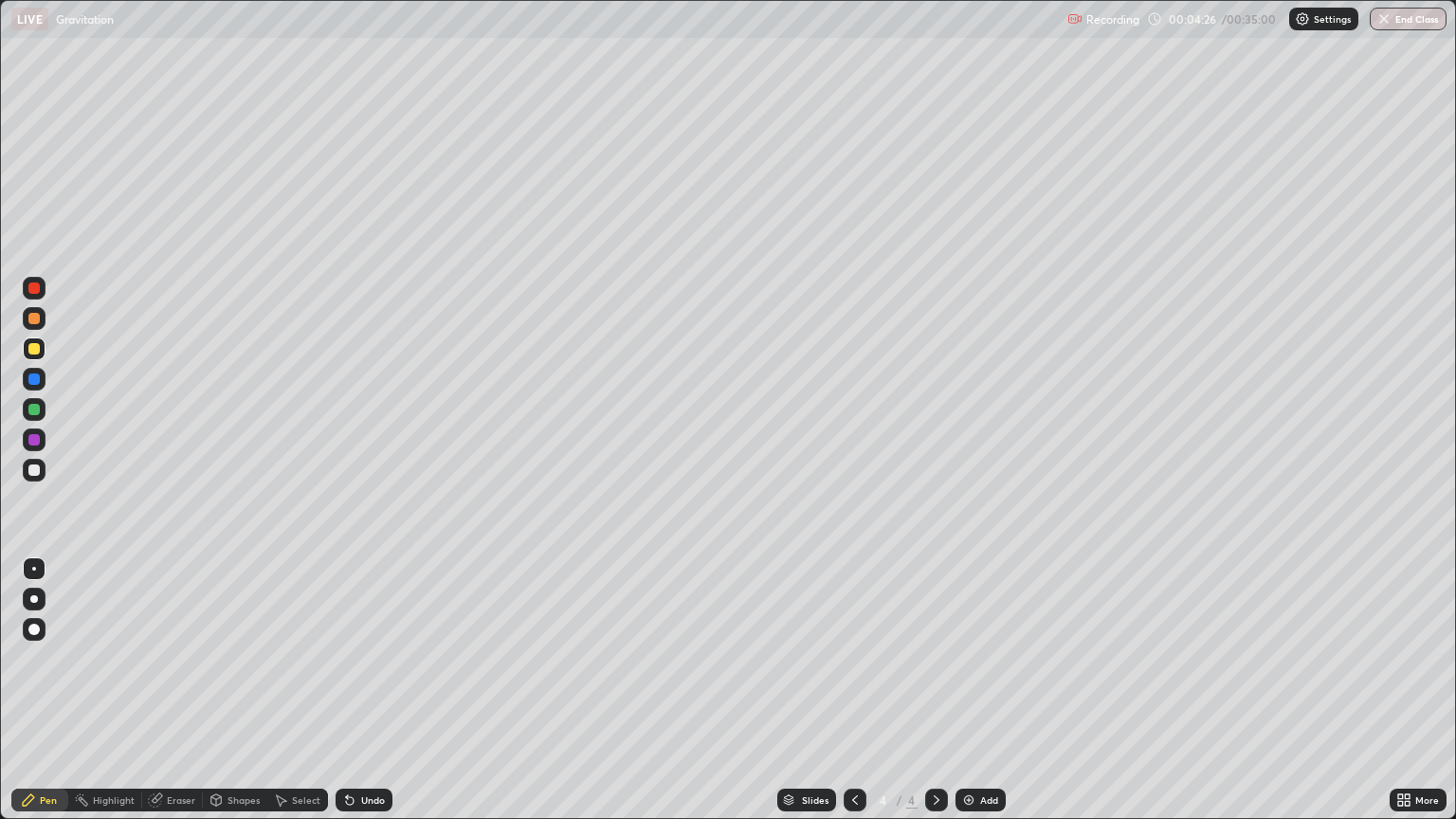 click at bounding box center (34, 470) 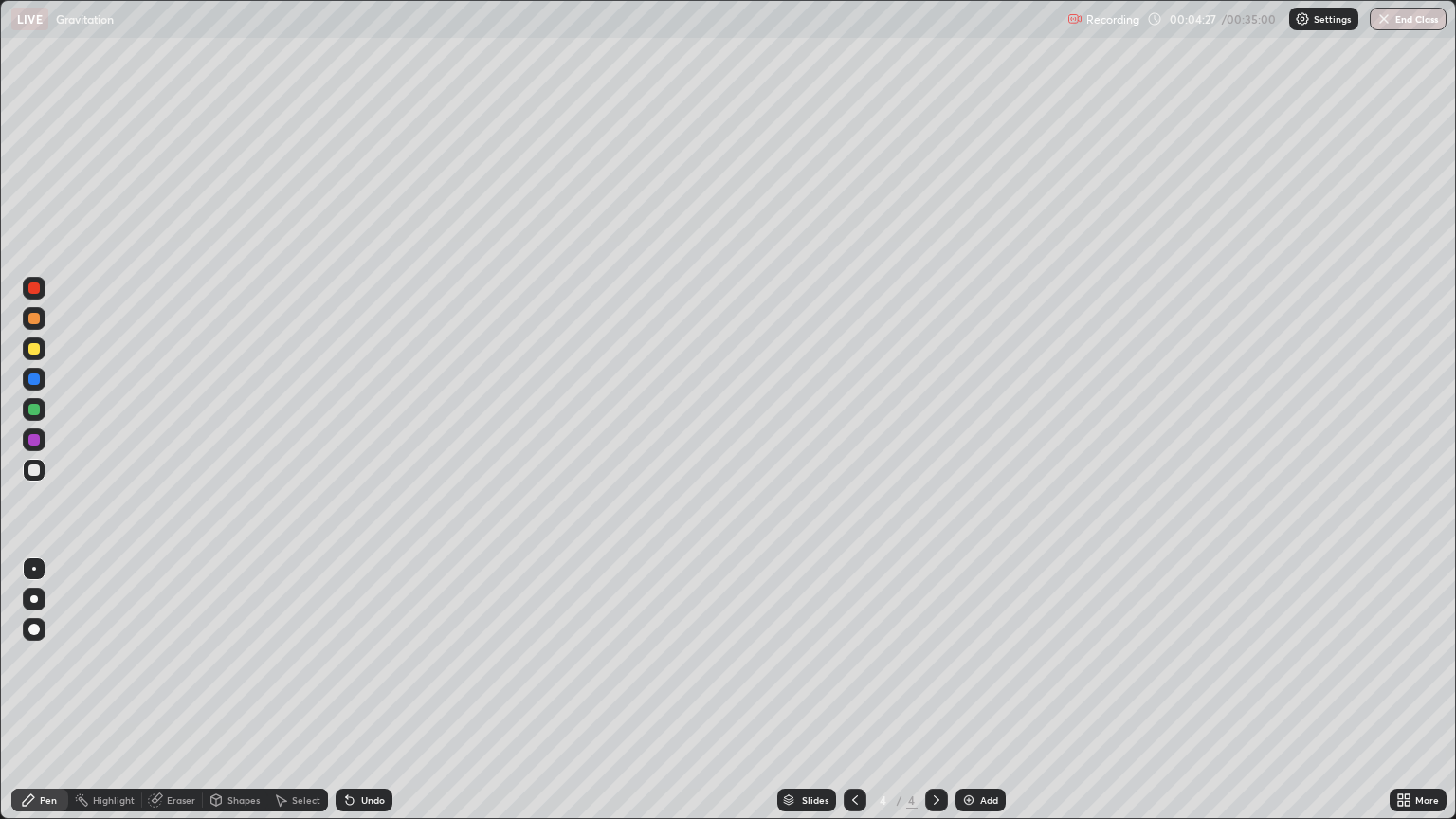 click on "Shapes" at bounding box center [235, 800] 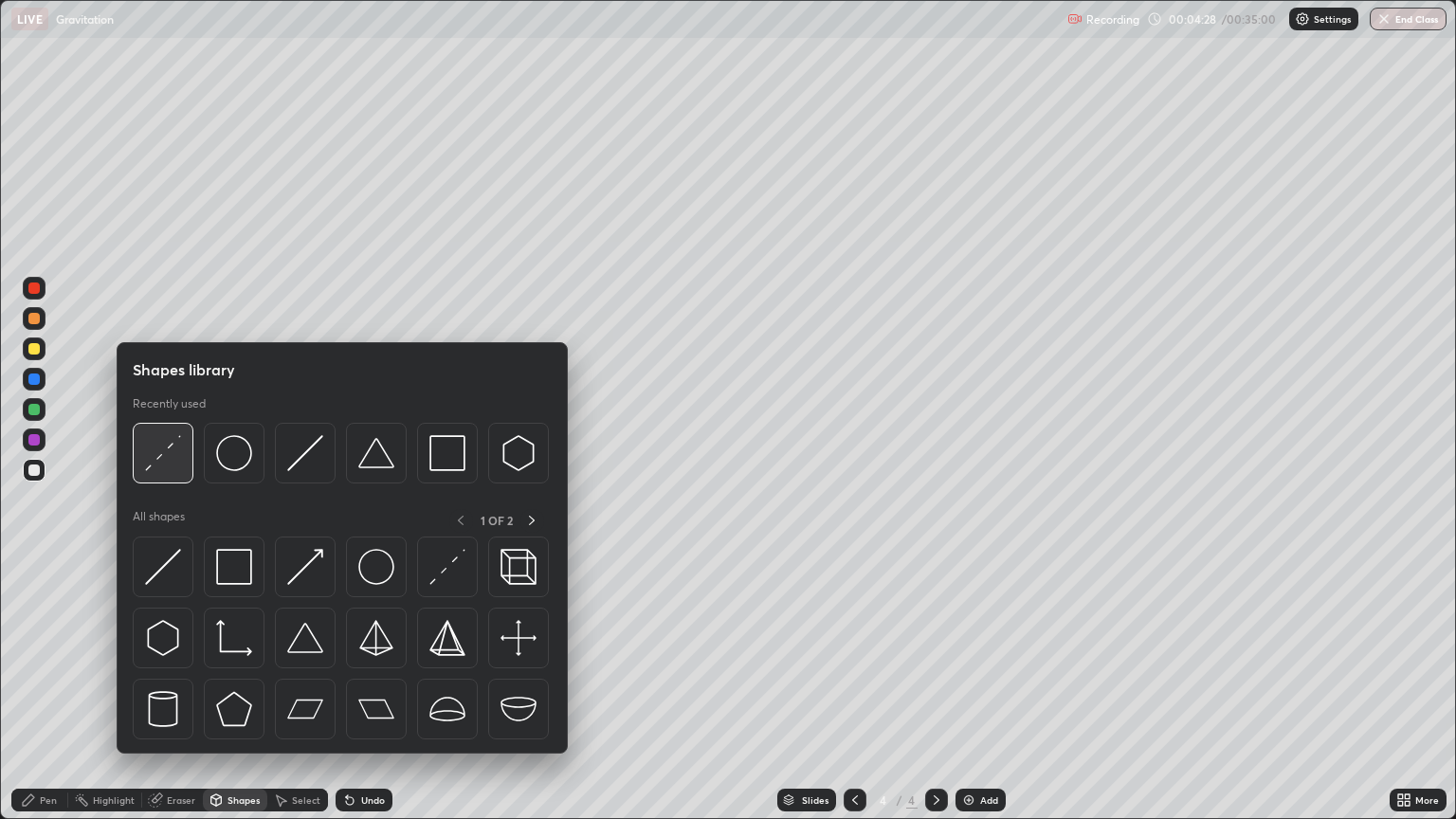 click at bounding box center [163, 453] 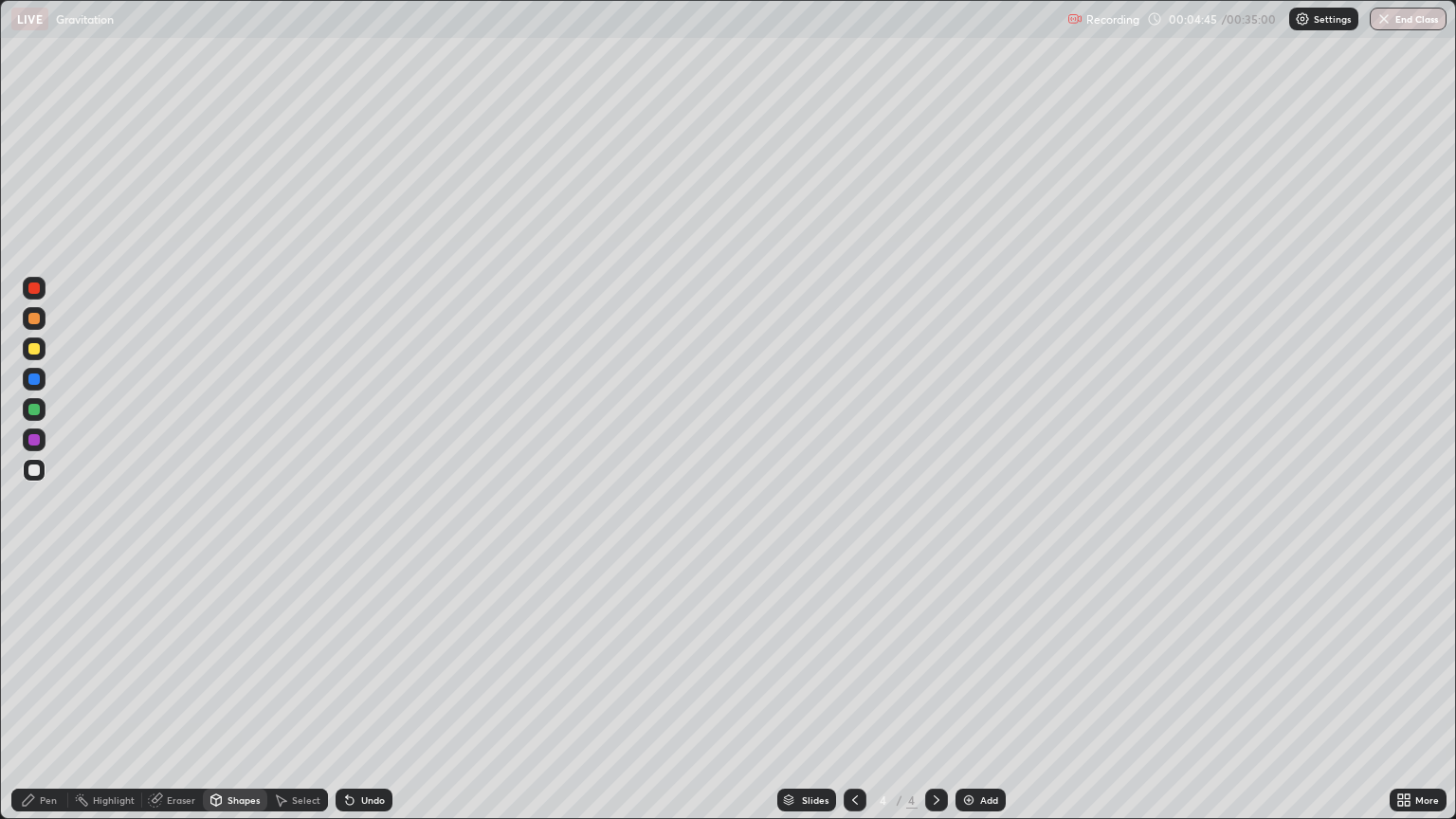 click on "Pen" at bounding box center [48, 800] 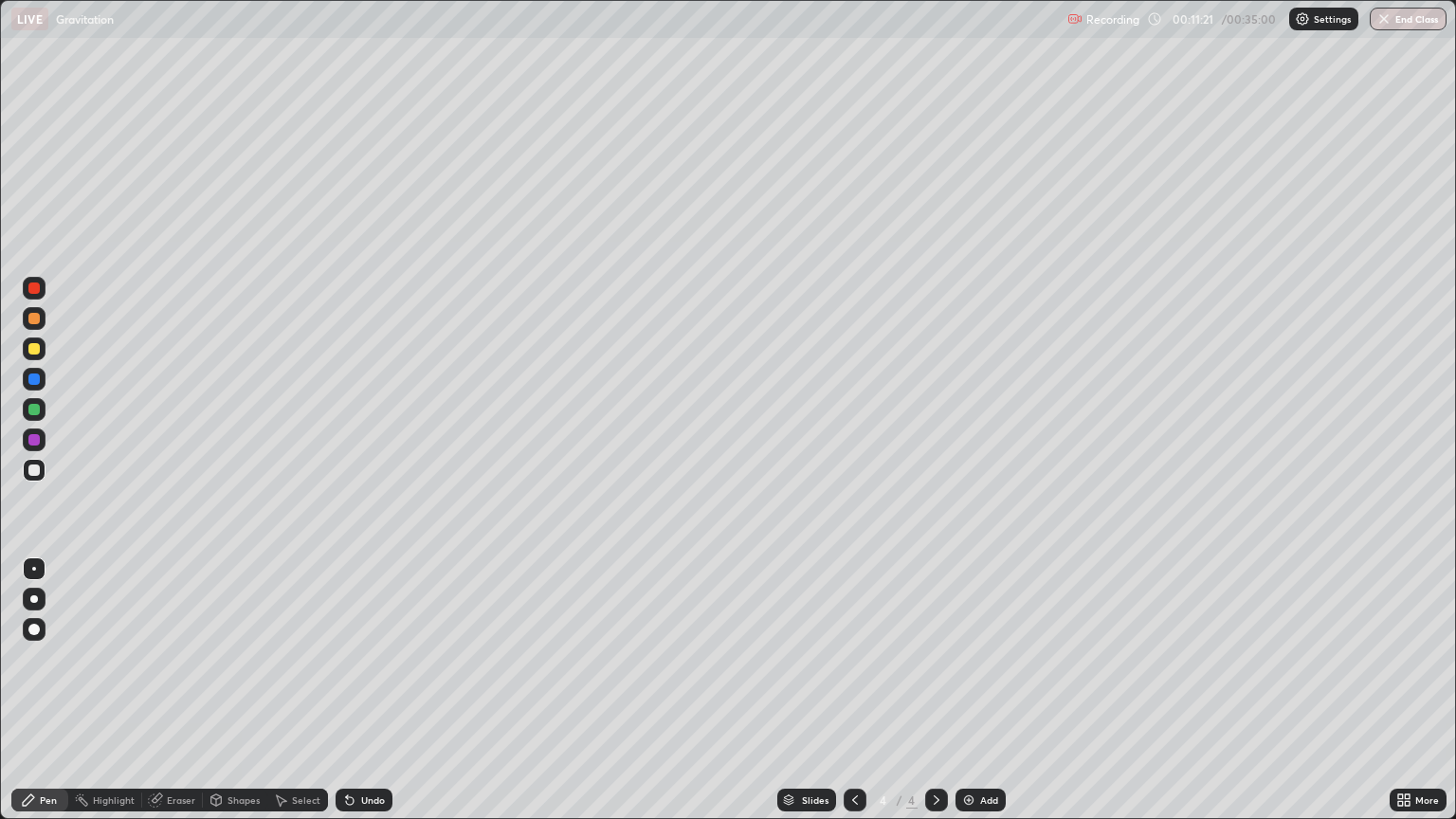 click on "Slides 4 / 4 Add" at bounding box center [891, 800] 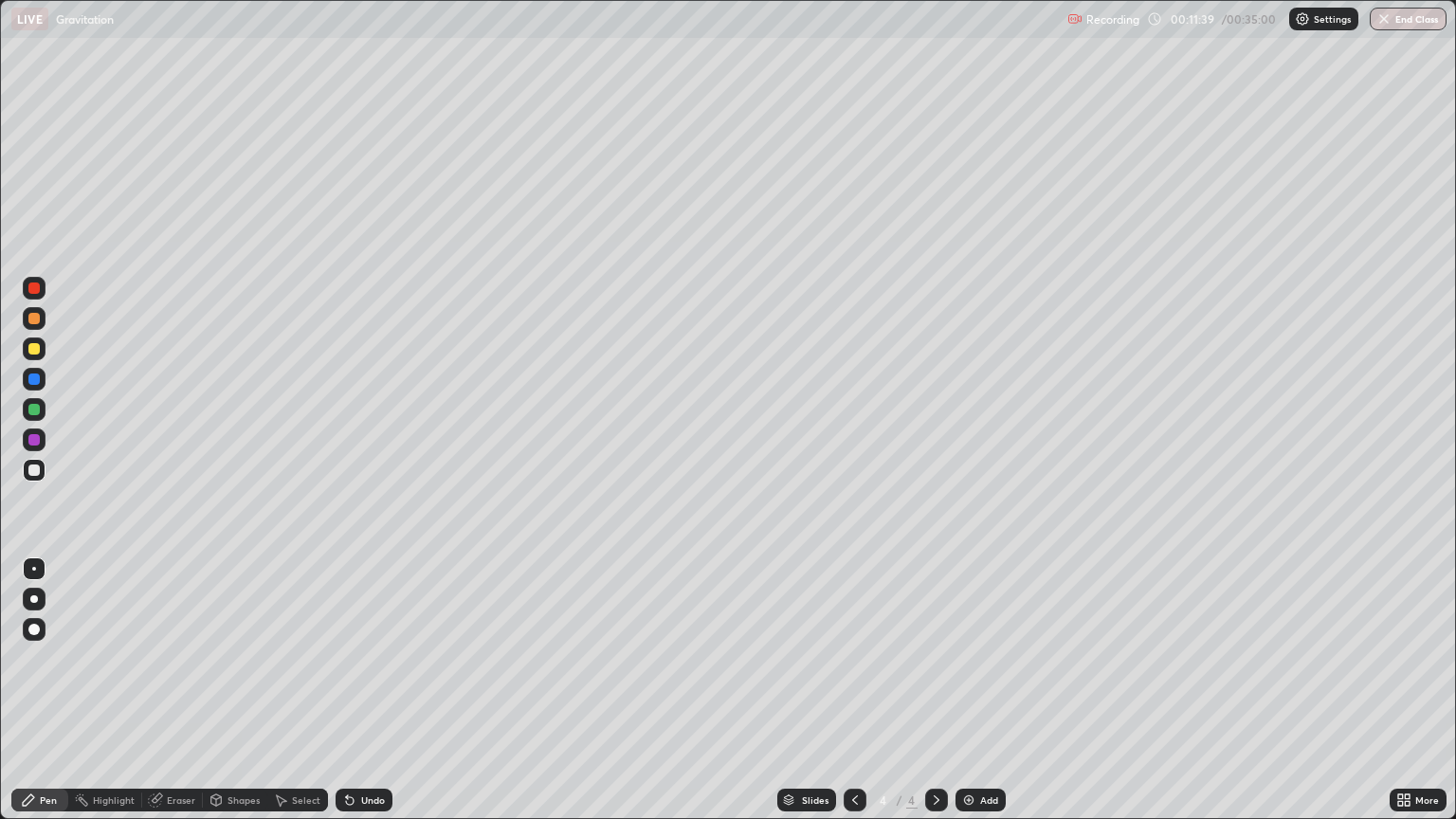 click on "Slides 4 / 4 Add" at bounding box center [891, 800] 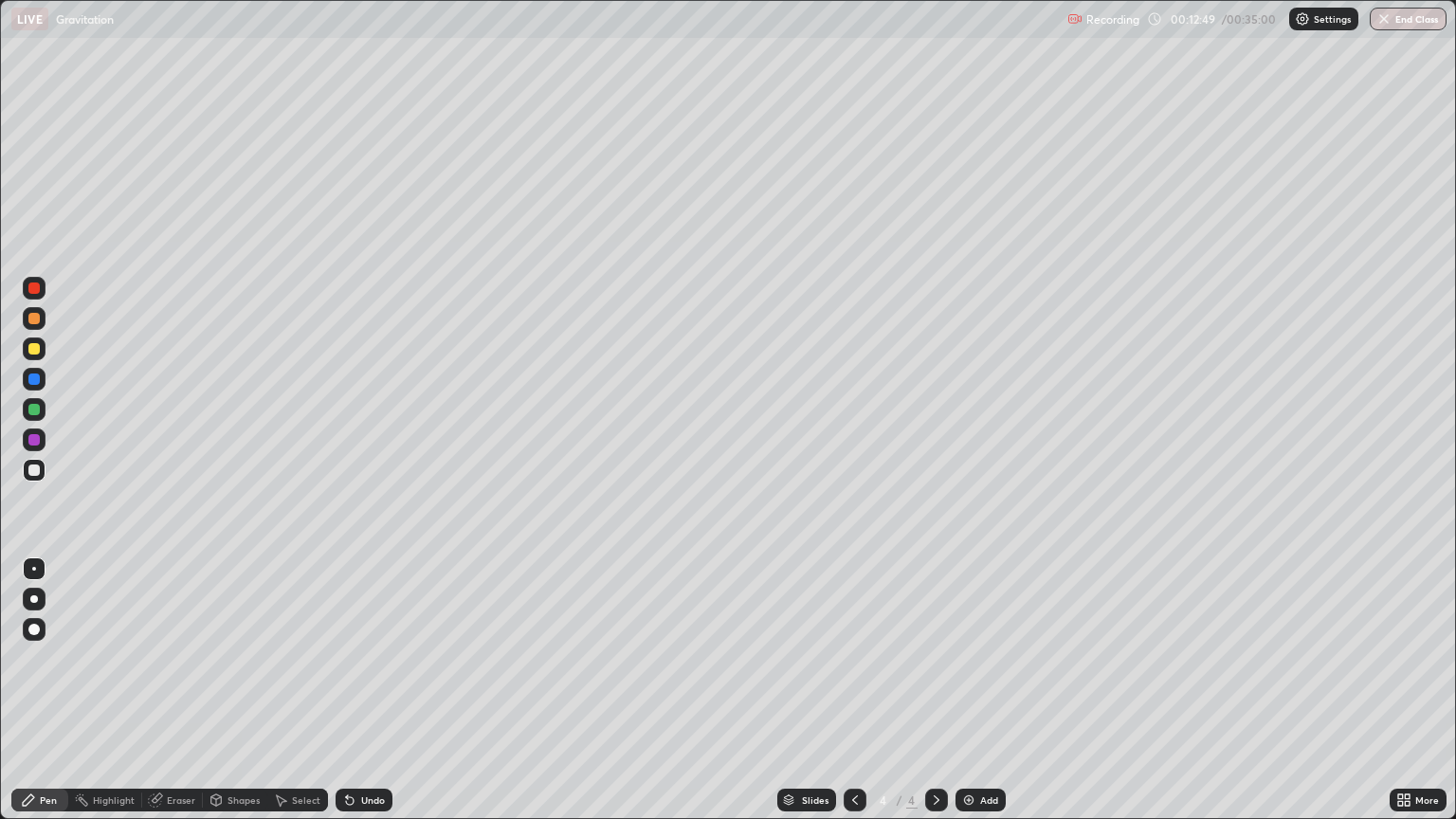 click on "Add" at bounding box center (980, 800) 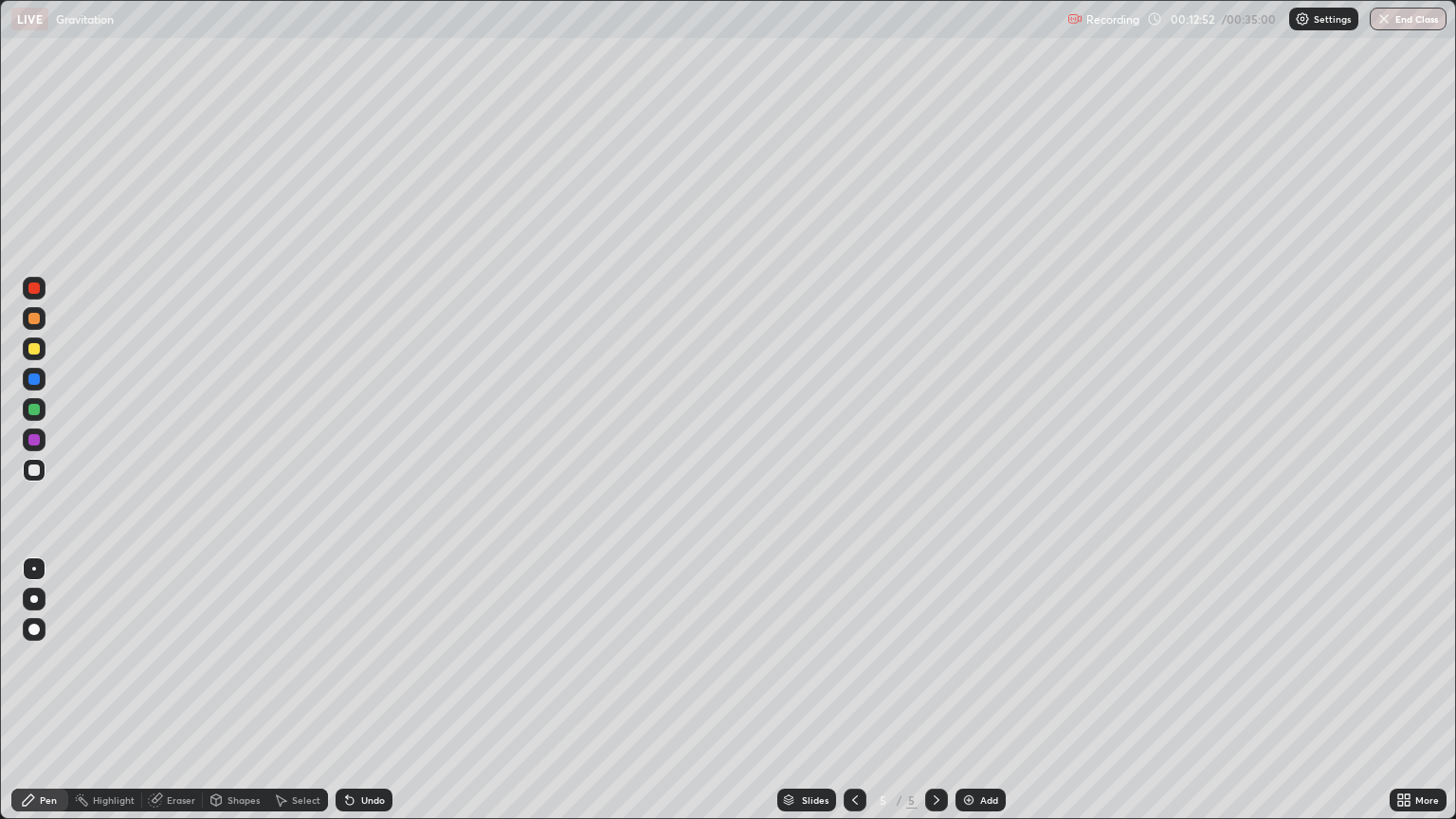 click at bounding box center [34, 349] 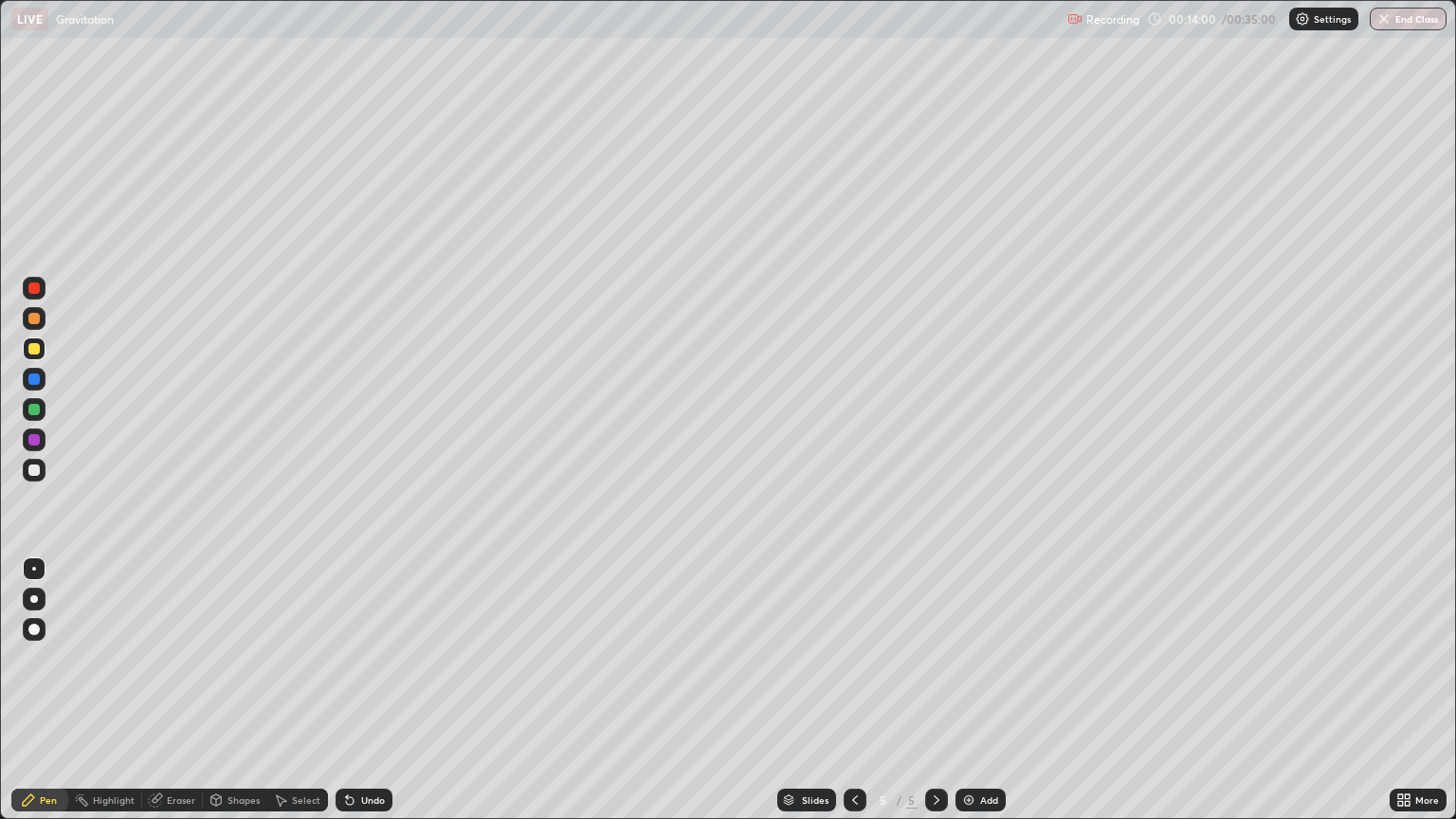 click on "Undo" at bounding box center [373, 800] 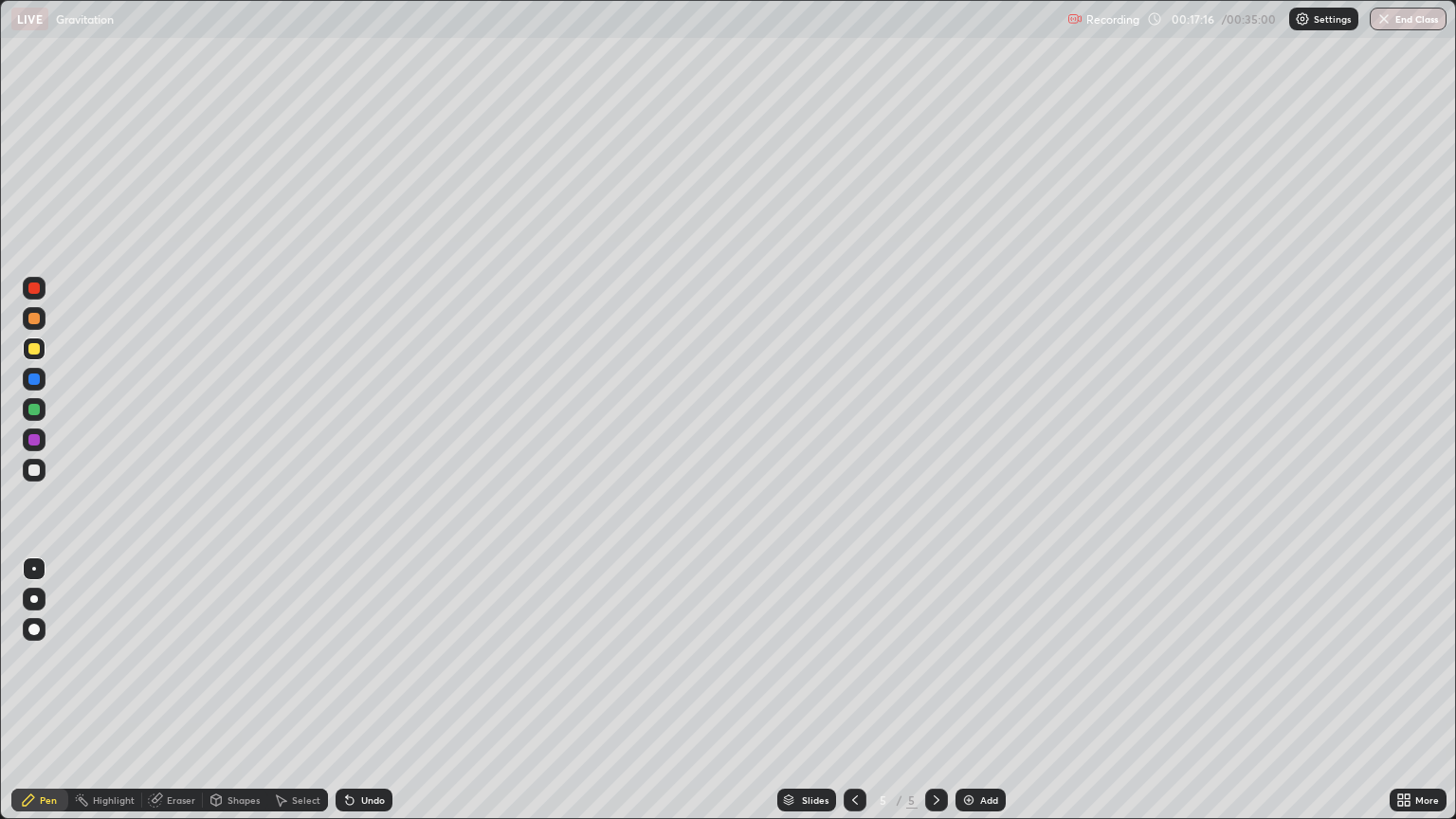 click at bounding box center [34, 470] 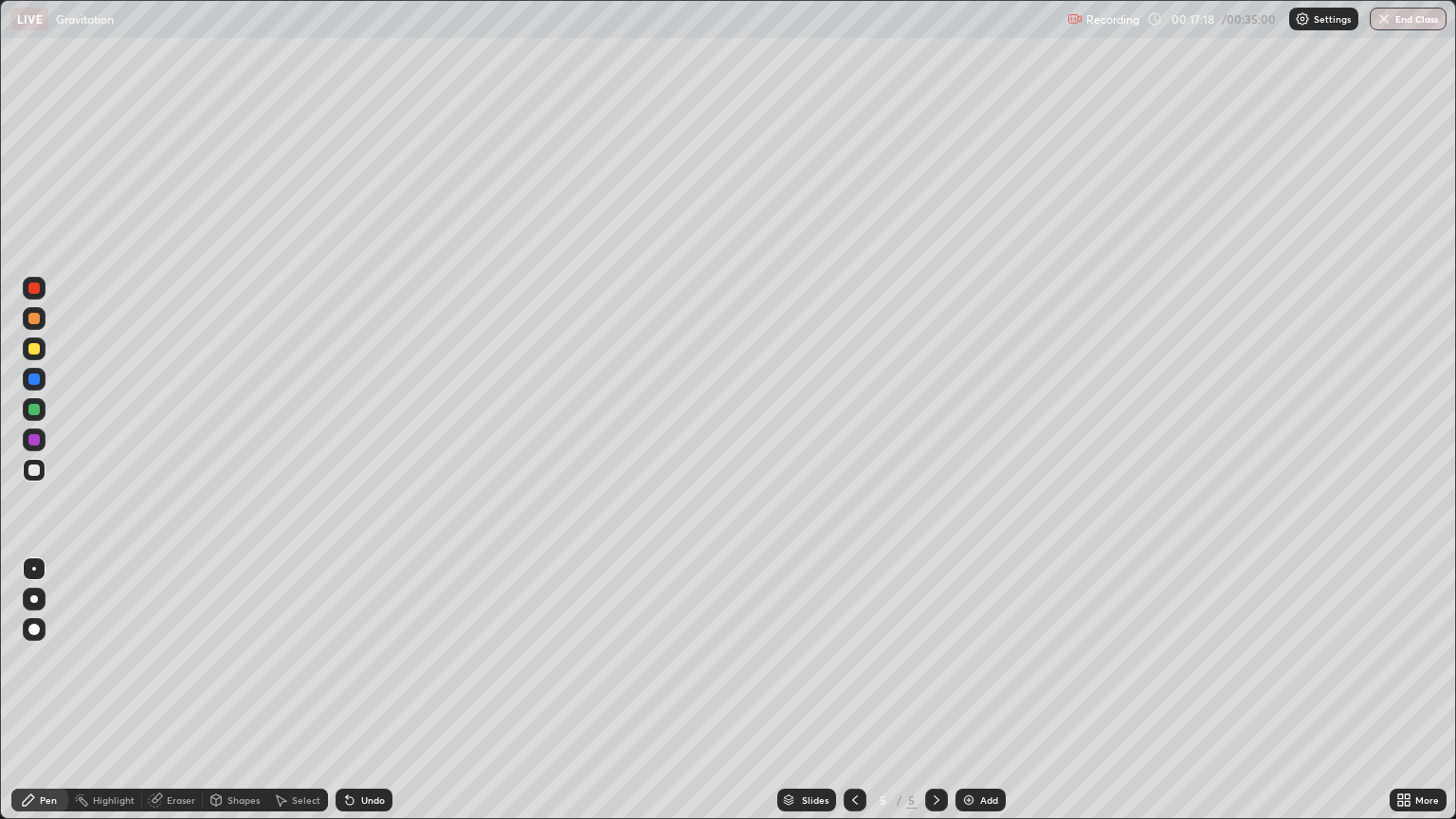 click on "Eraser" at bounding box center [181, 800] 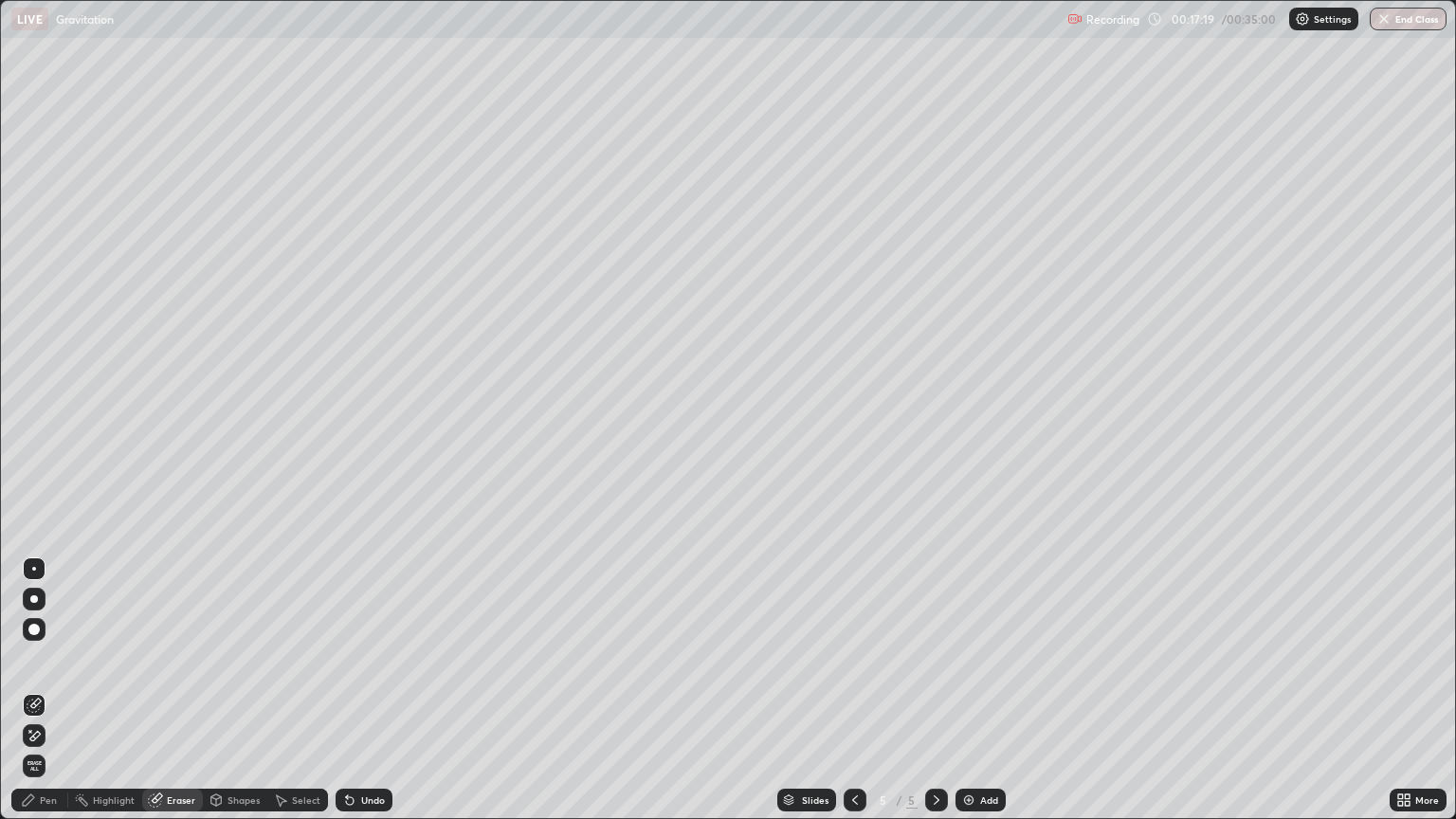 click on "Shapes" at bounding box center (235, 800) 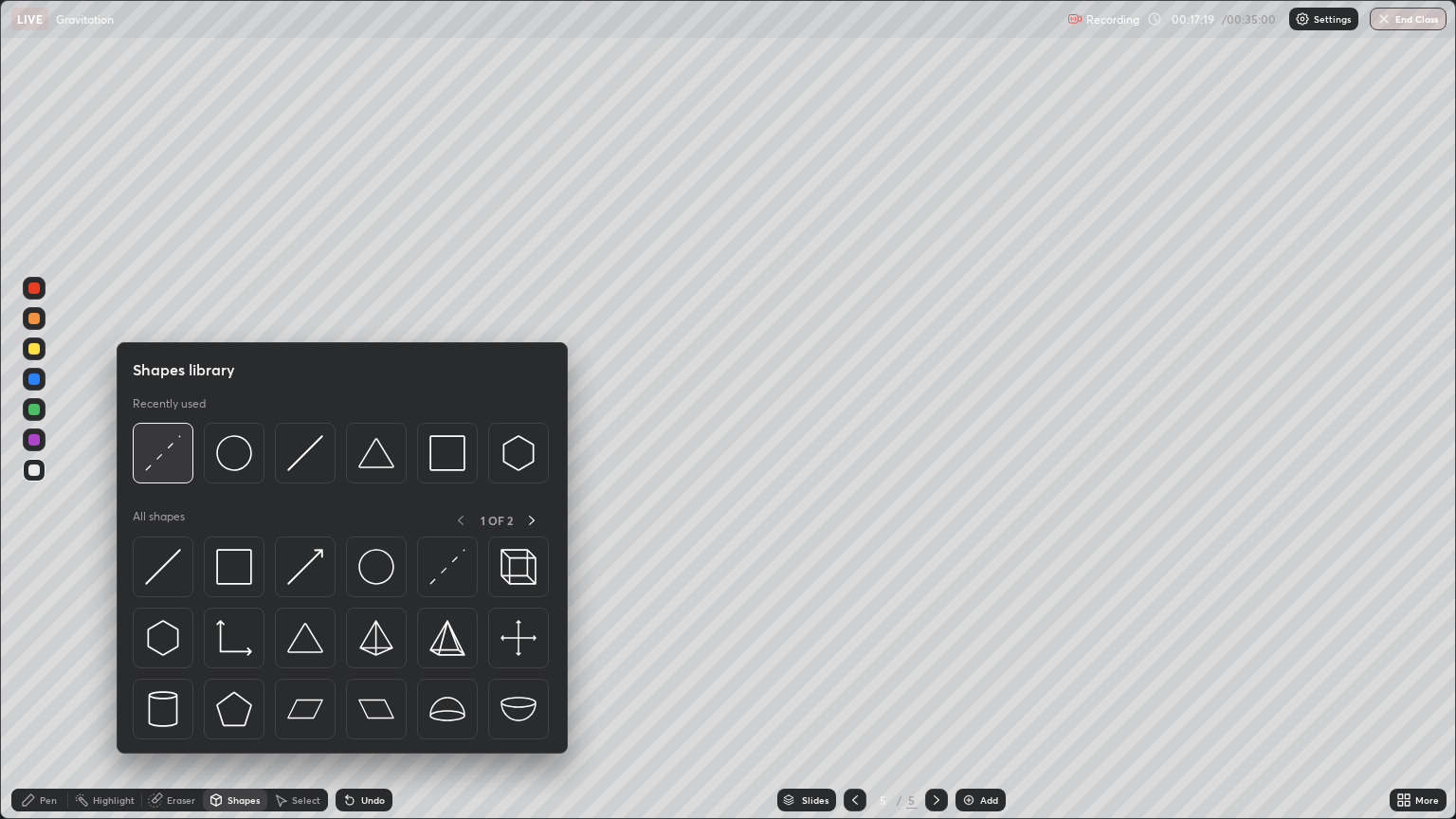 click at bounding box center [163, 453] 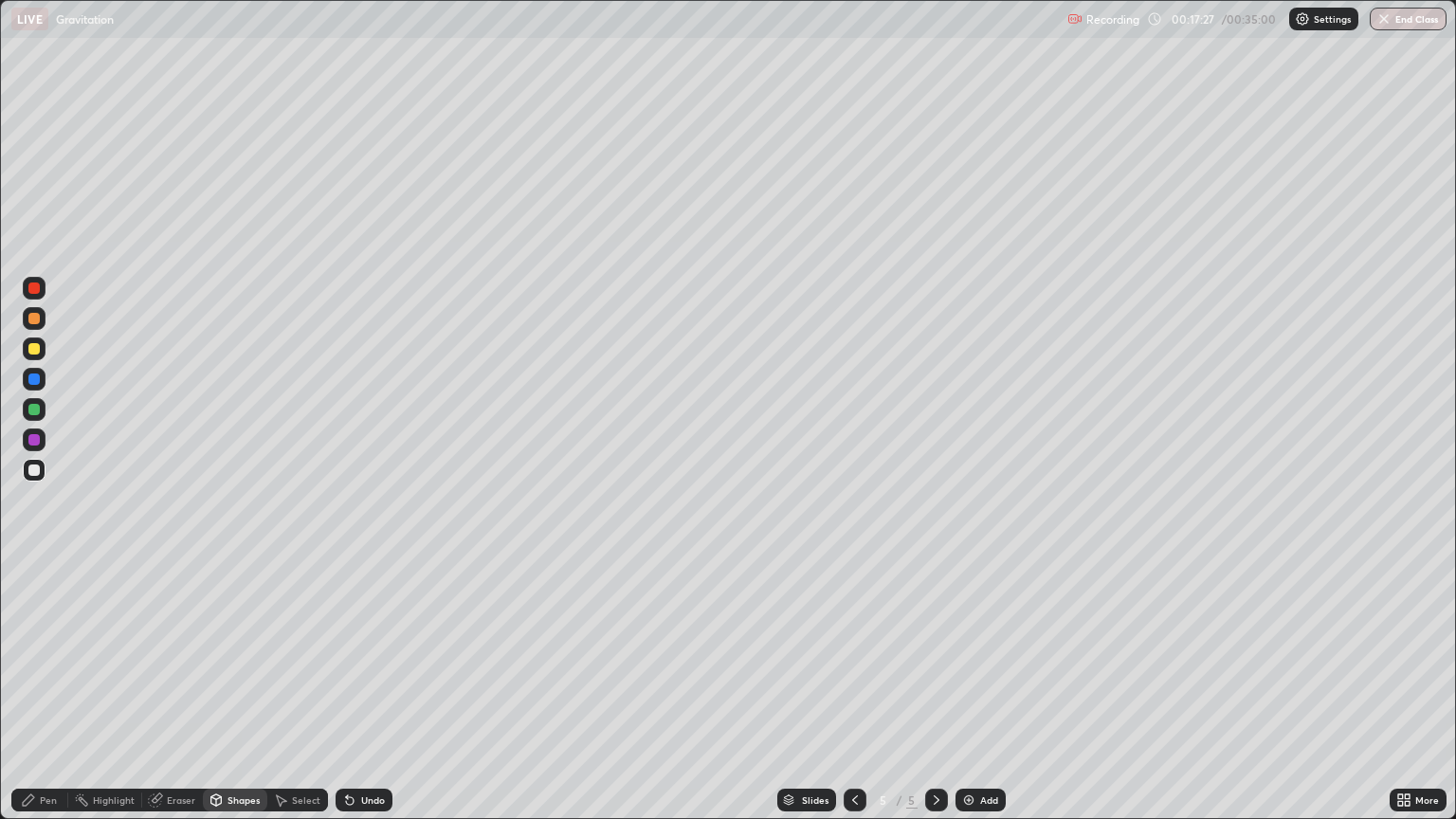 click on "Pen" at bounding box center [48, 800] 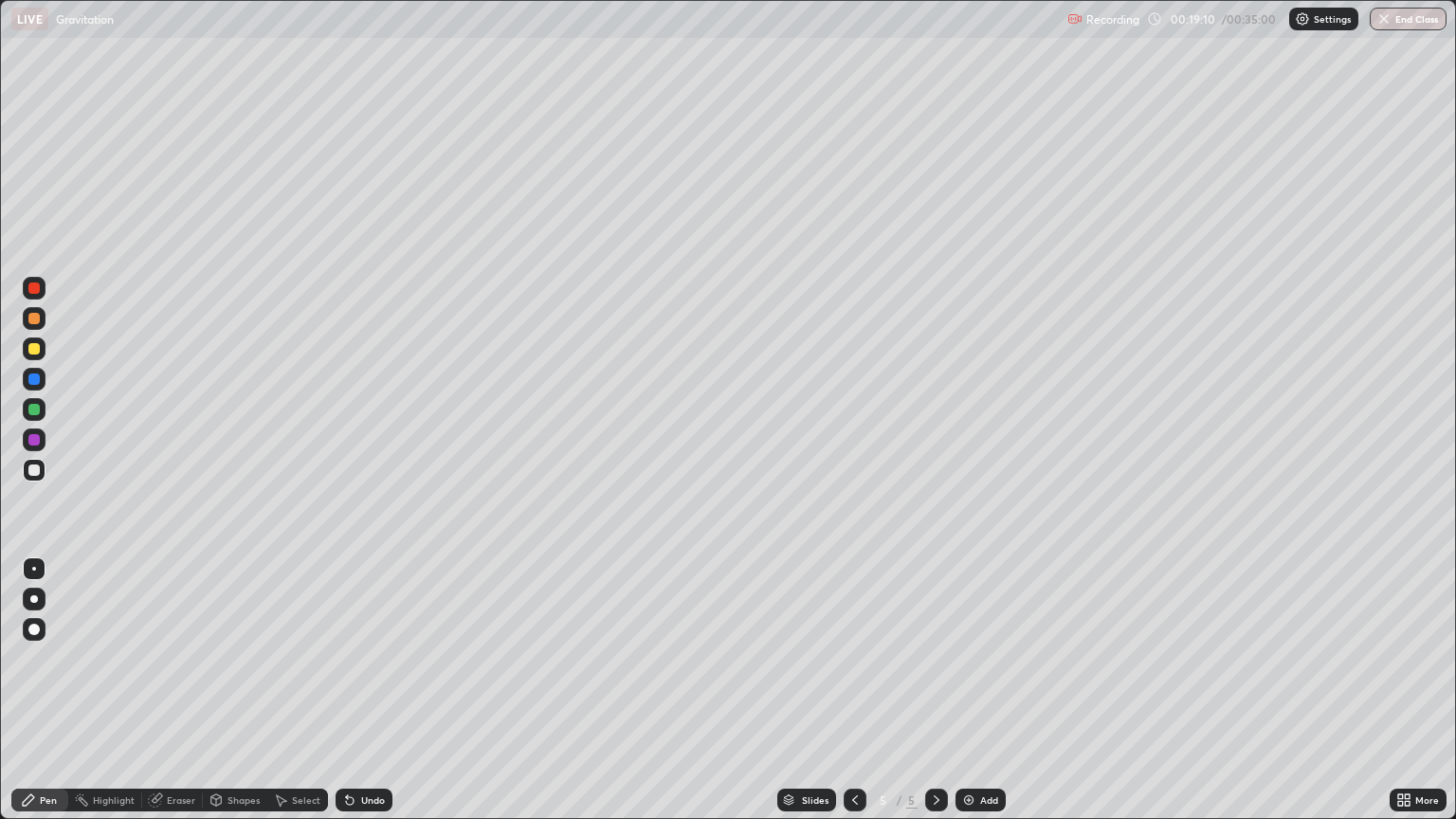 click on "Undo" at bounding box center [373, 800] 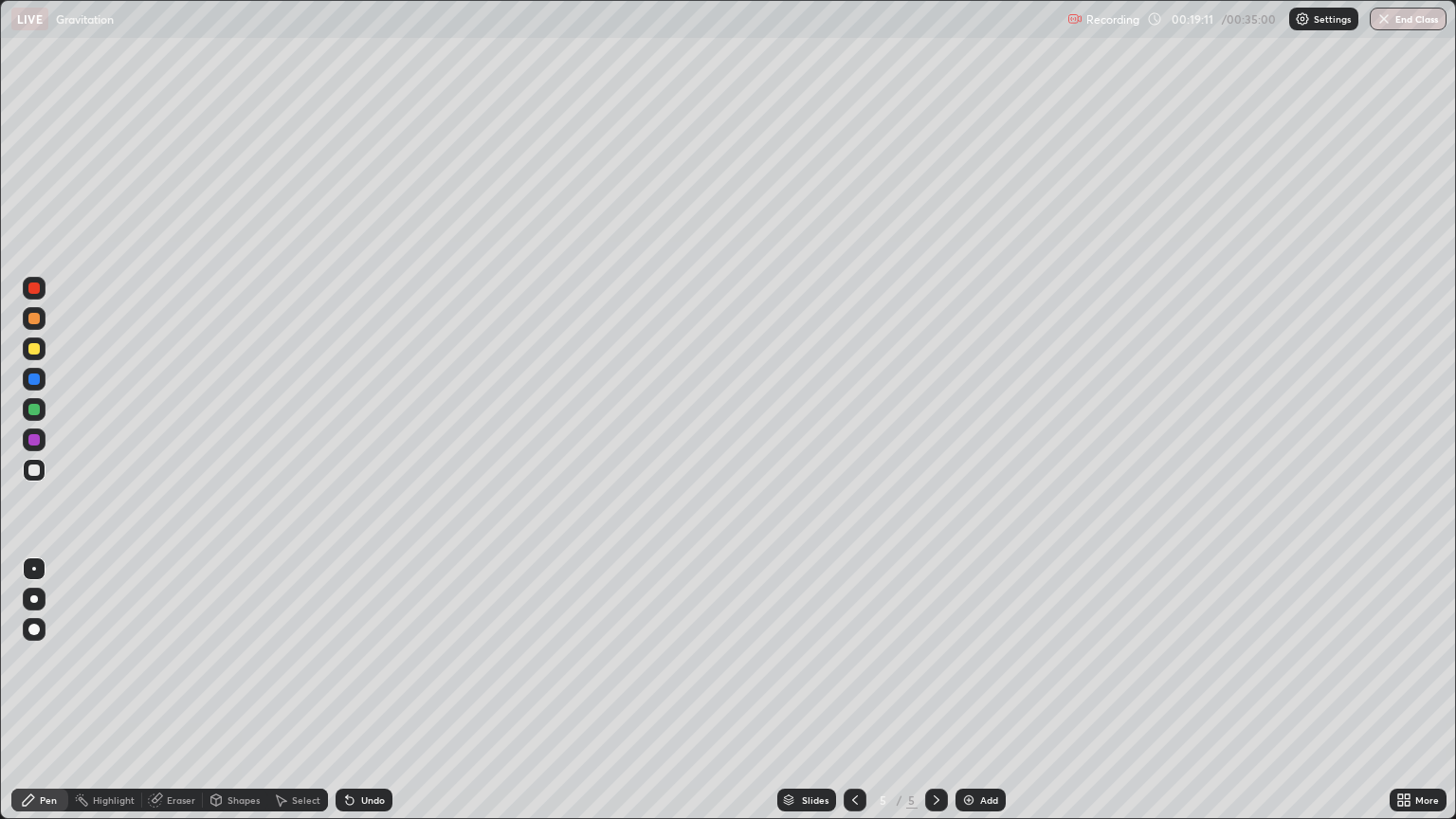 click on "Undo" at bounding box center [373, 800] 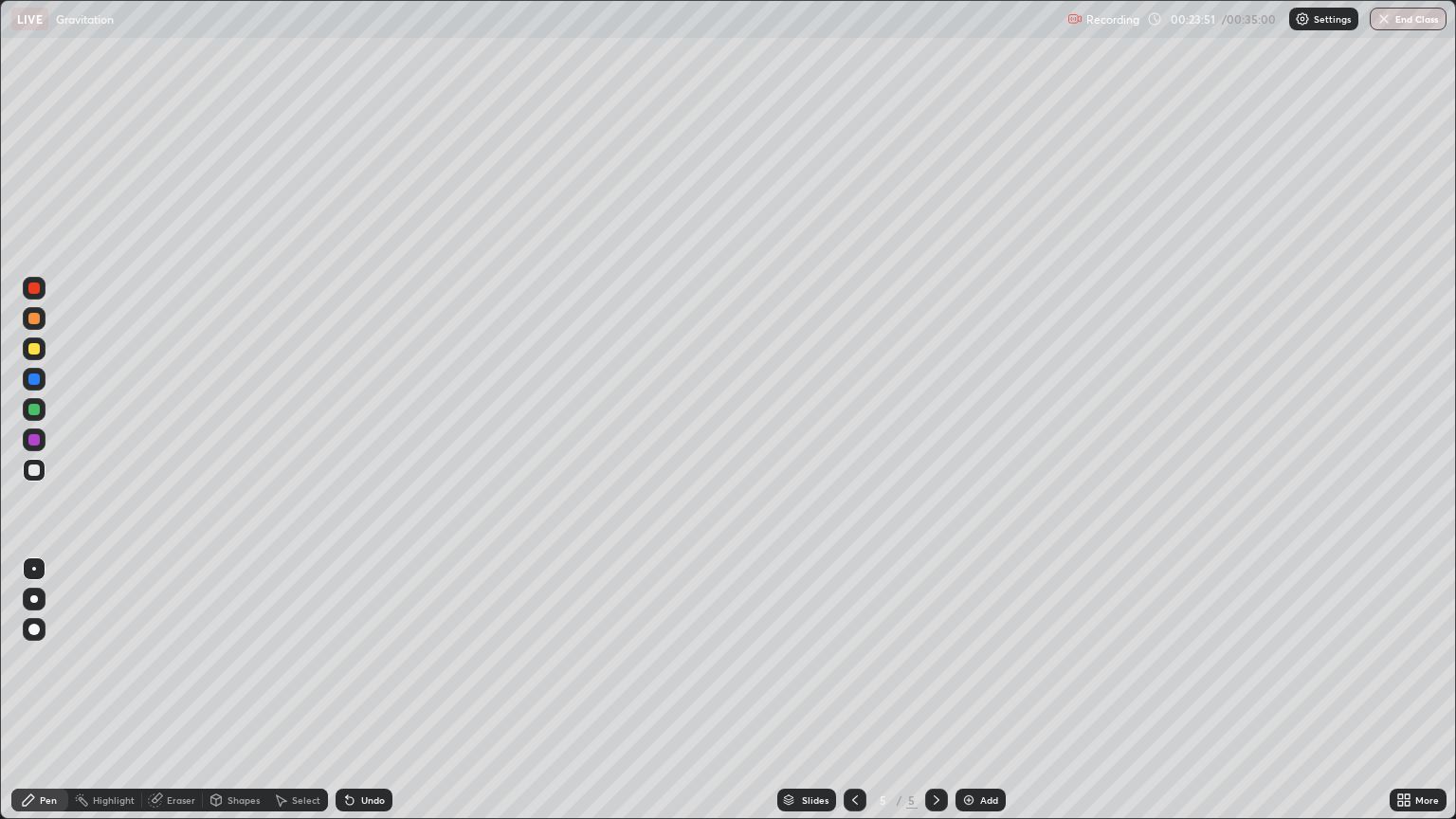 click at bounding box center (969, 800) 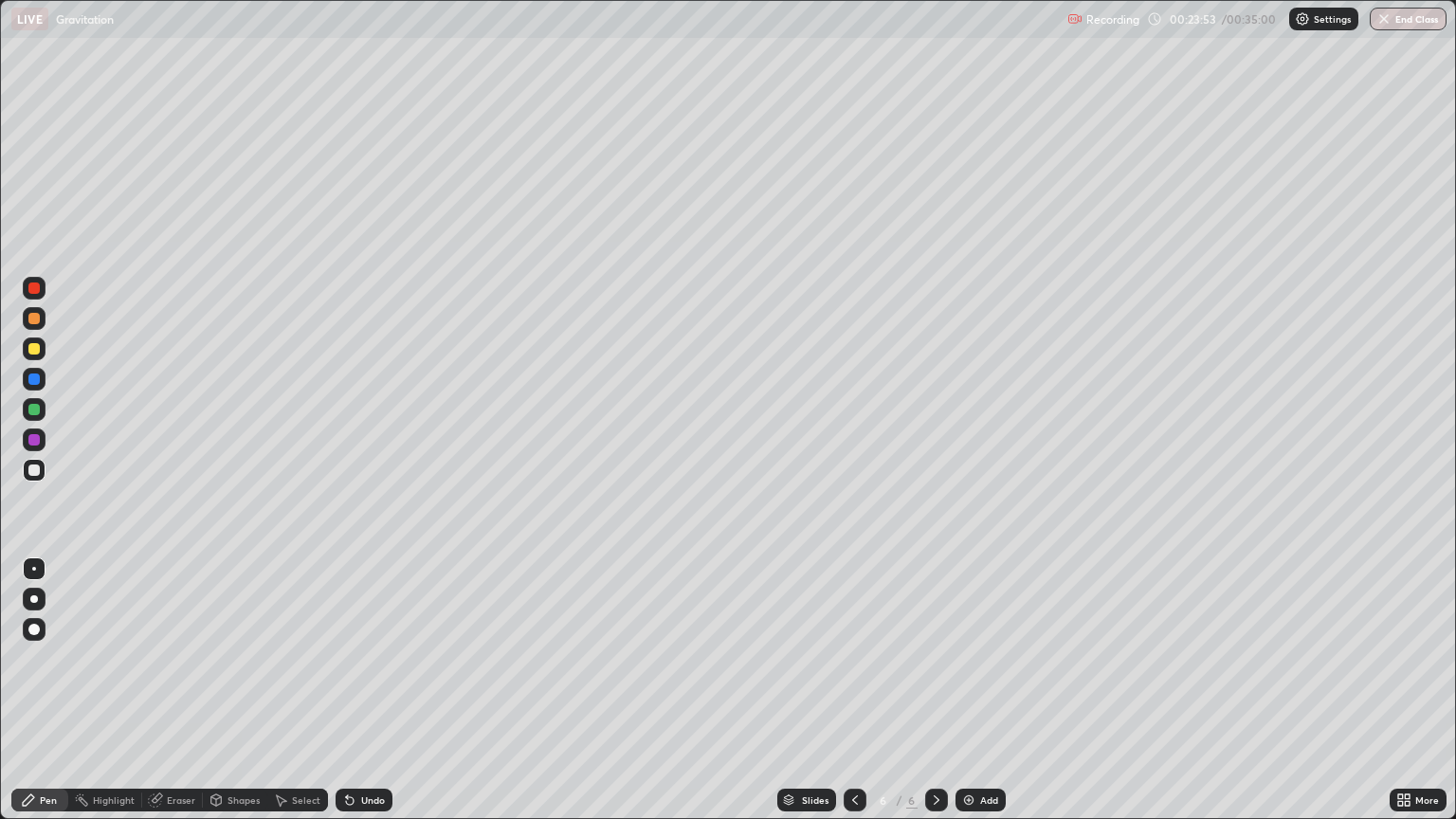 click at bounding box center [34, 349] 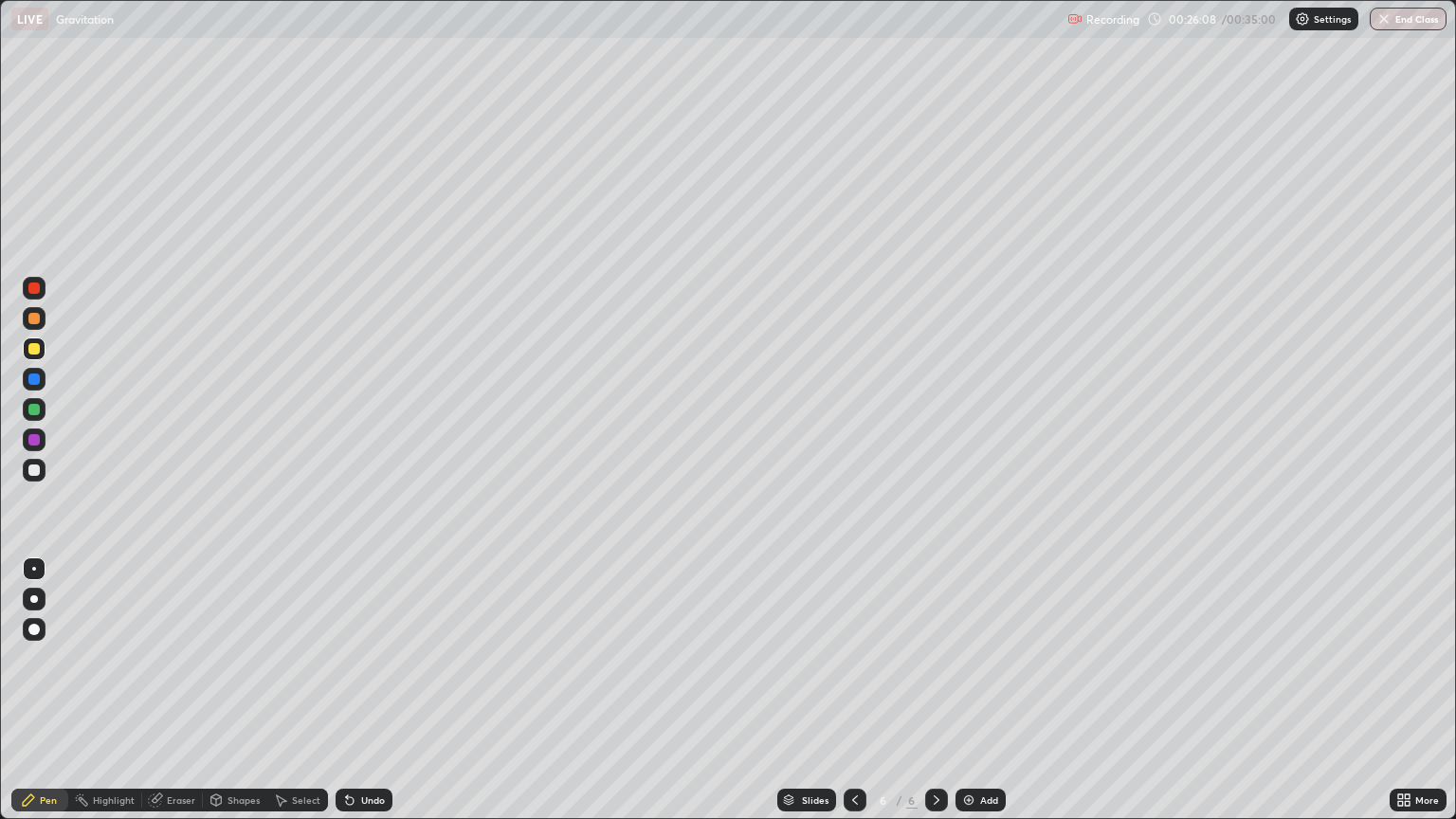 click on "Undo" at bounding box center (364, 800) 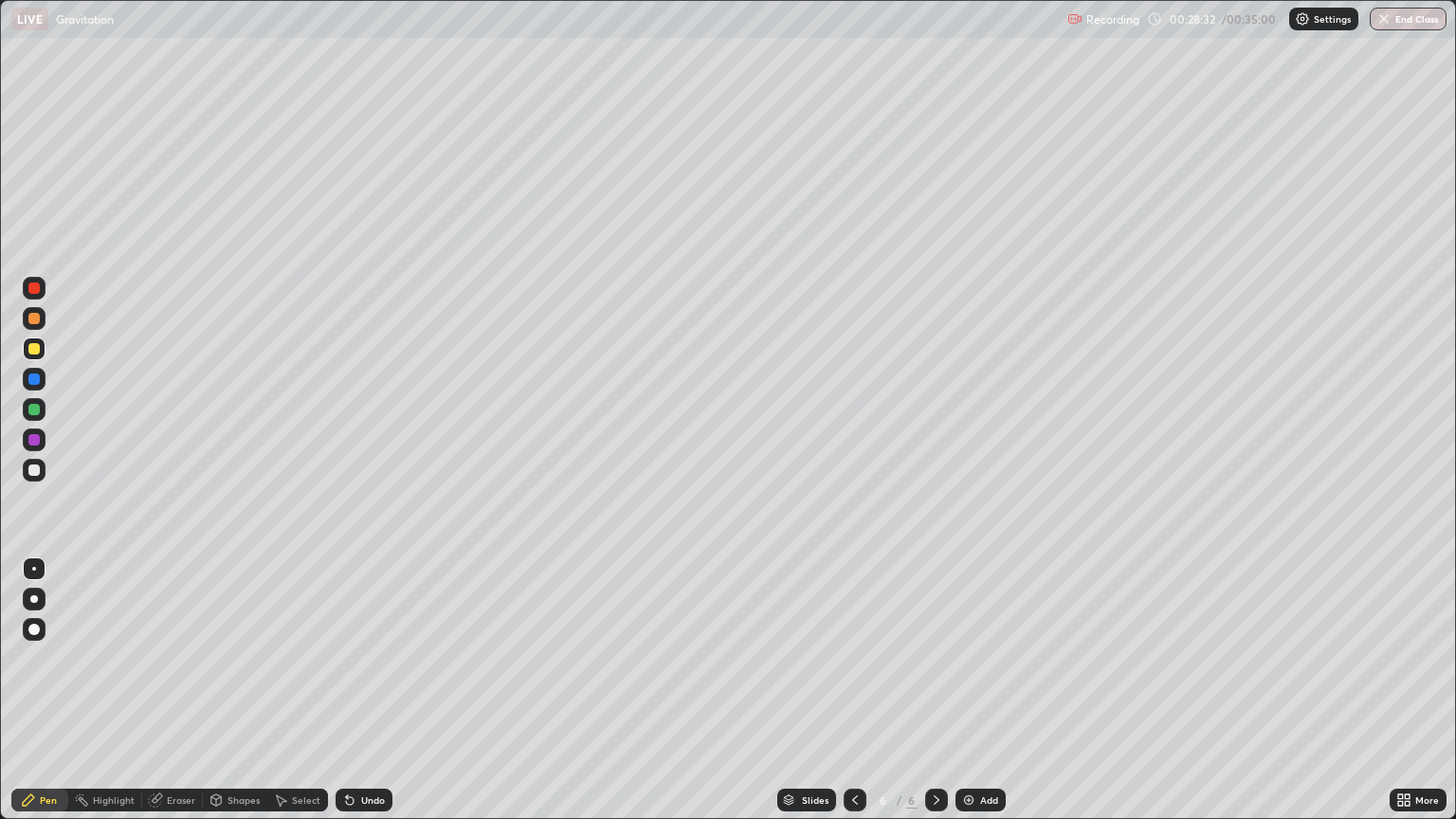 click at bounding box center [34, 470] 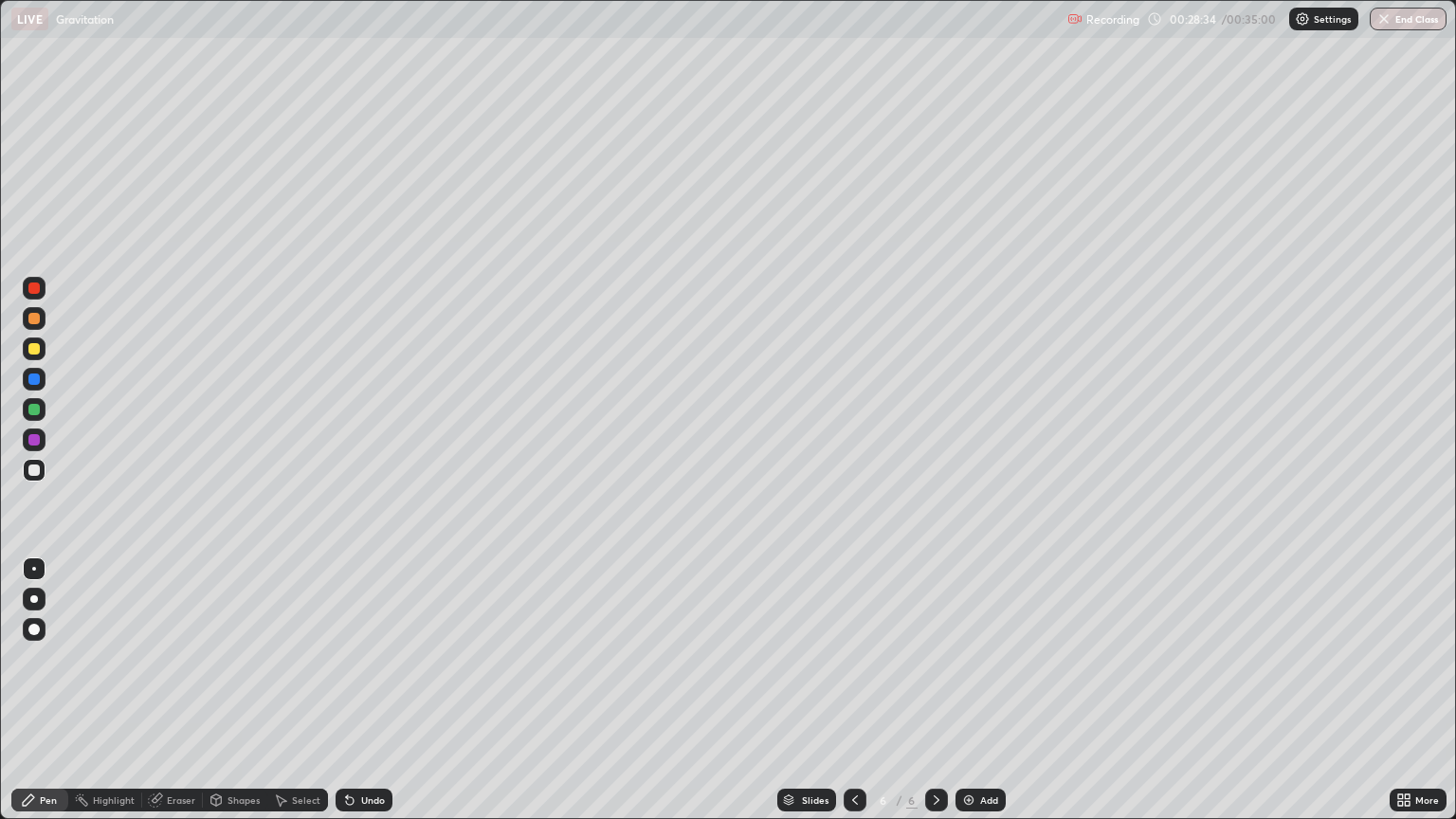 click on "Shapes" at bounding box center [235, 800] 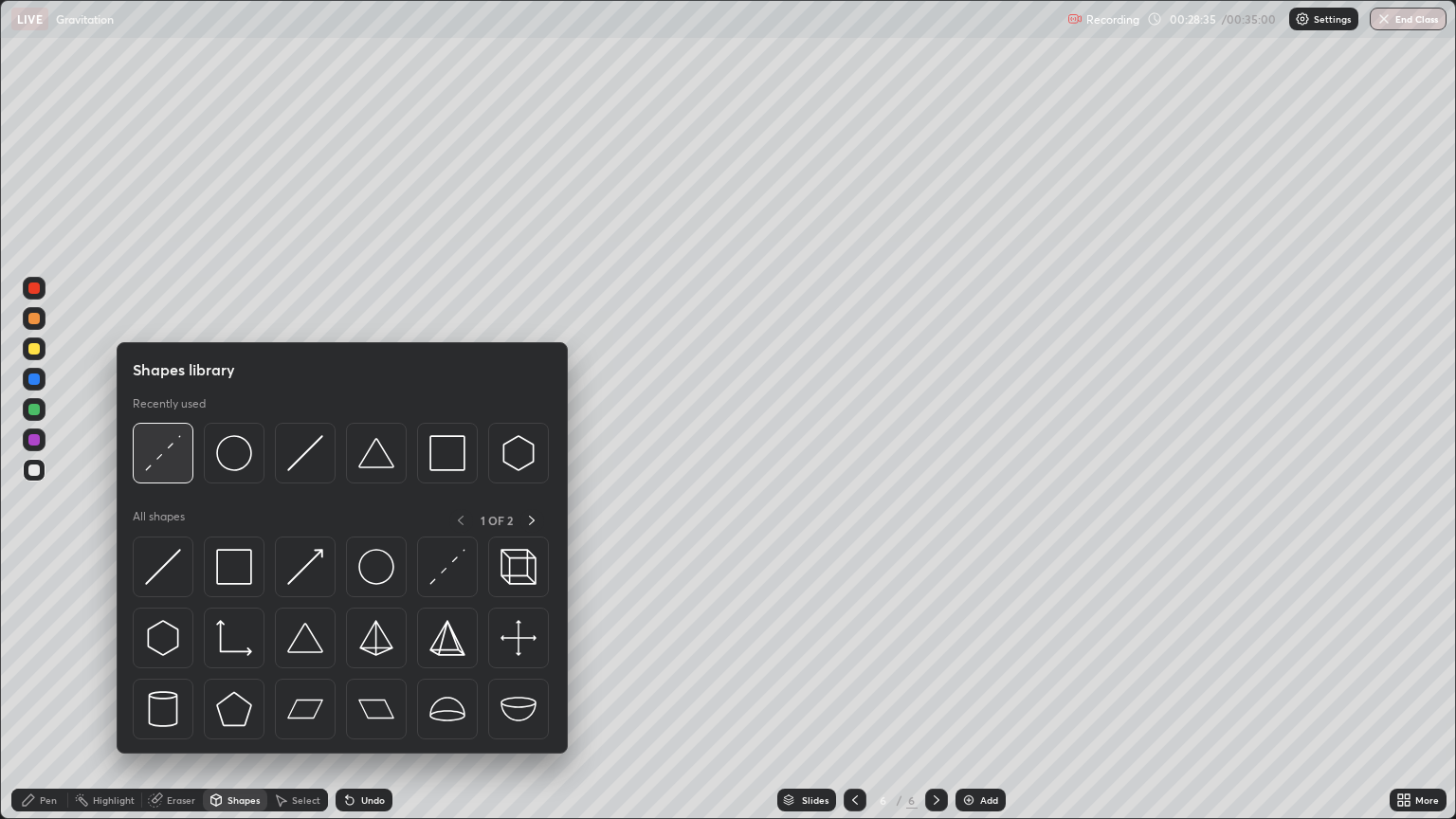 click at bounding box center (163, 453) 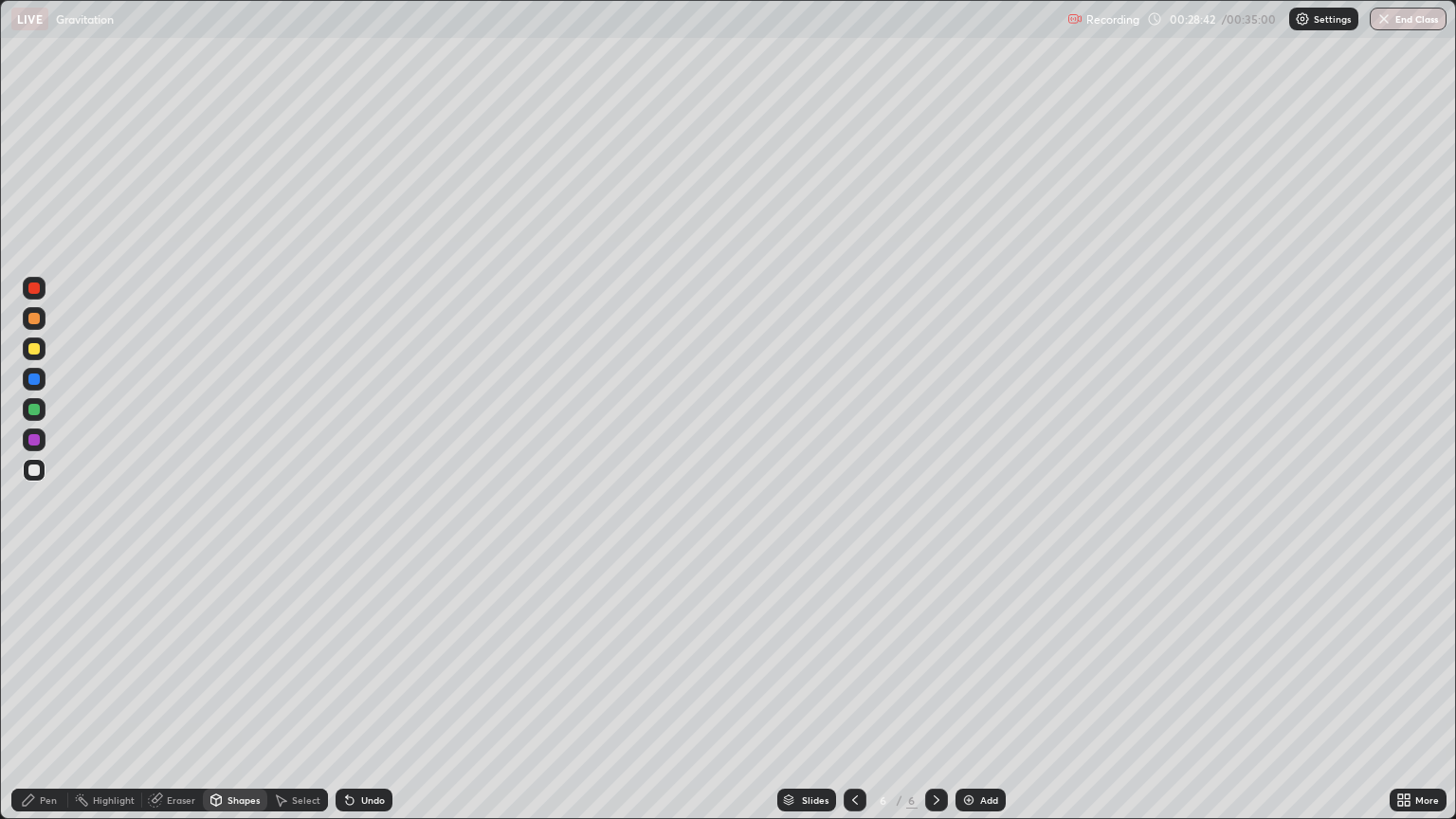 click on "Pen" at bounding box center (48, 800) 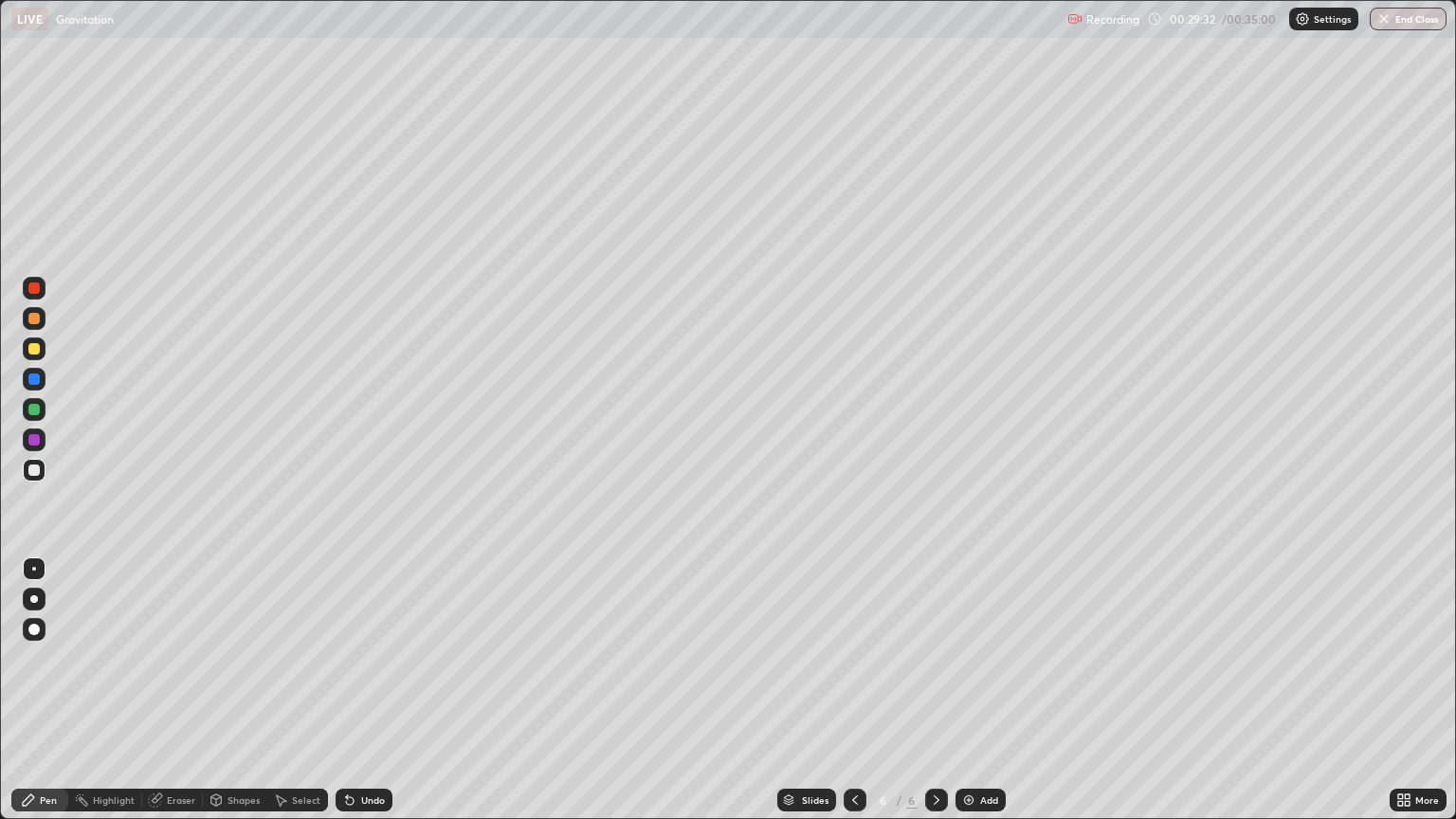 click on "Undo" at bounding box center (373, 800) 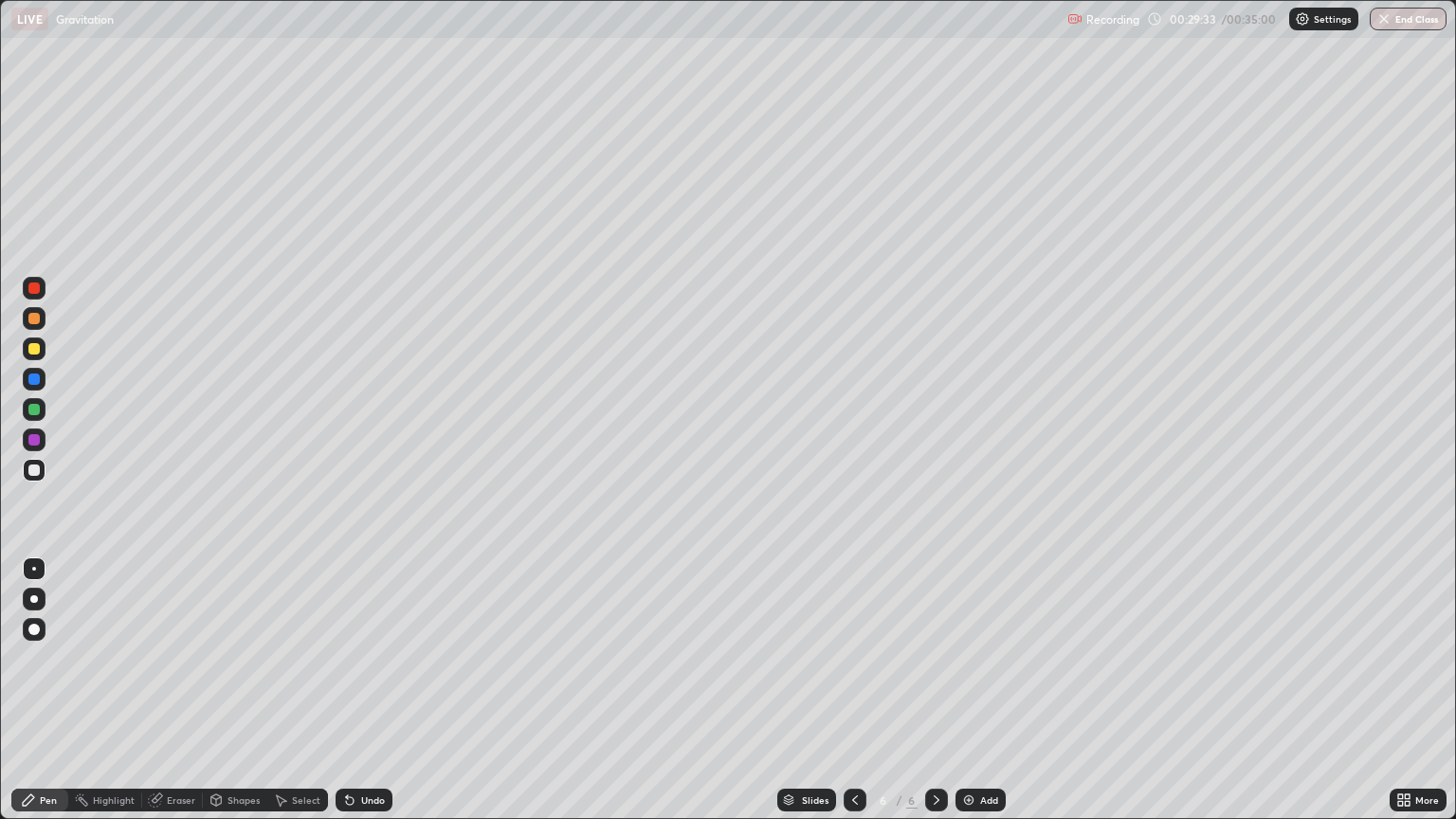 click on "Undo" at bounding box center [364, 800] 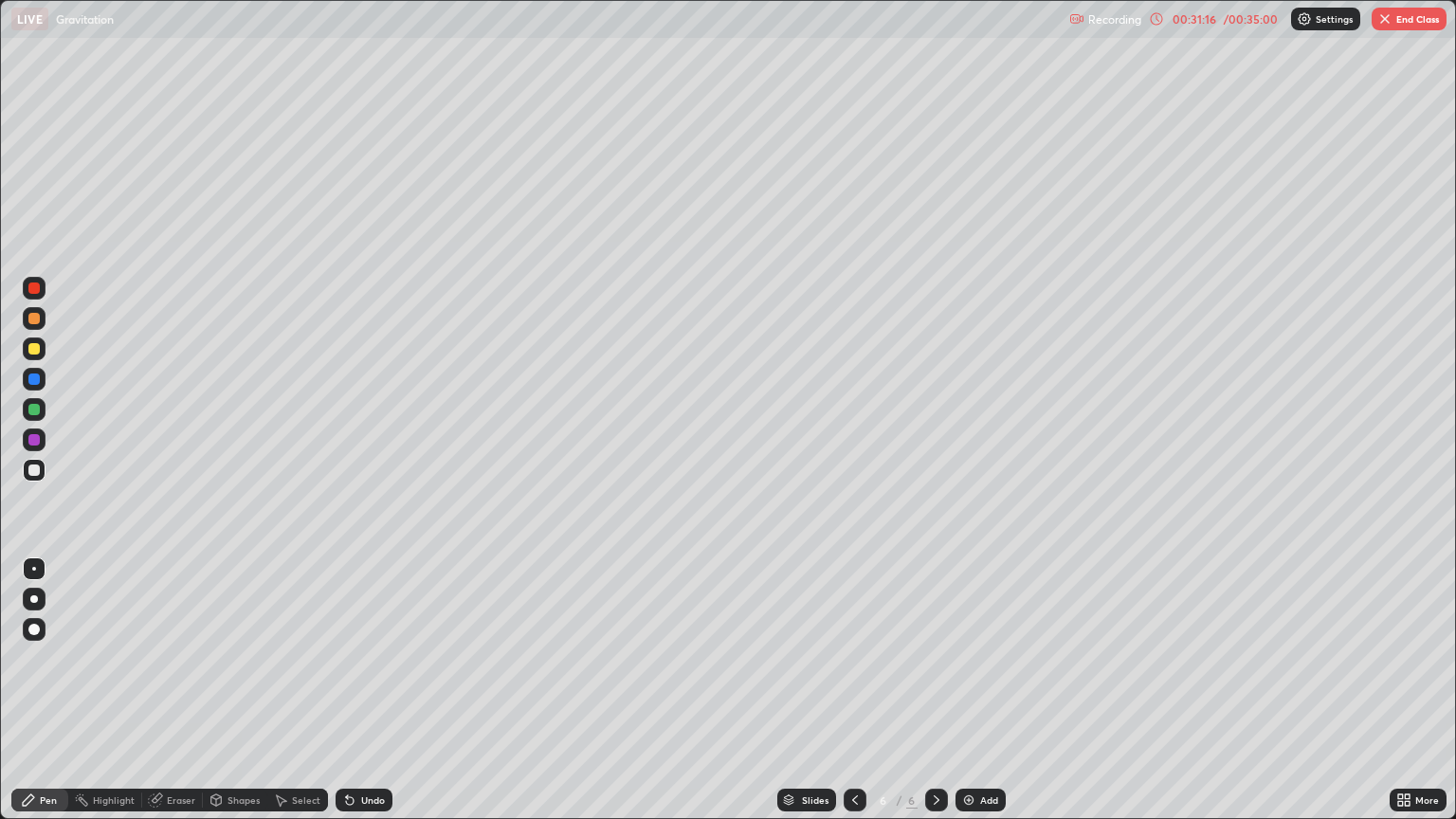 click at bounding box center (34, 349) 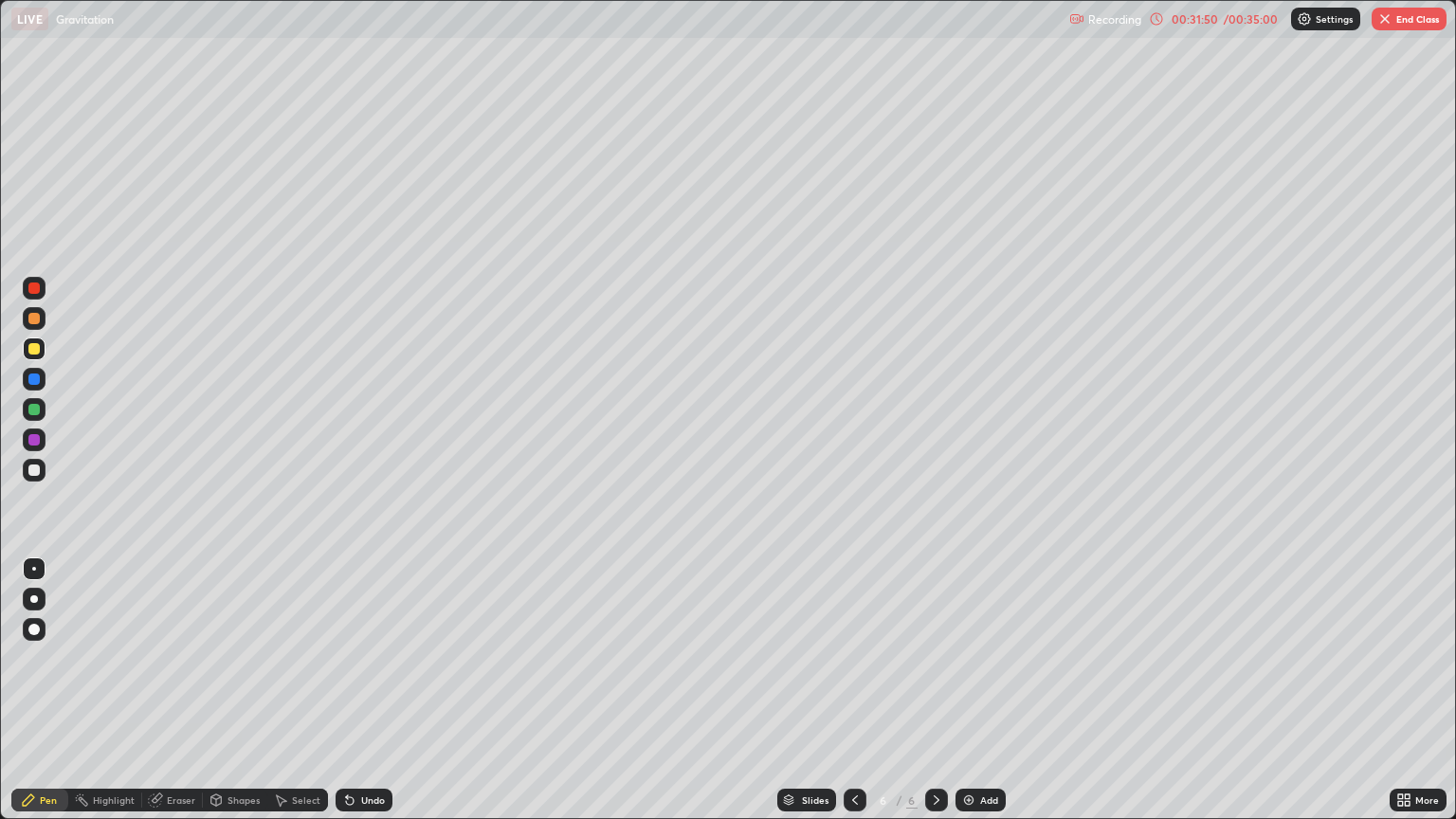 click at bounding box center [34, 470] 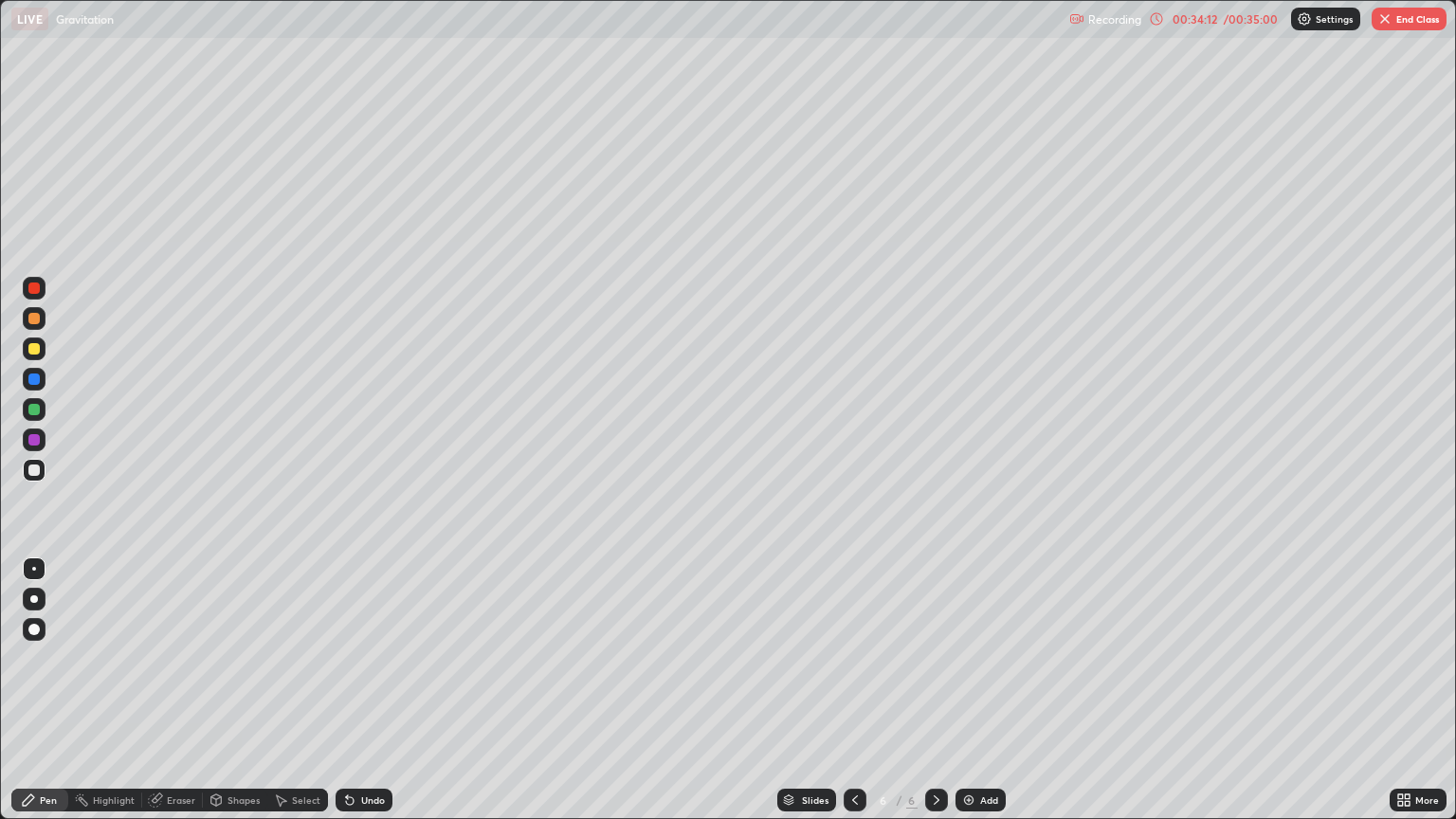click on "Add" at bounding box center (989, 800) 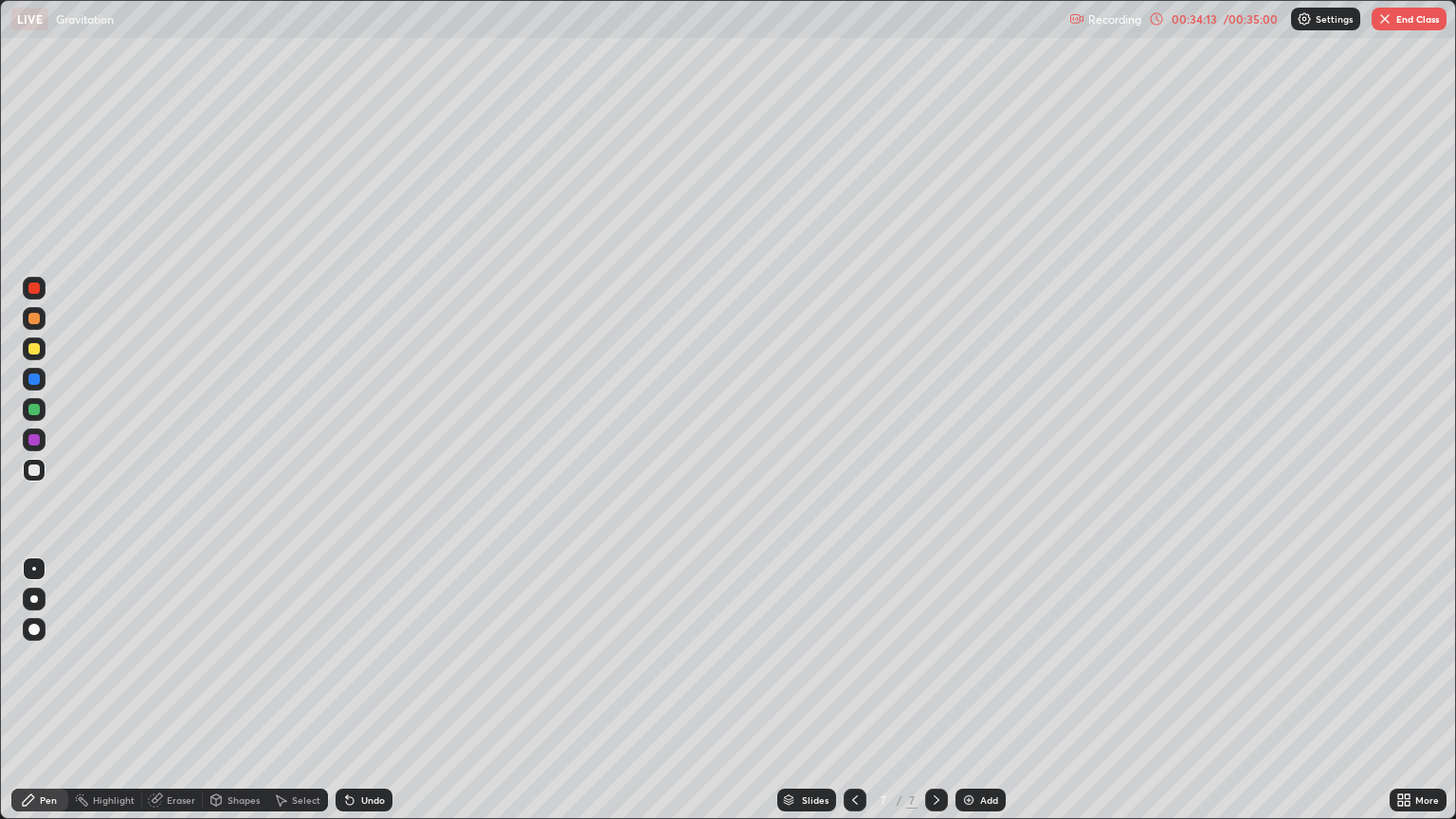 click at bounding box center (34, 349) 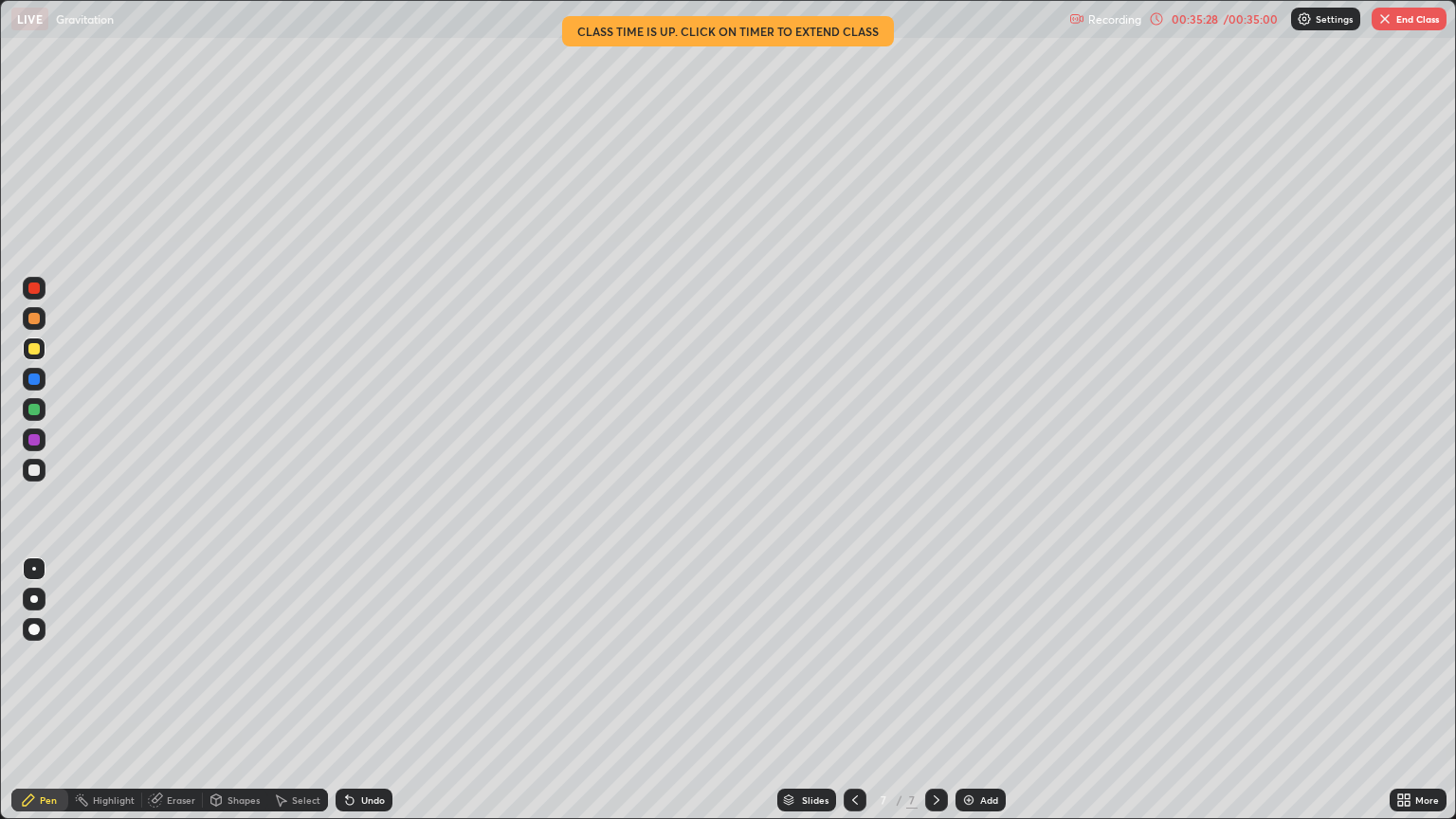 click on "End Class" at bounding box center (1409, 19) 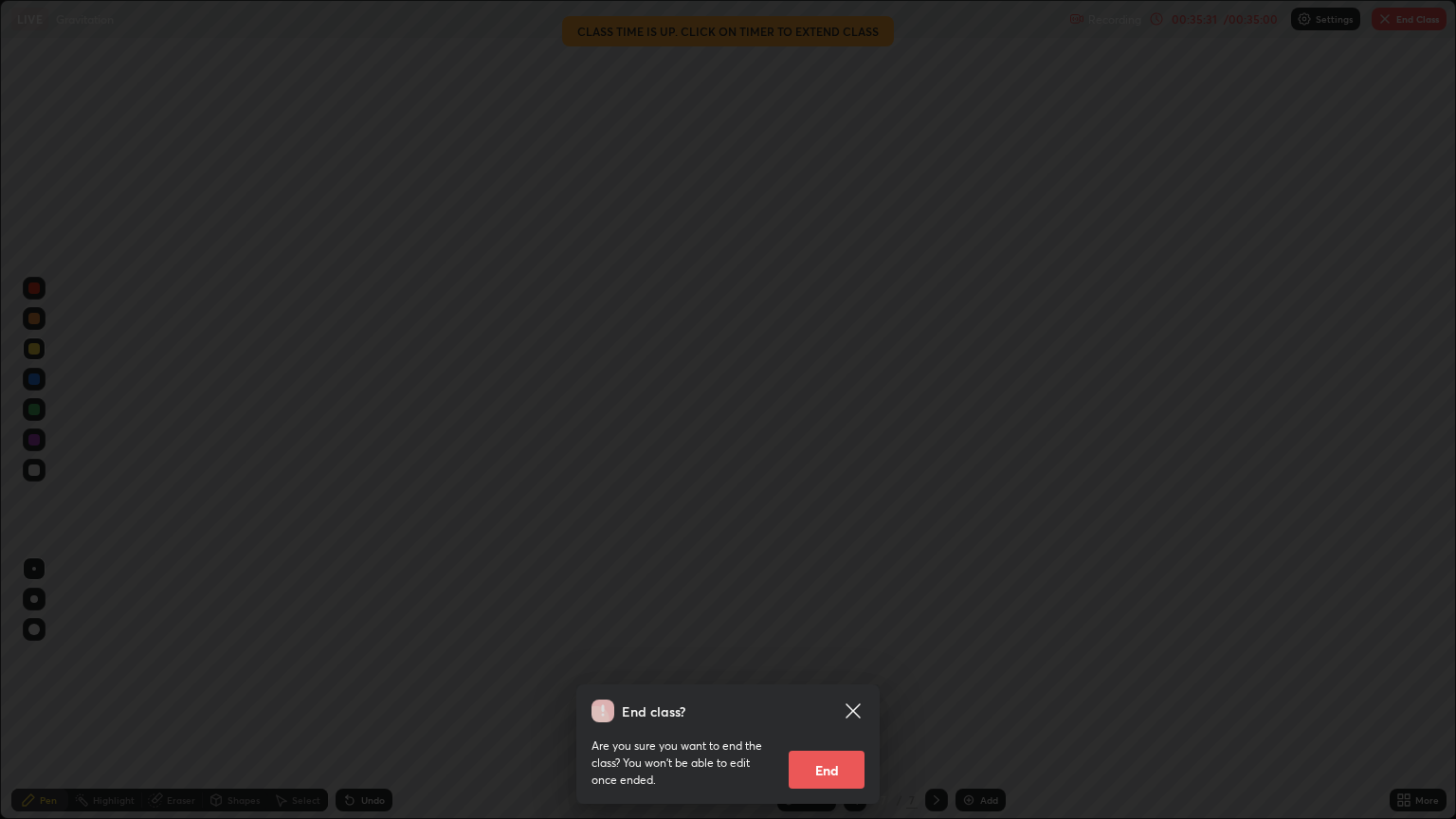 click on "End" at bounding box center [827, 770] 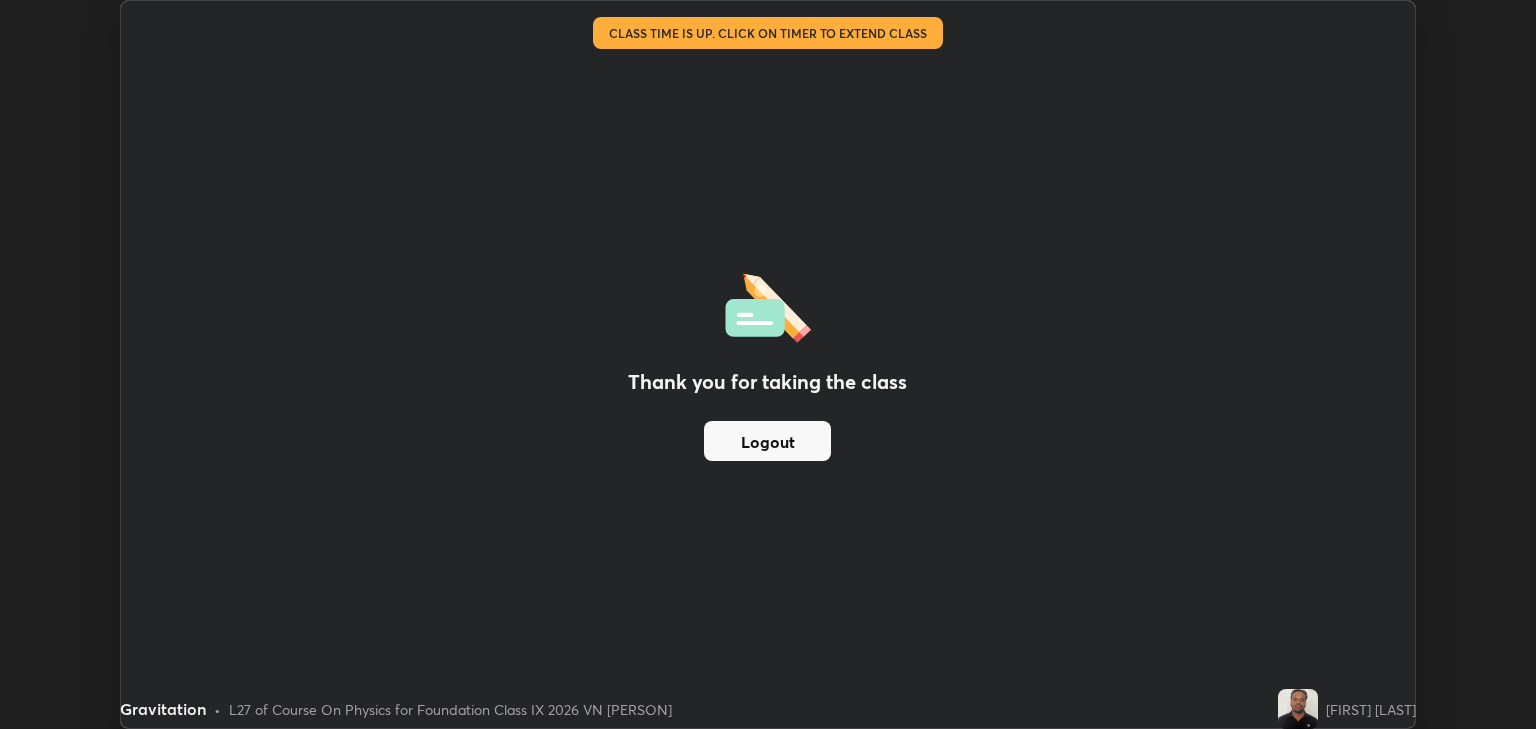 scroll, scrollTop: 729, scrollLeft: 1536, axis: both 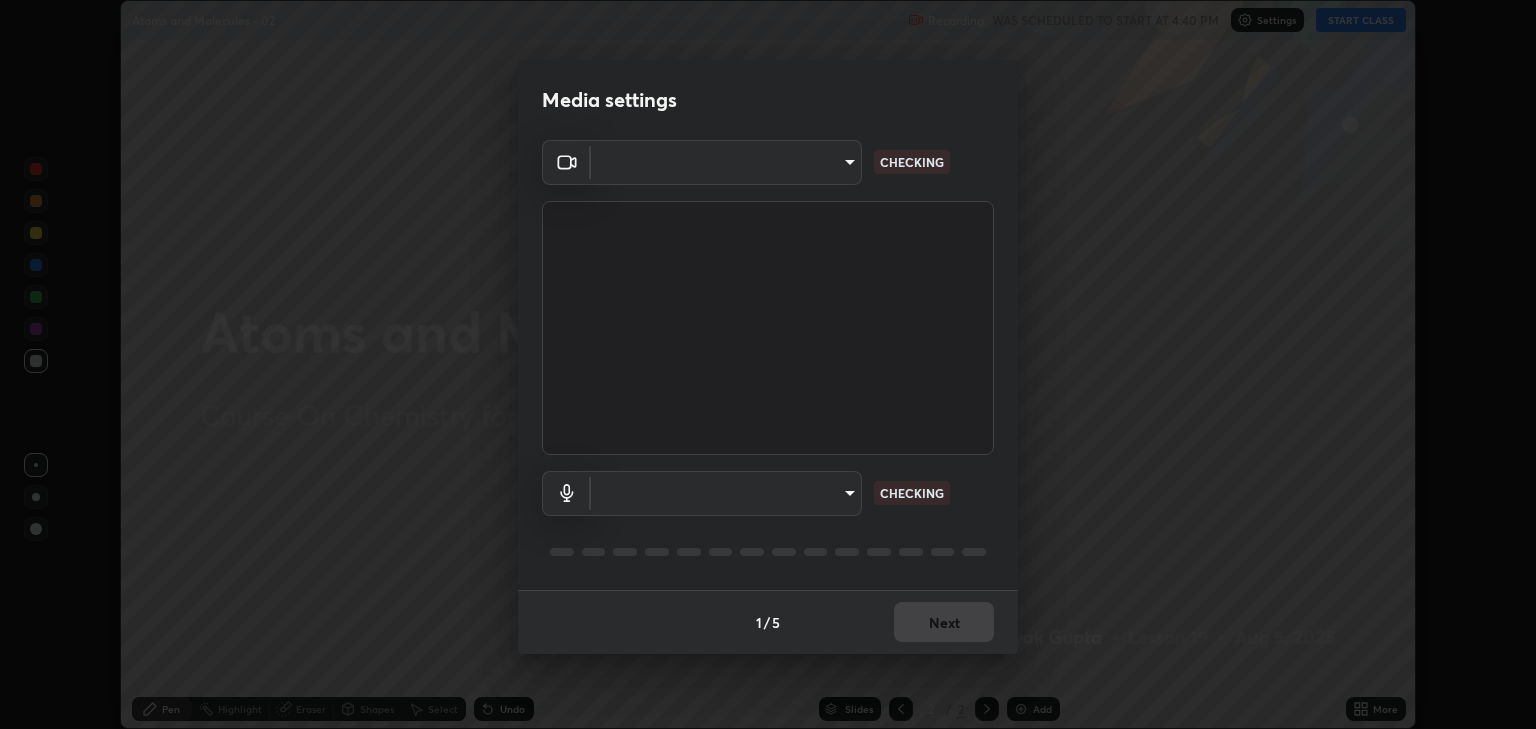 type on "[HASH]" 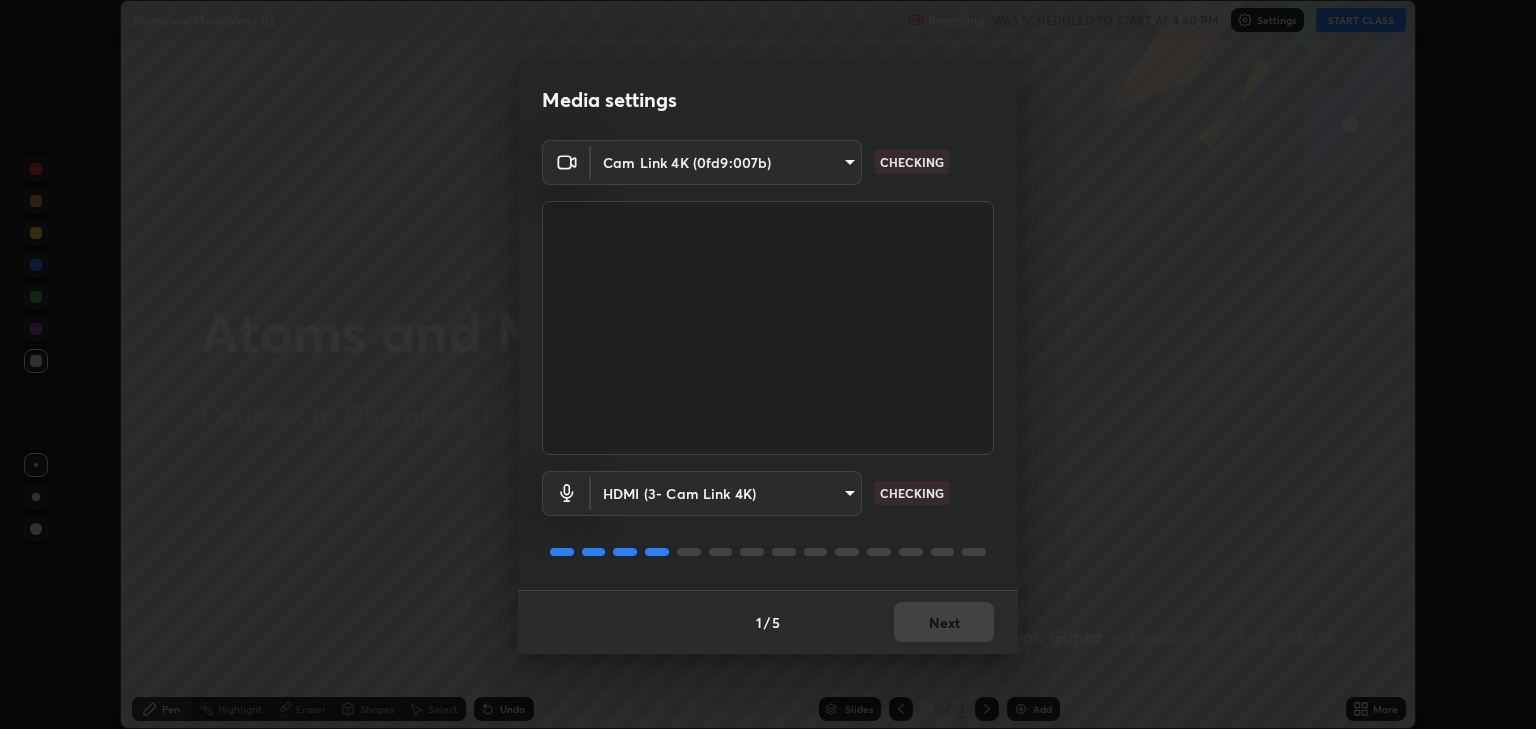 click on "1 / 5 Next" at bounding box center [768, 622] 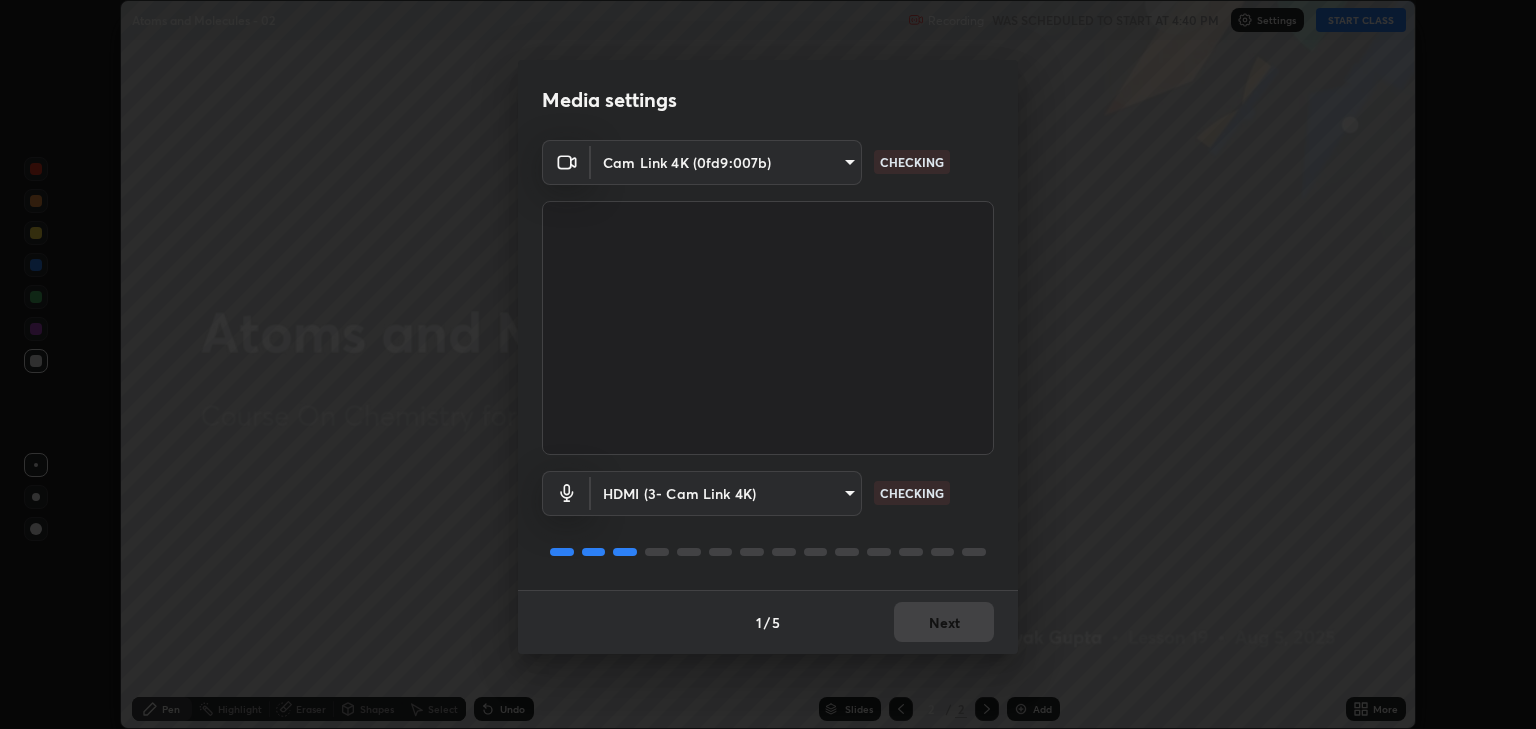 click on "1 / 5 Next" at bounding box center [768, 622] 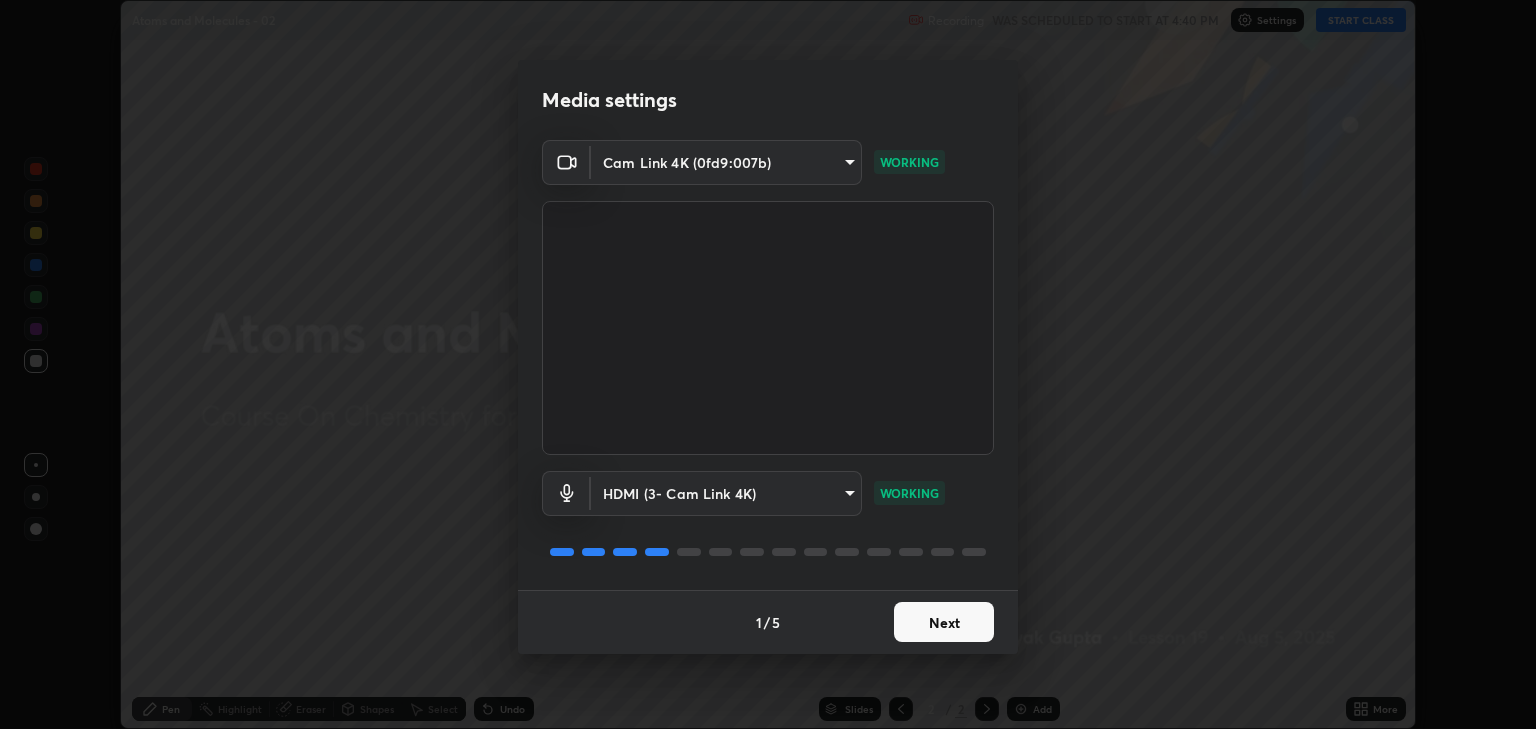 click on "Next" at bounding box center (944, 622) 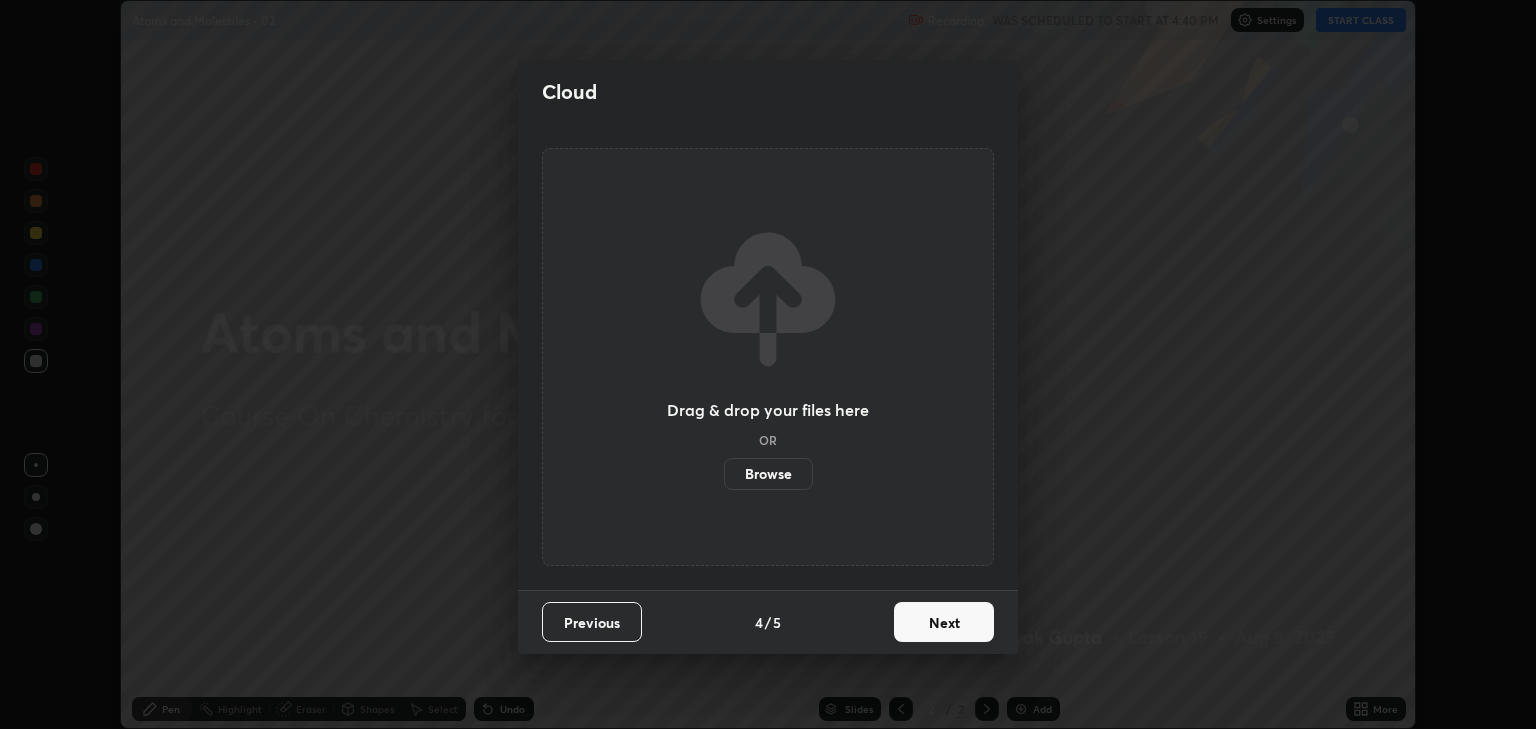 click on "Next" at bounding box center (944, 622) 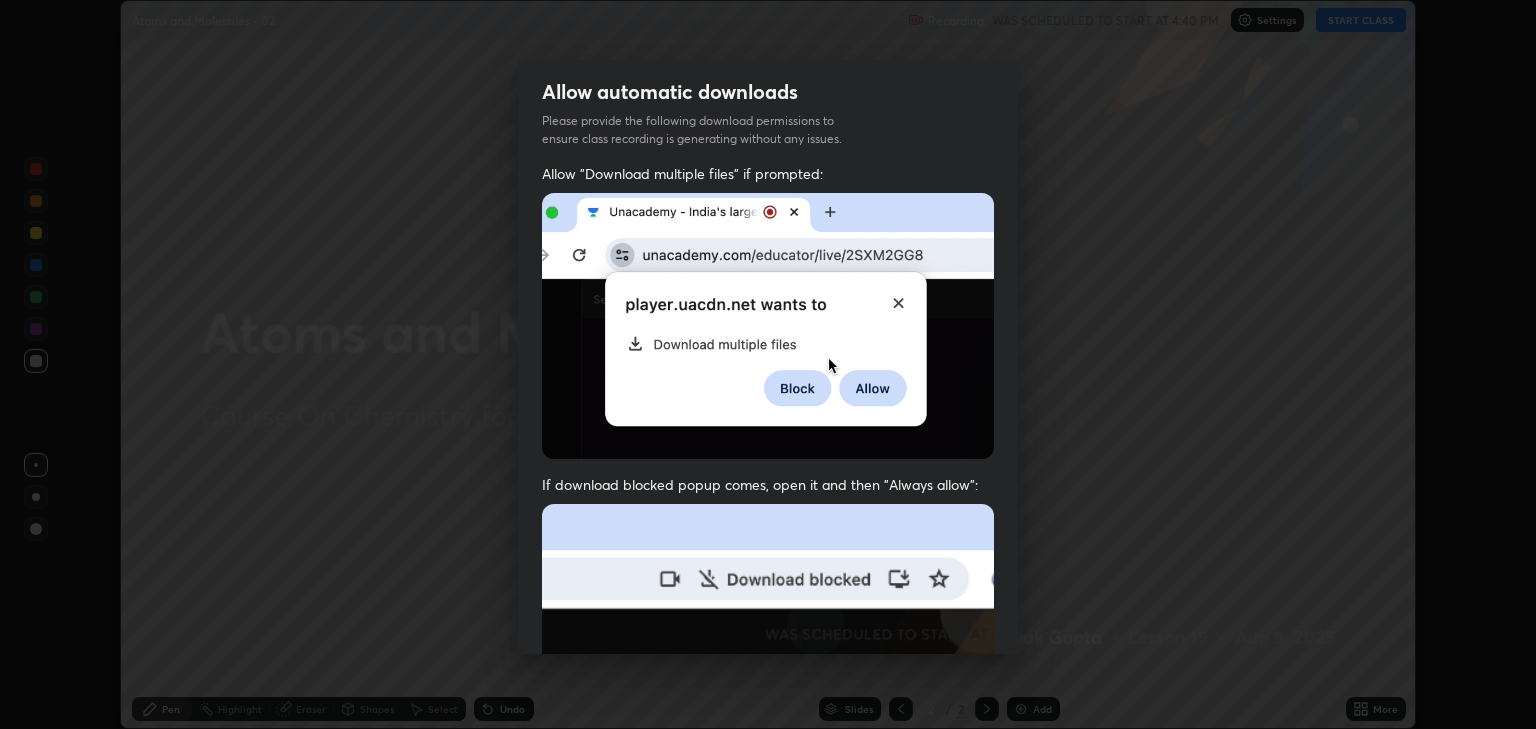 click at bounding box center (768, 722) 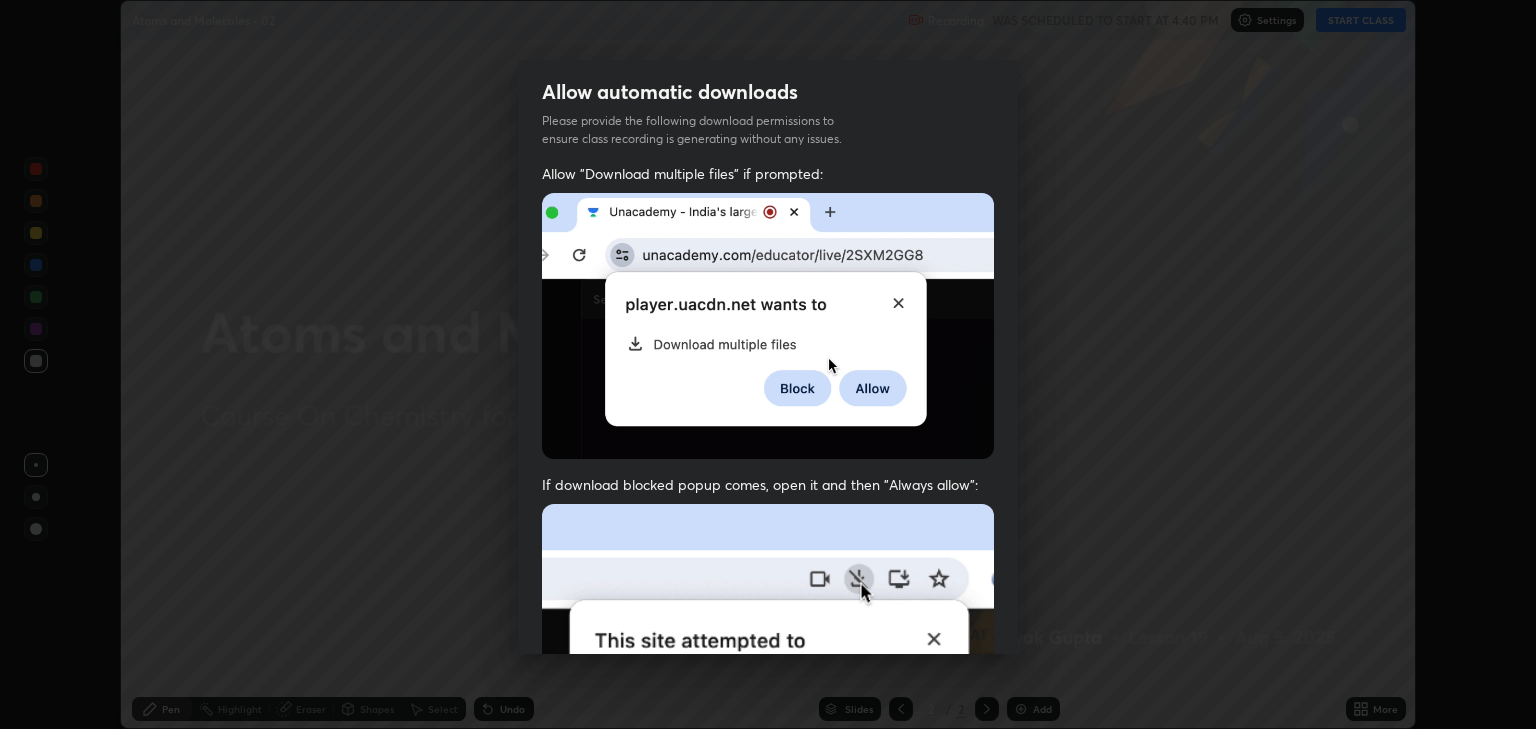 click at bounding box center [768, 722] 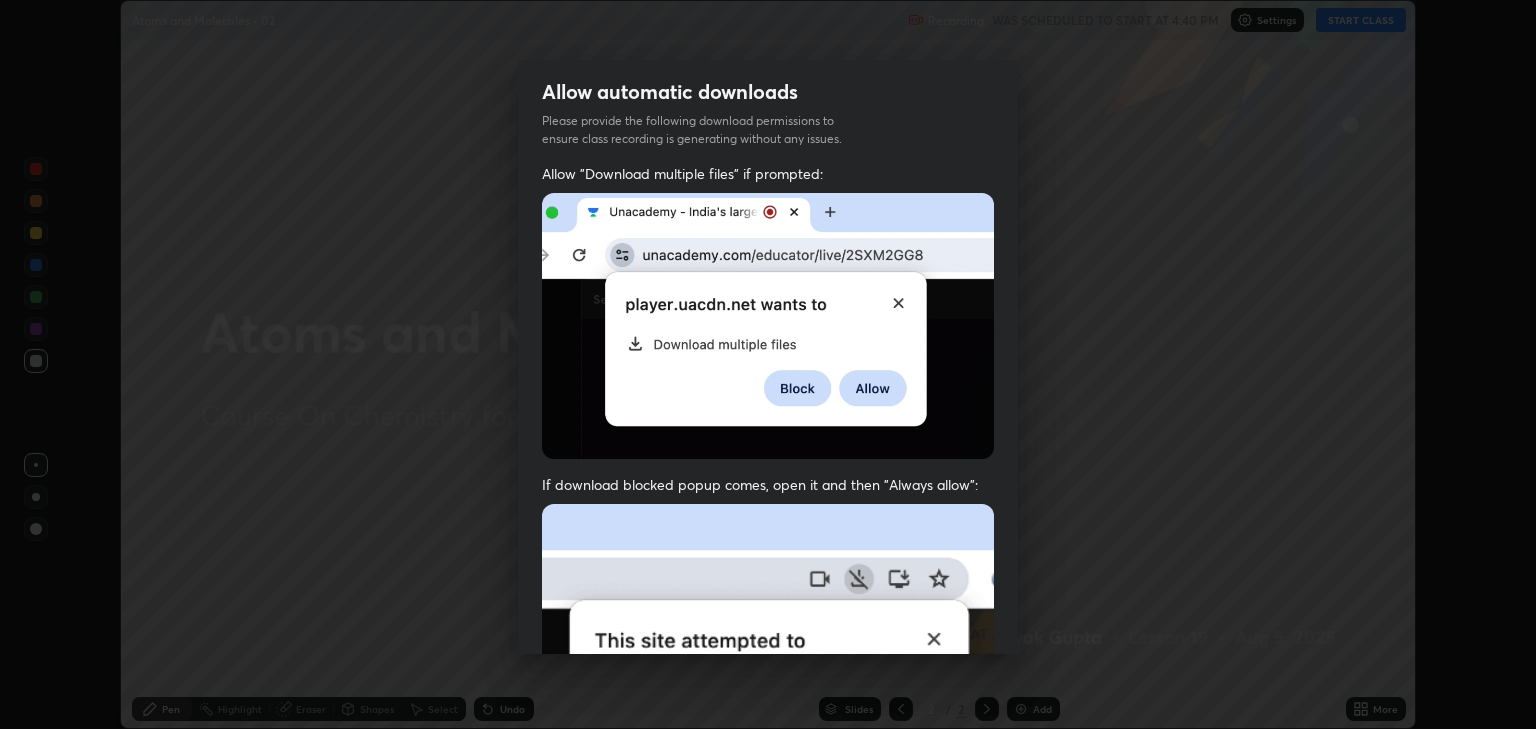 click at bounding box center [768, 722] 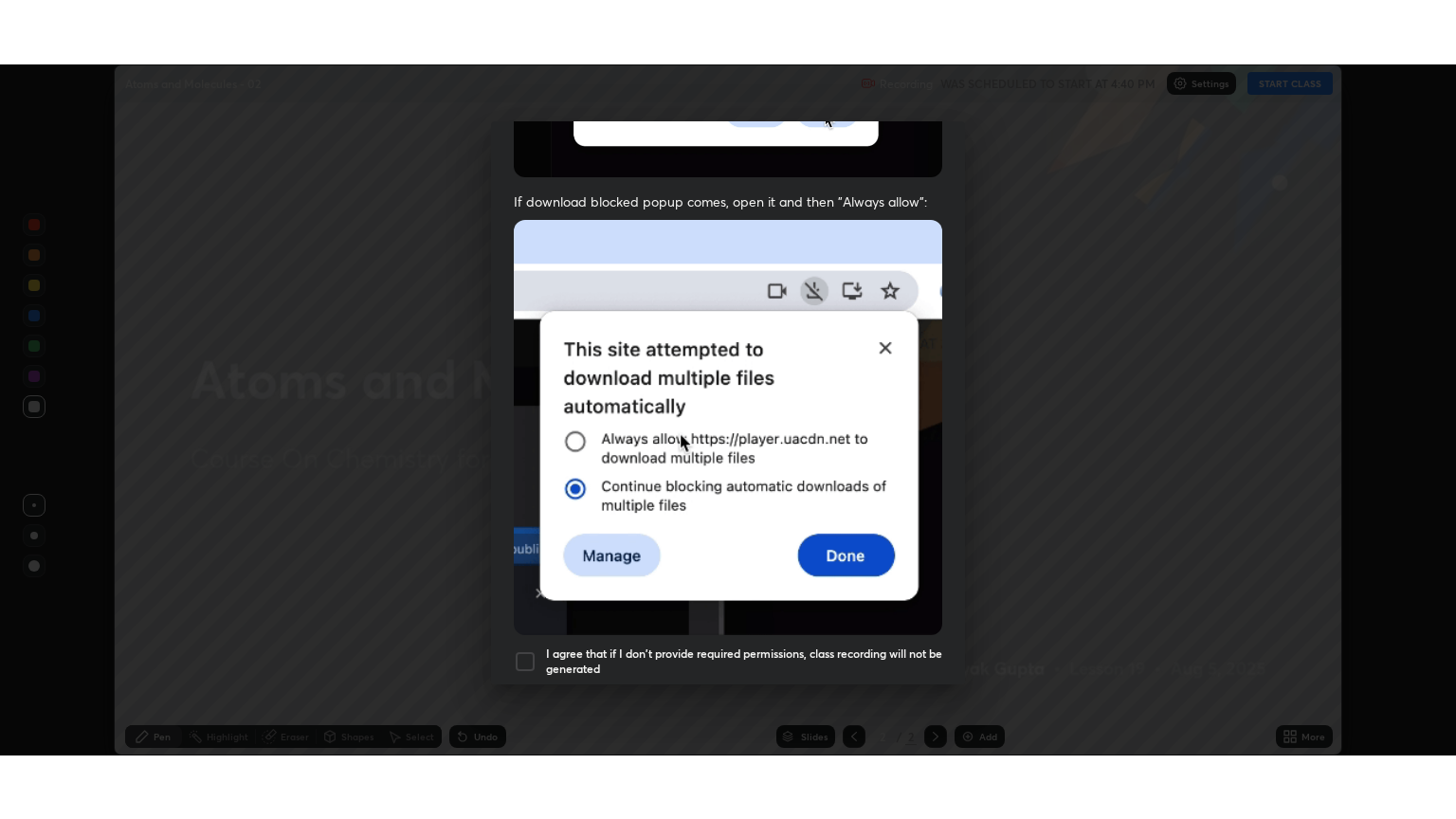 scroll, scrollTop: 384, scrollLeft: 0, axis: vertical 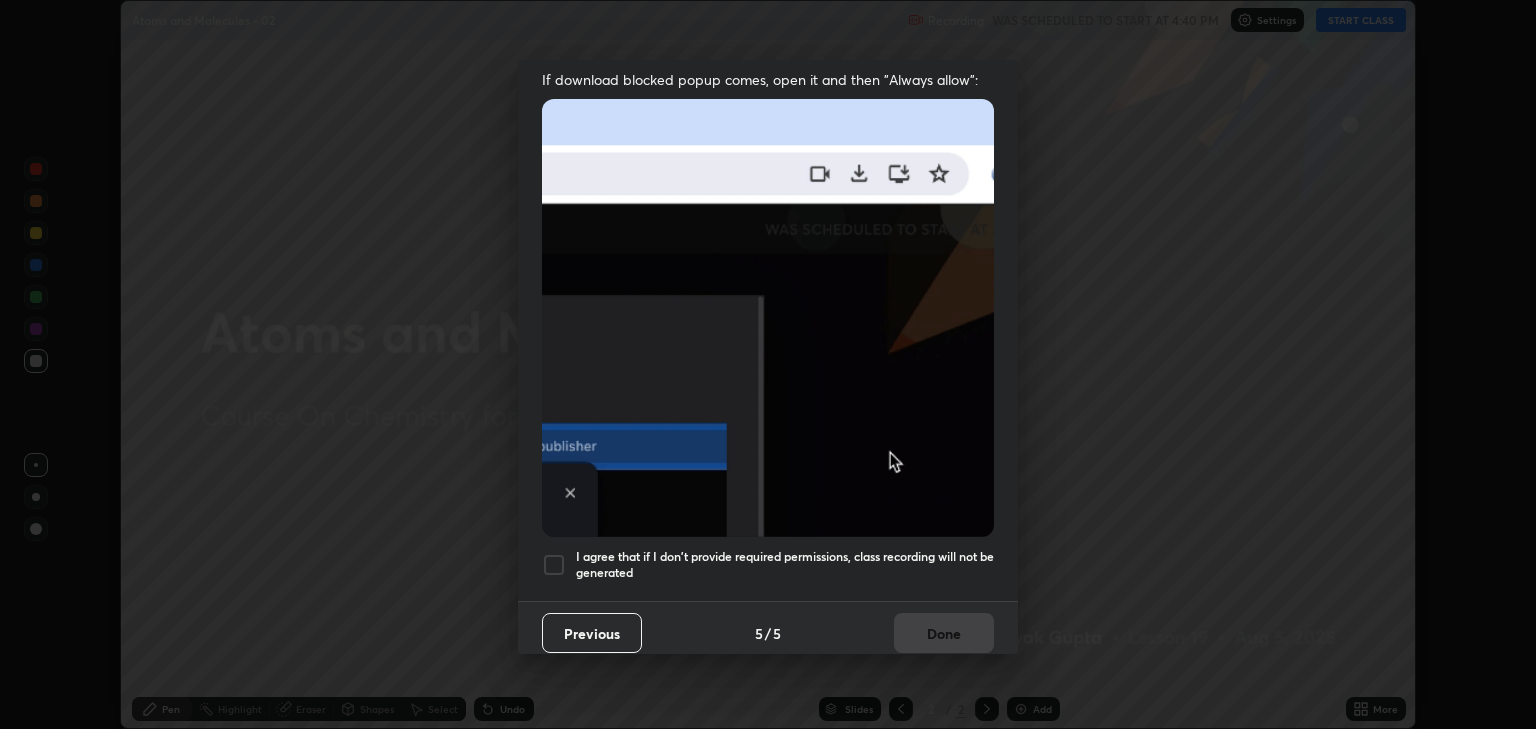 click on "I agree that if I don't provide required permissions, class recording will not be generated" at bounding box center [785, 564] 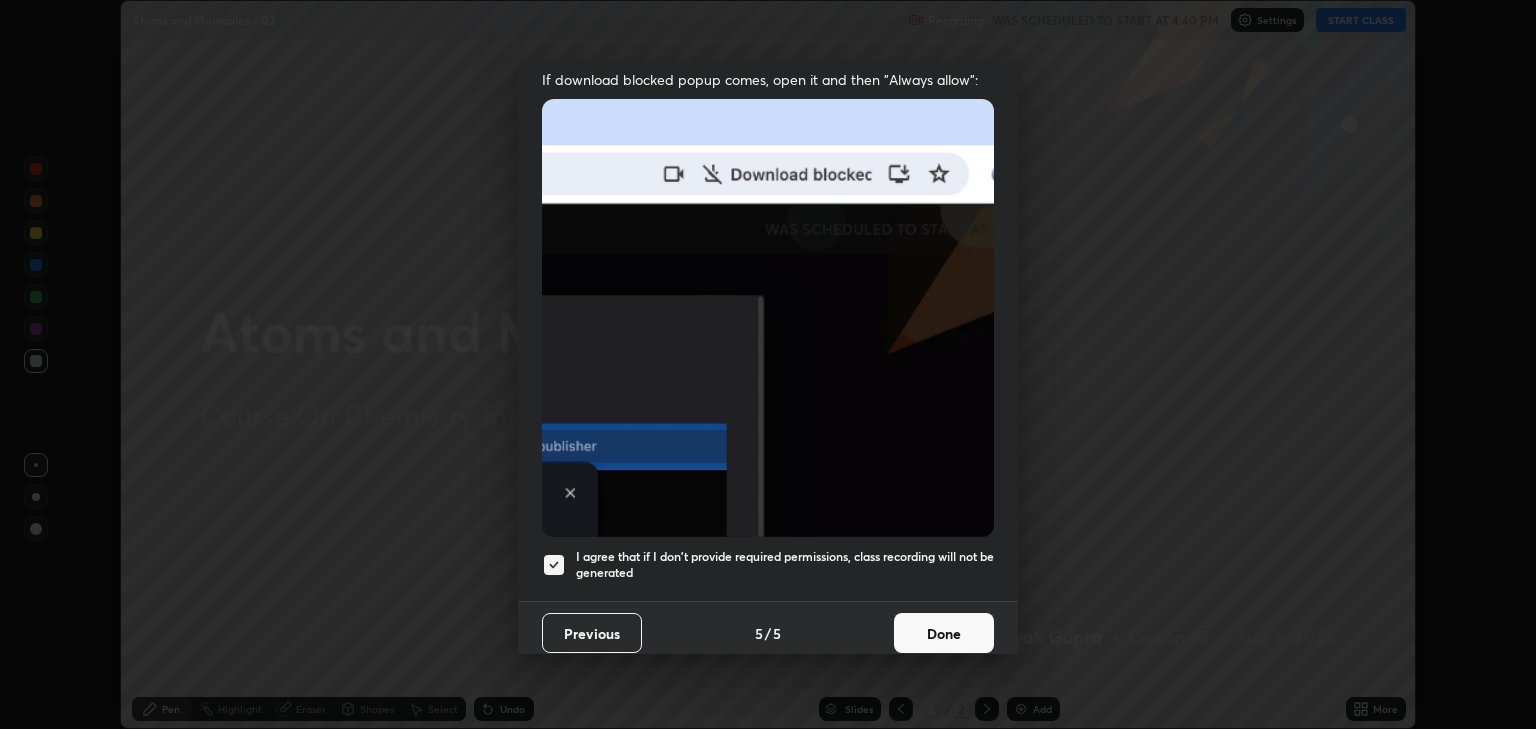 click on "Done" at bounding box center [944, 633] 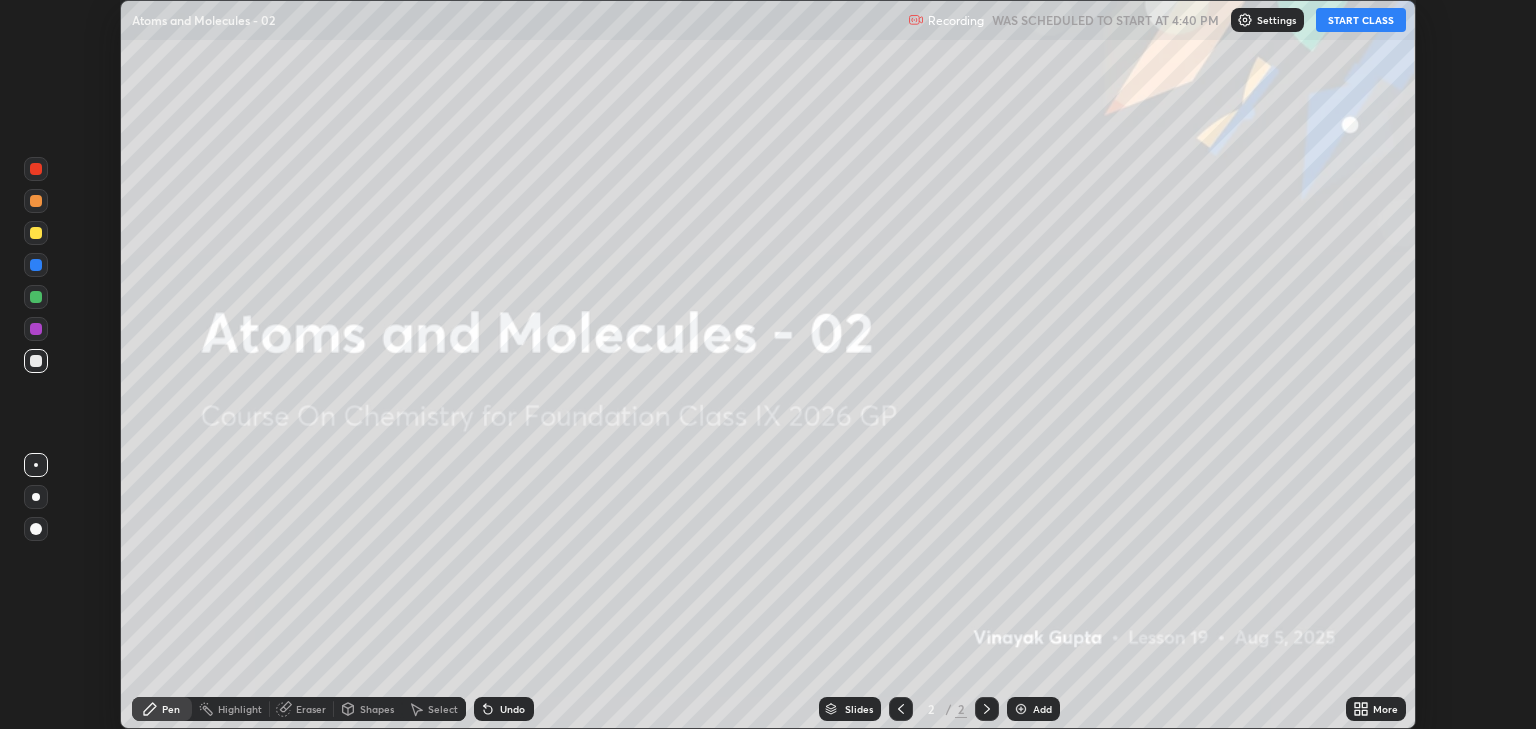 click on "More" at bounding box center [1376, 709] 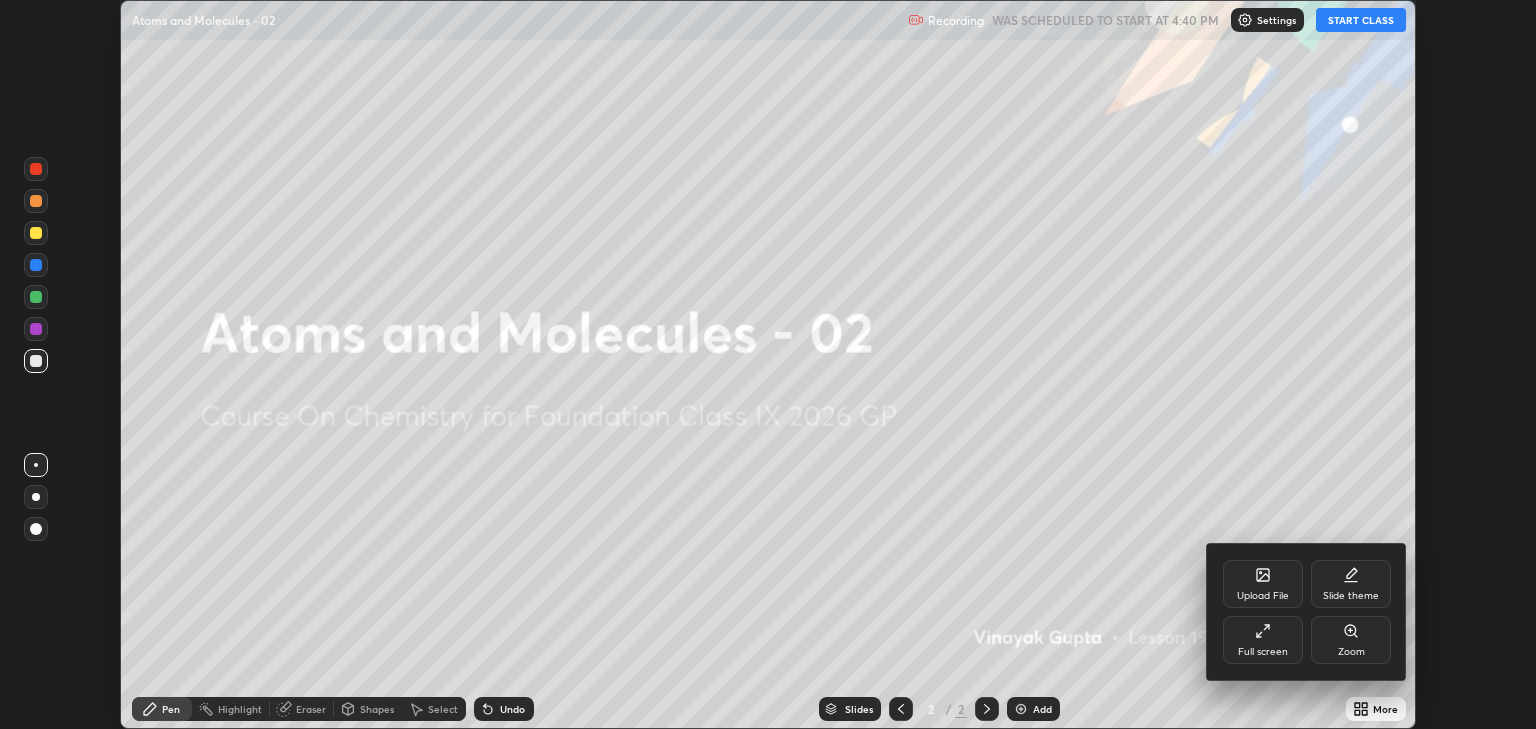 click on "Full screen" at bounding box center [1263, 652] 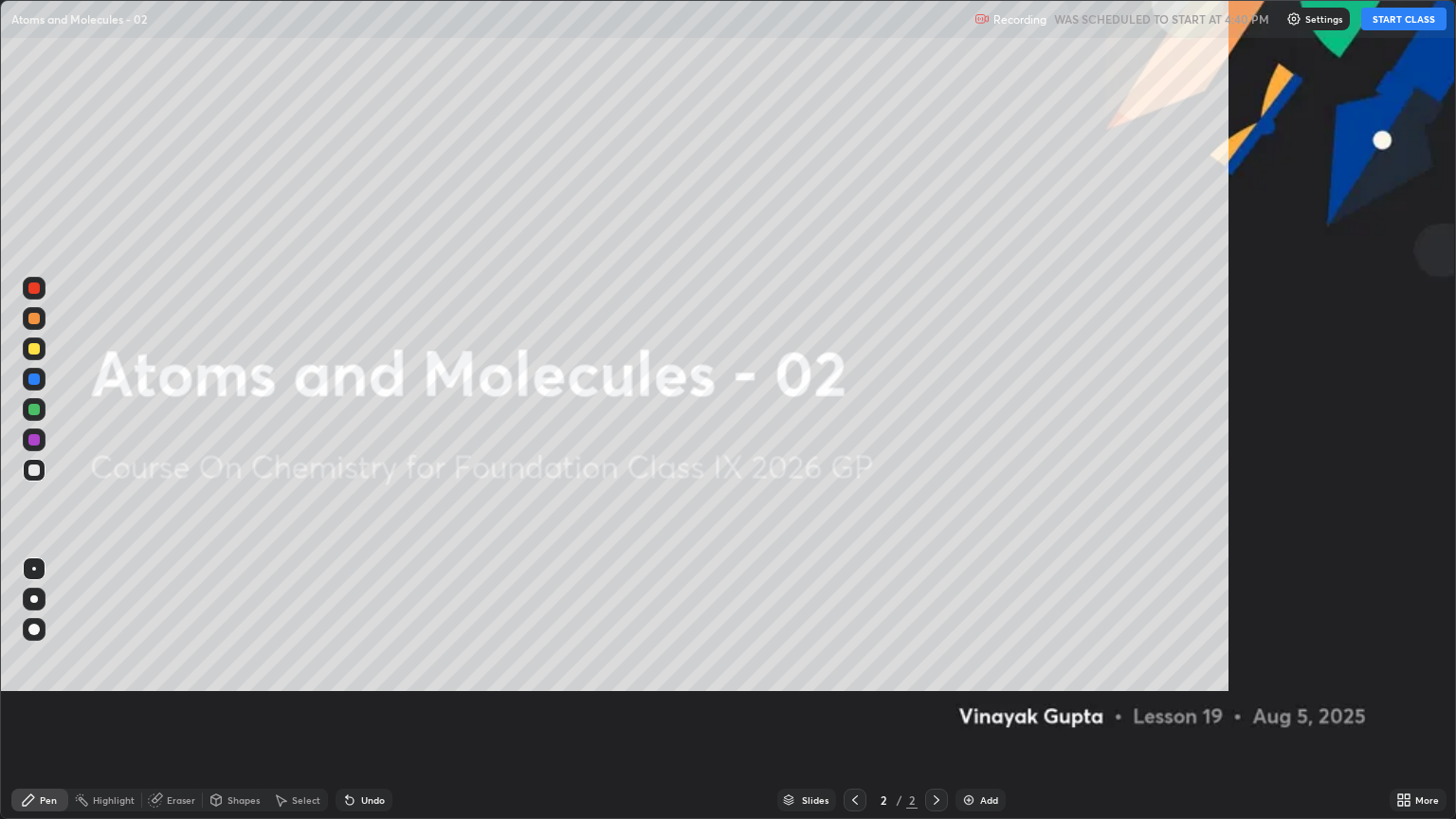 scroll, scrollTop: 93973, scrollLeft: 93336, axis: both 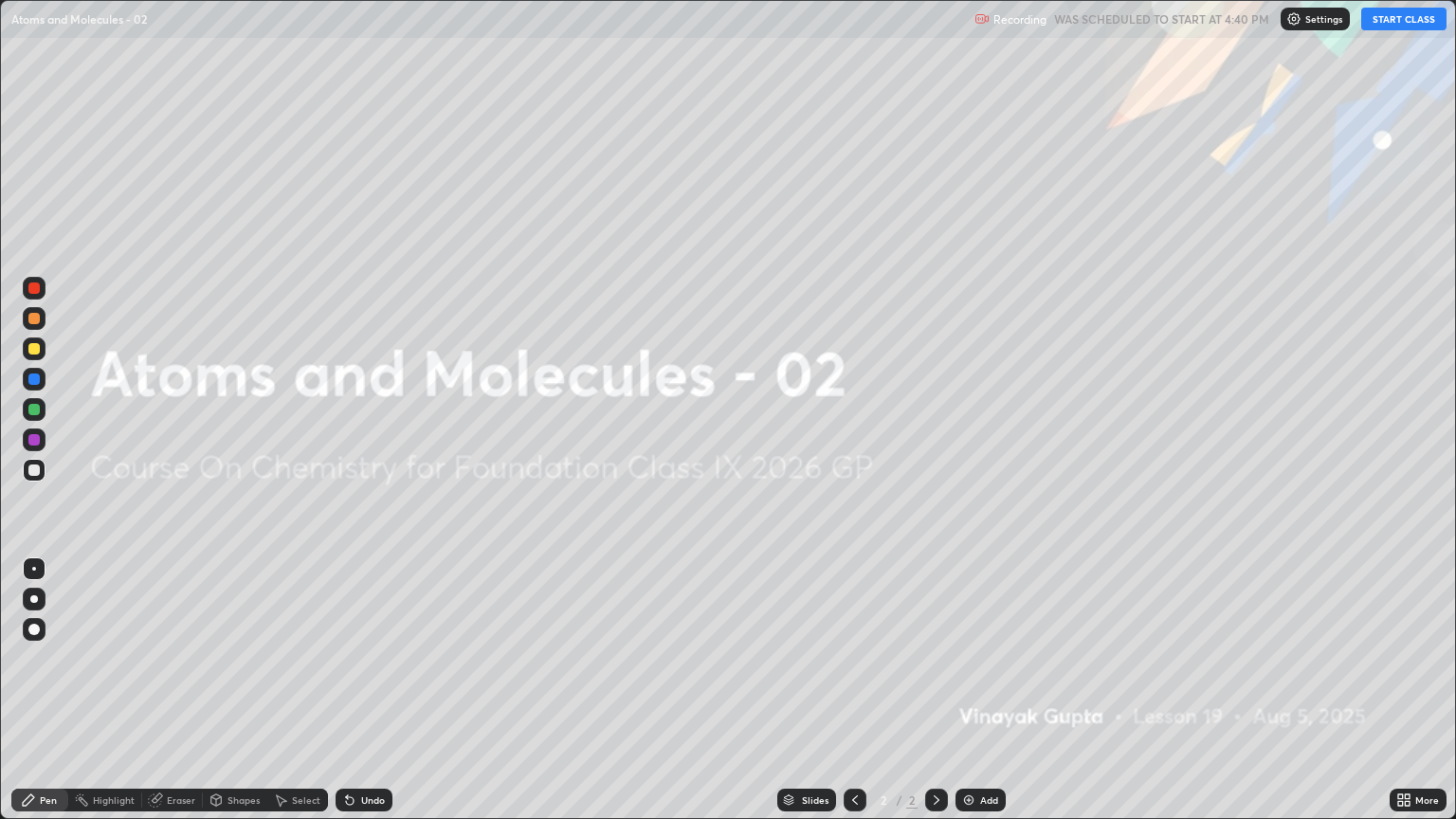 click on "START CLASS" at bounding box center (1404, 19) 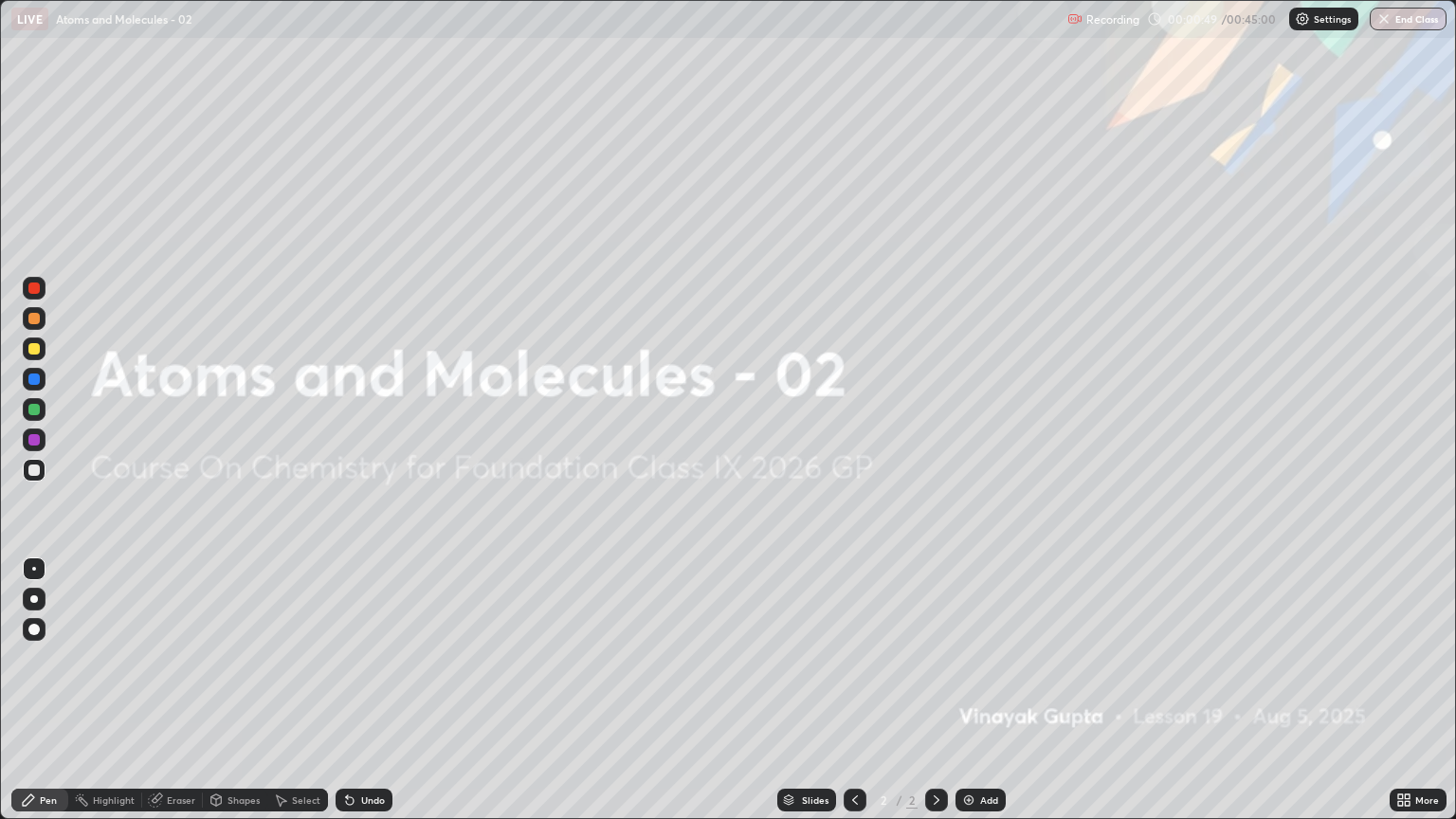 click at bounding box center [969, 800] 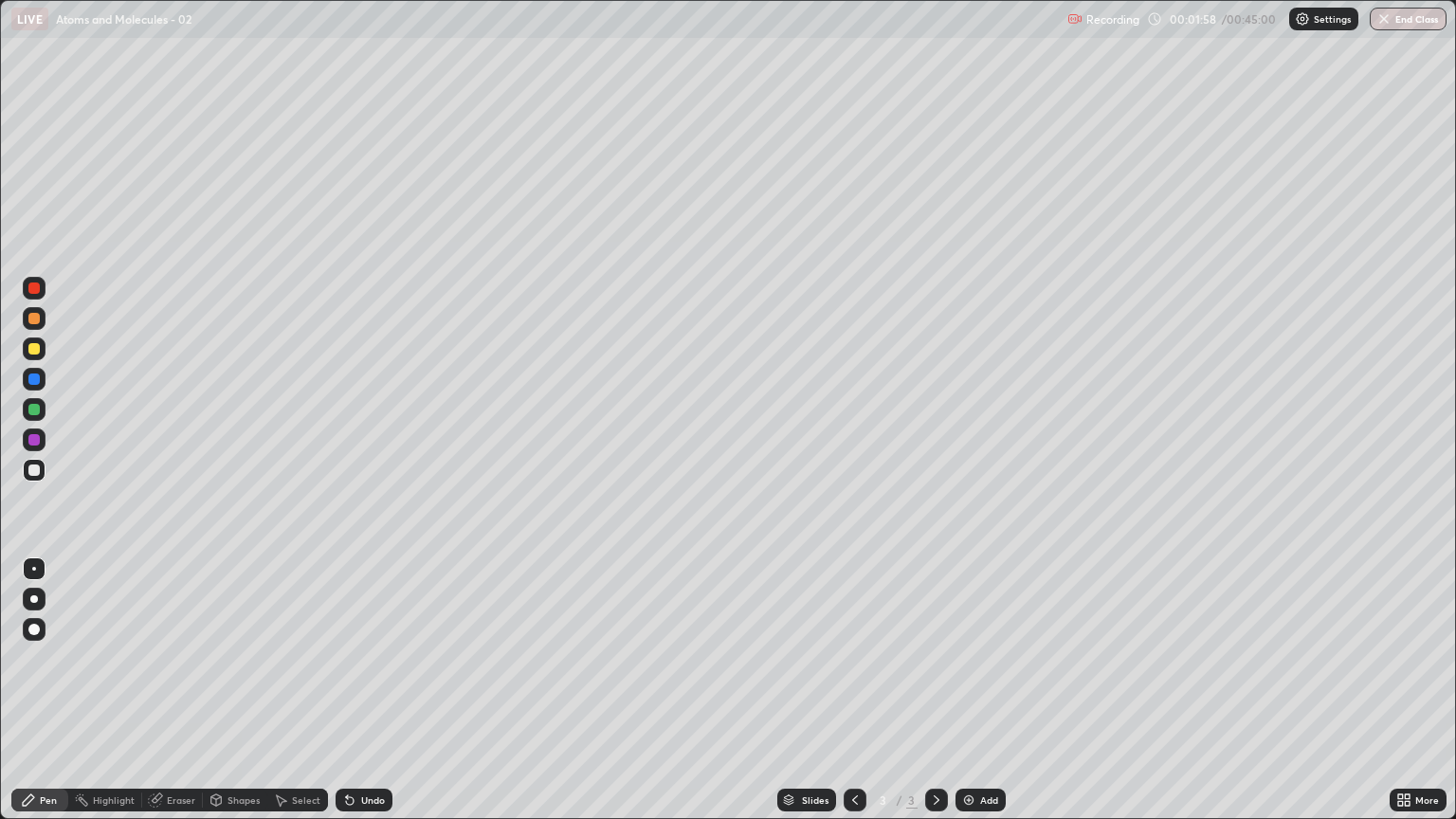 click at bounding box center [34, 349] 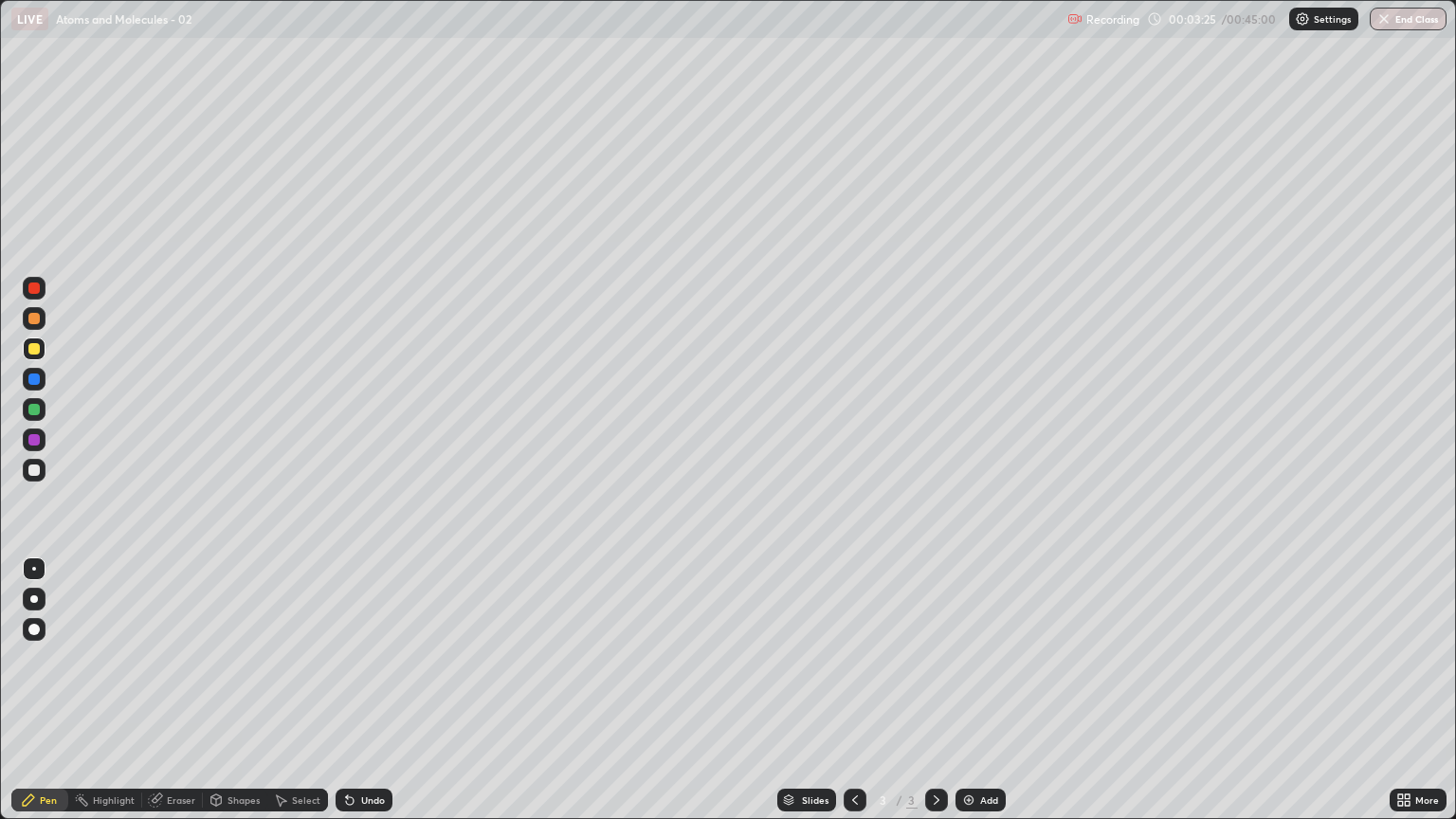 click on "Add" at bounding box center (989, 800) 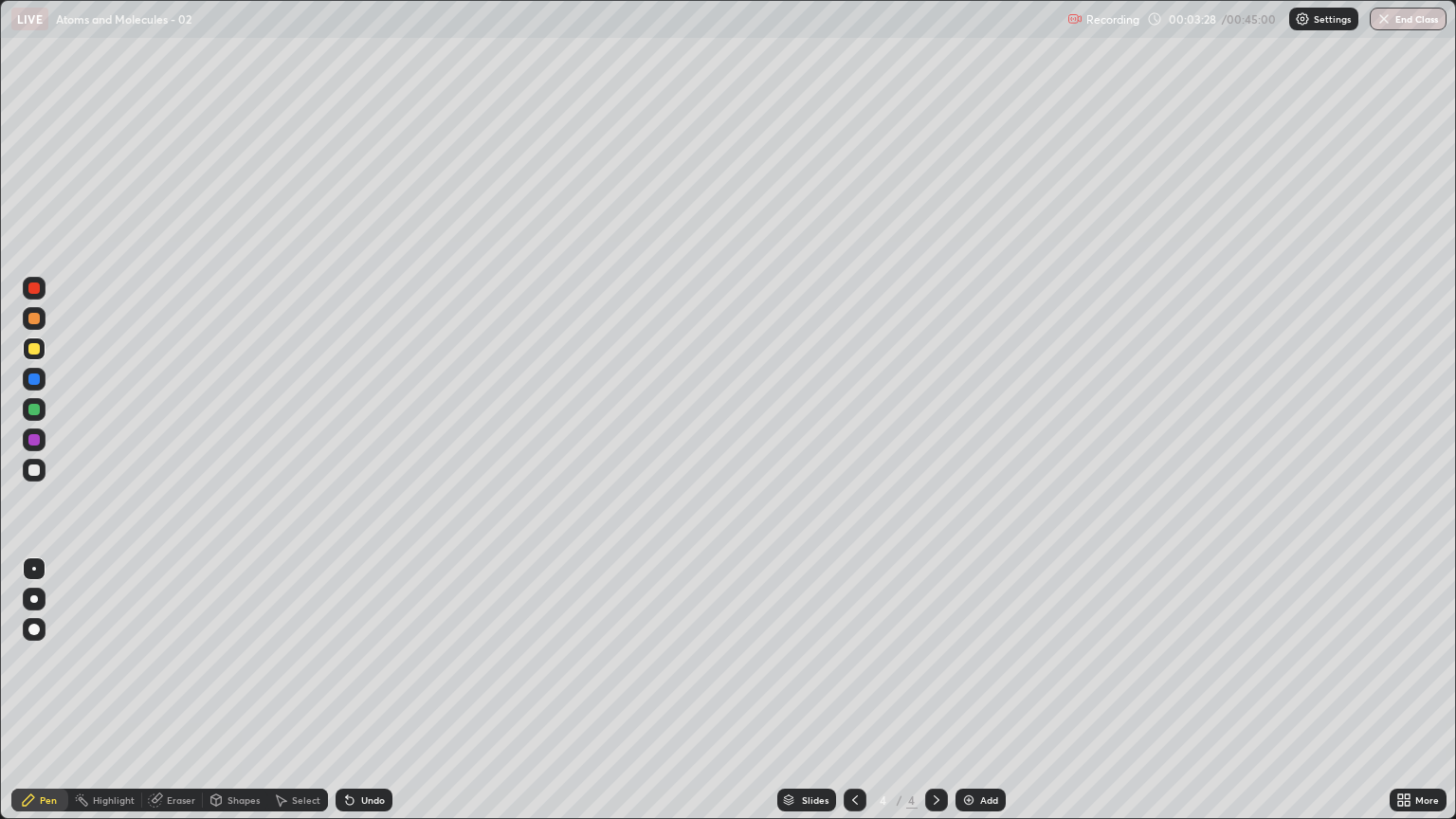 click at bounding box center [34, 318] 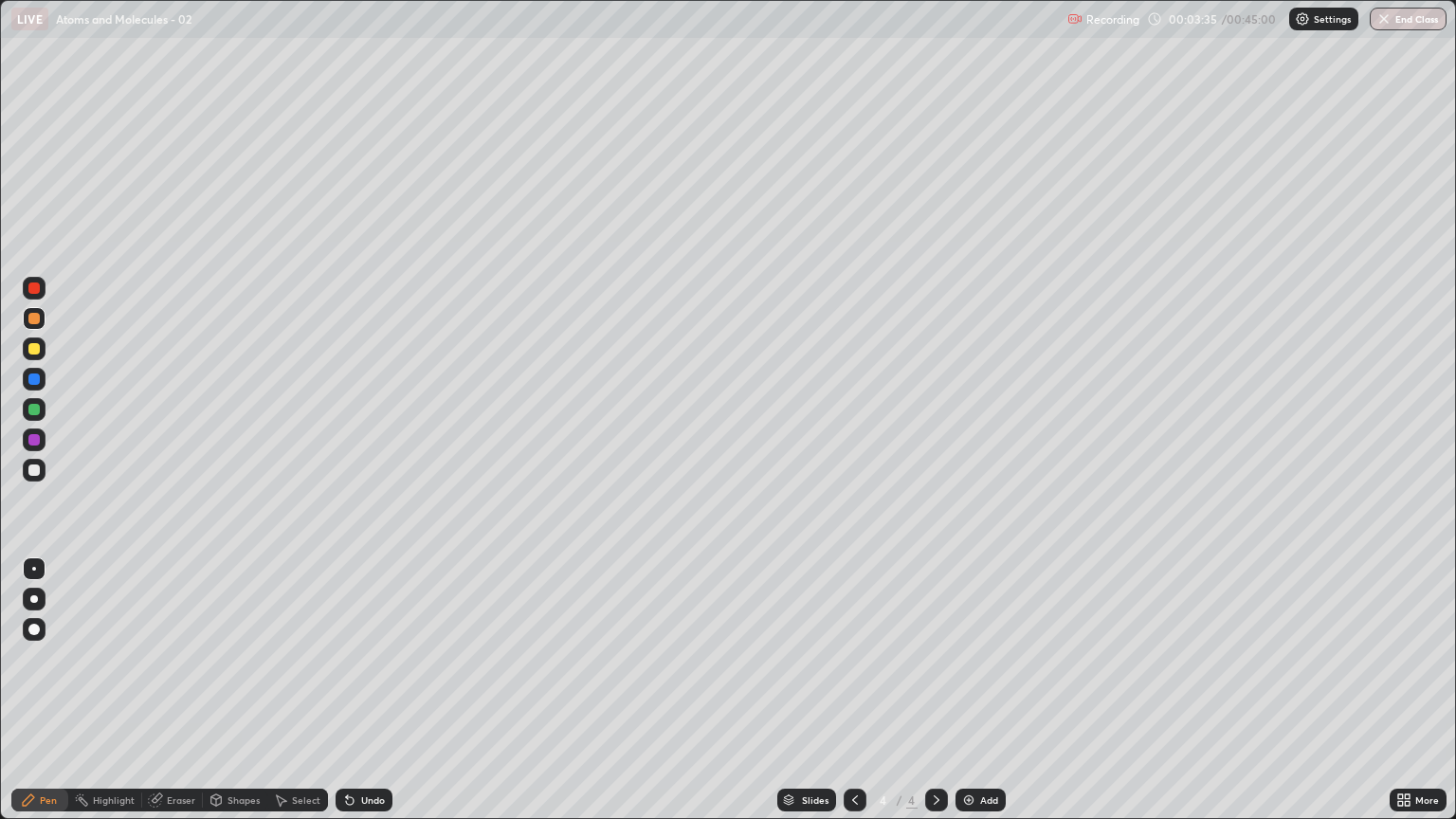 click at bounding box center [34, 470] 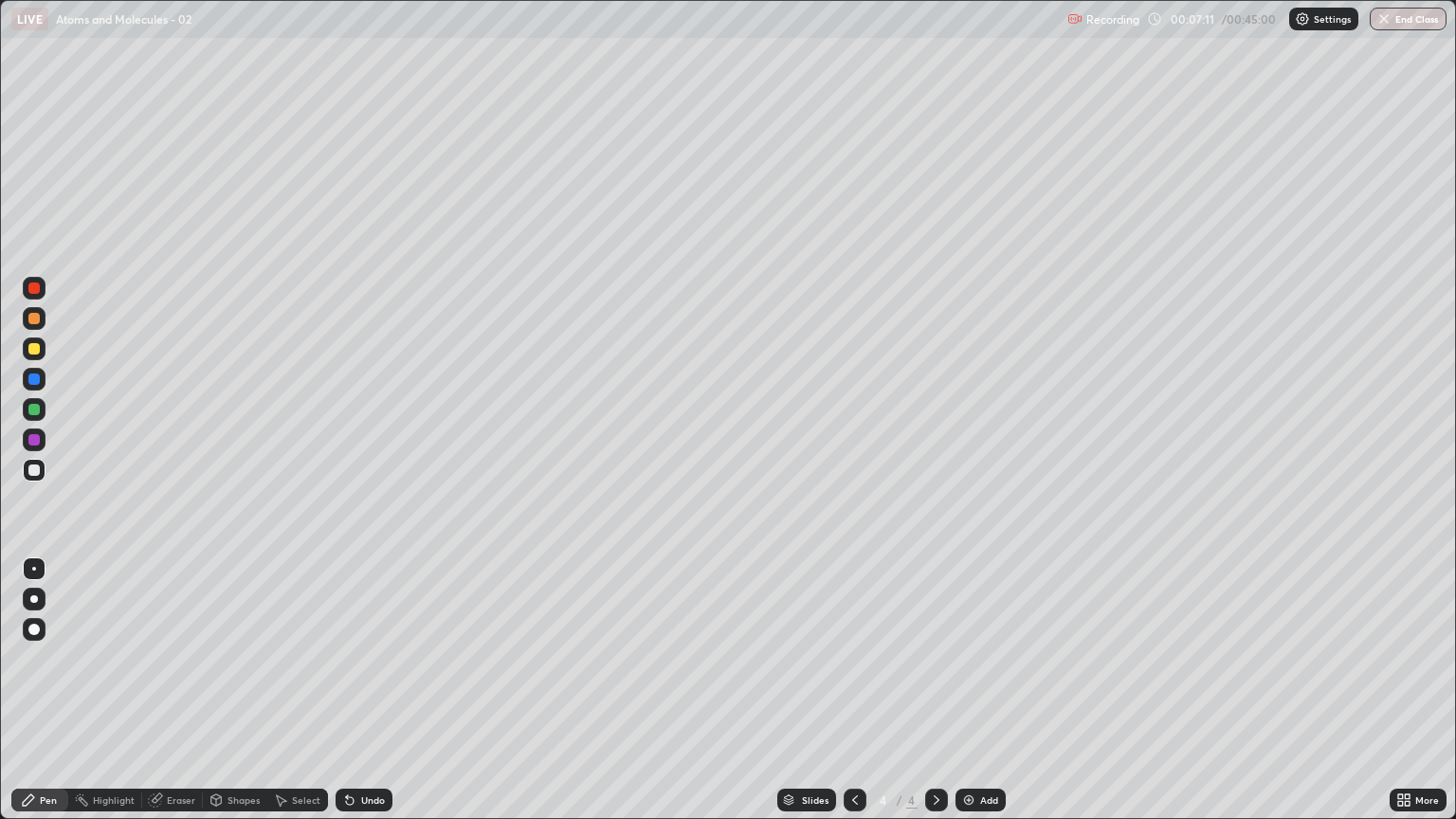 click at bounding box center [34, 318] 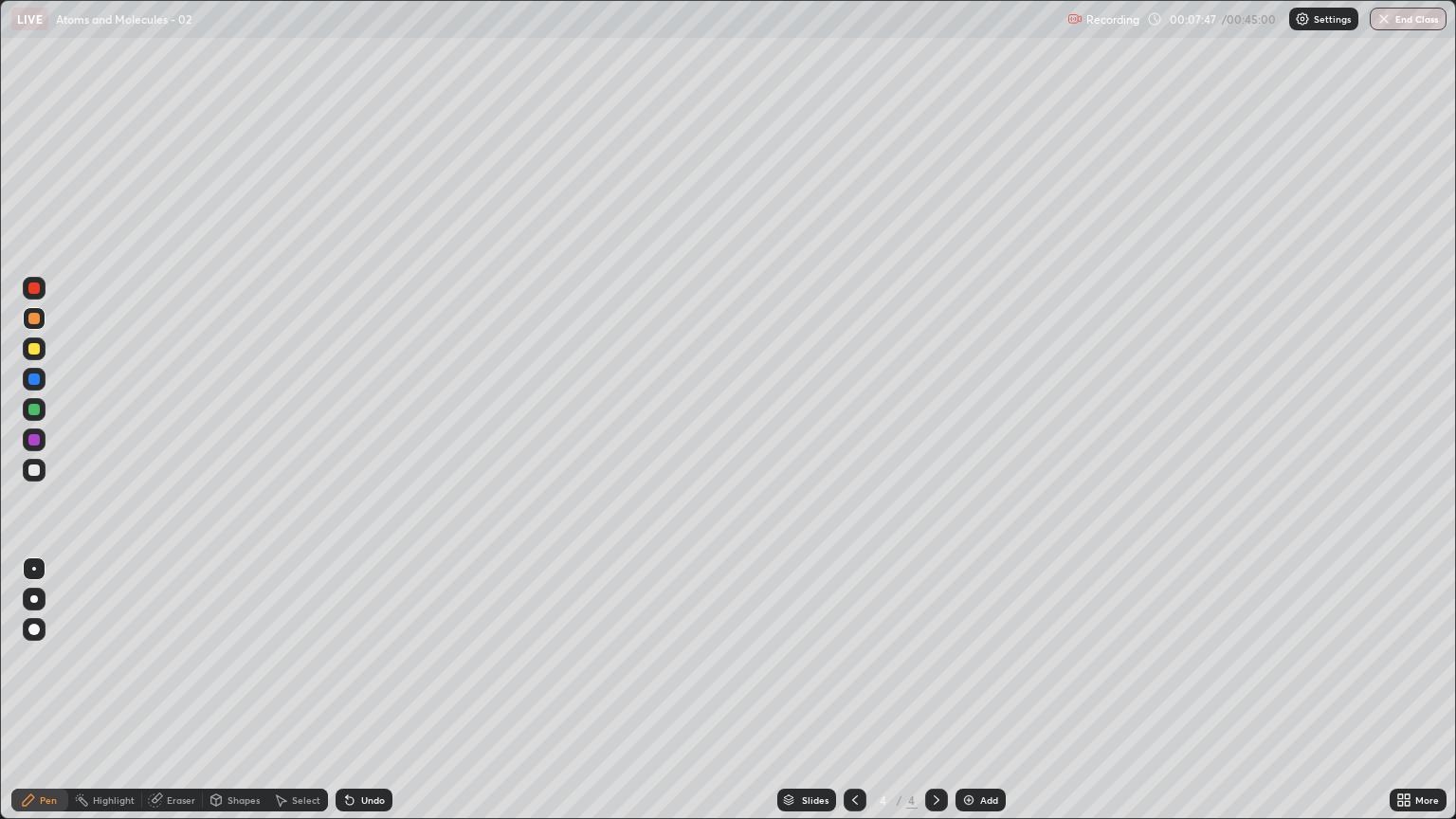 click at bounding box center (34, 470) 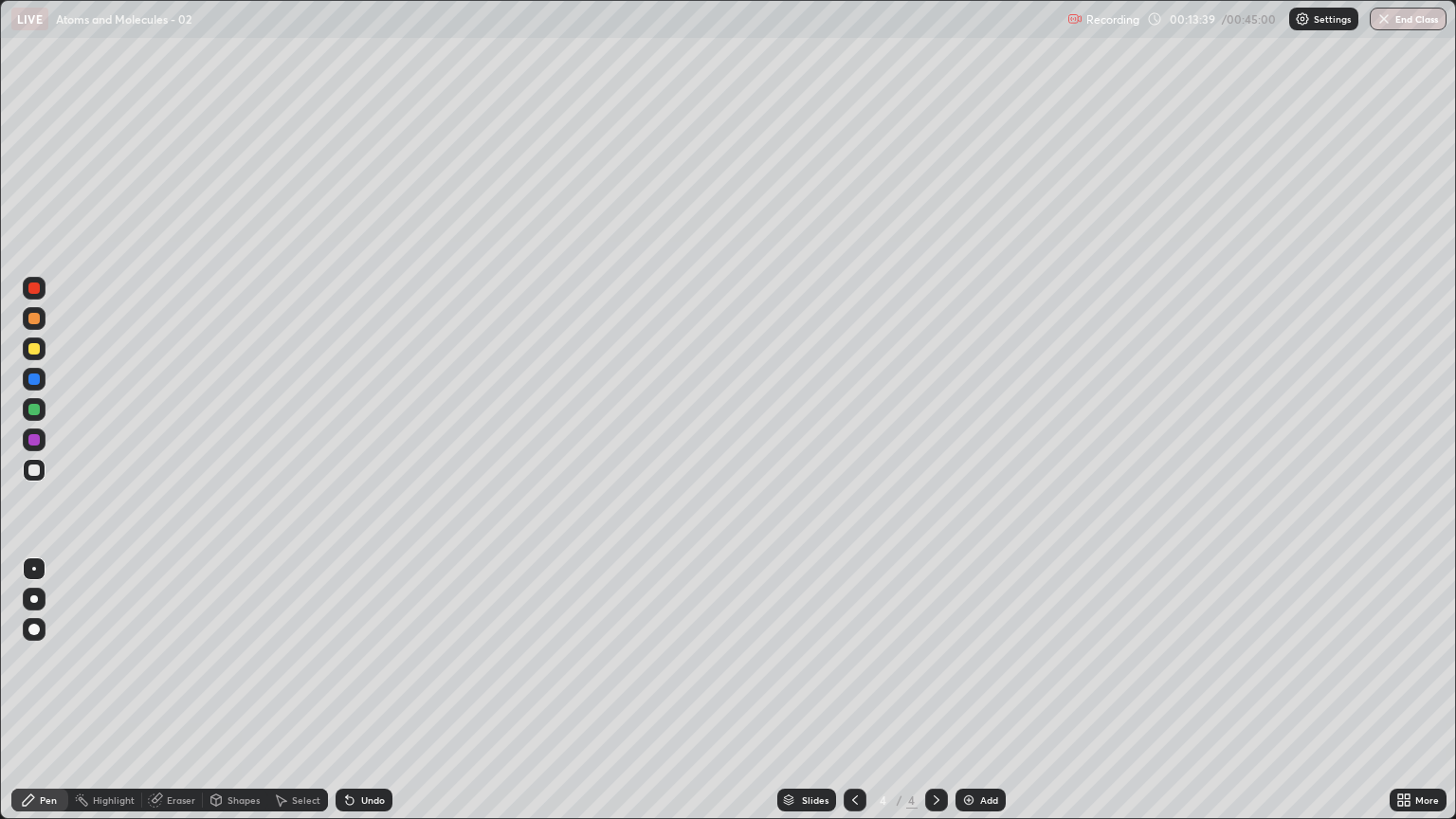 click on "Add" at bounding box center [980, 800] 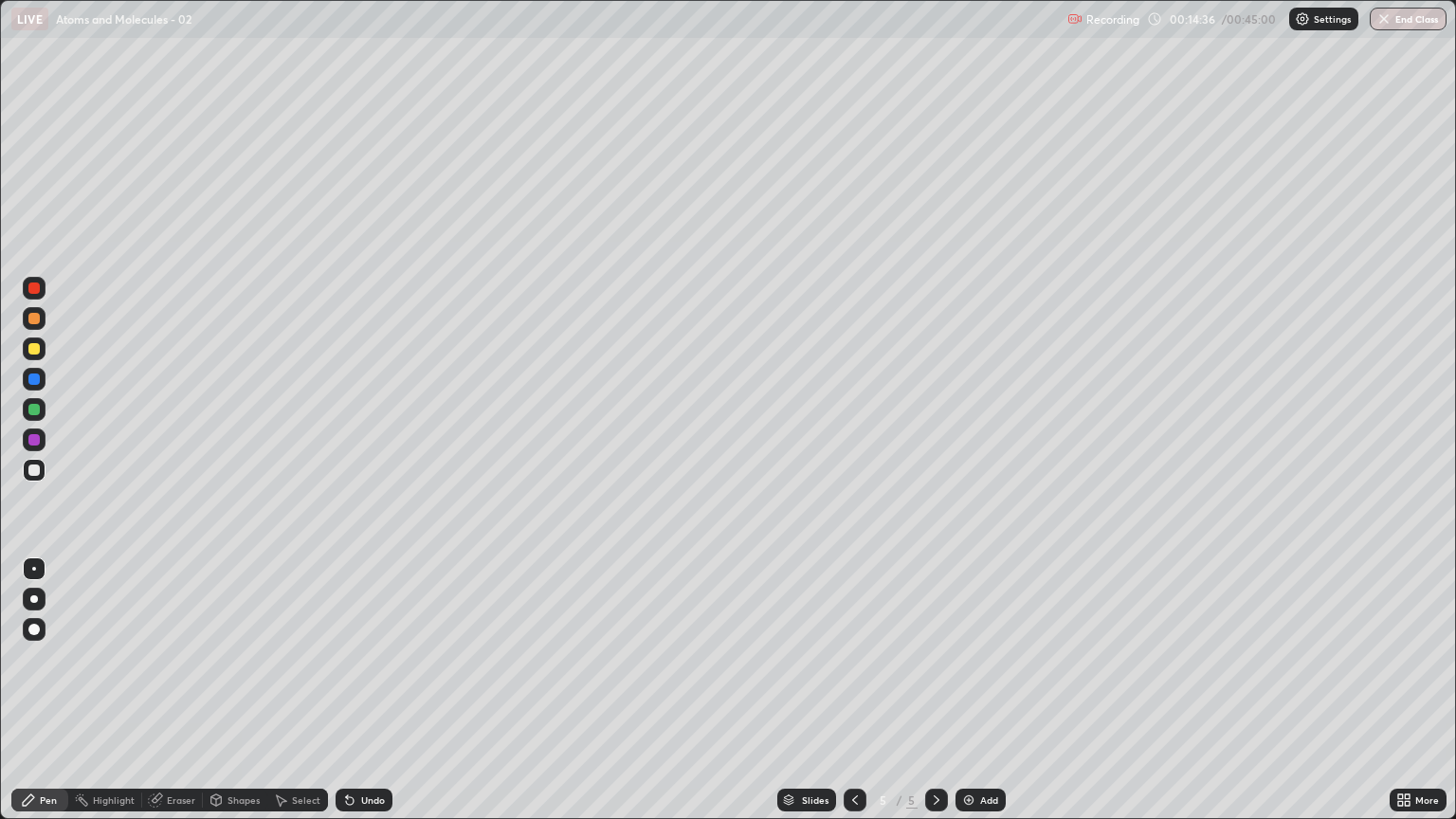click at bounding box center [34, 349] 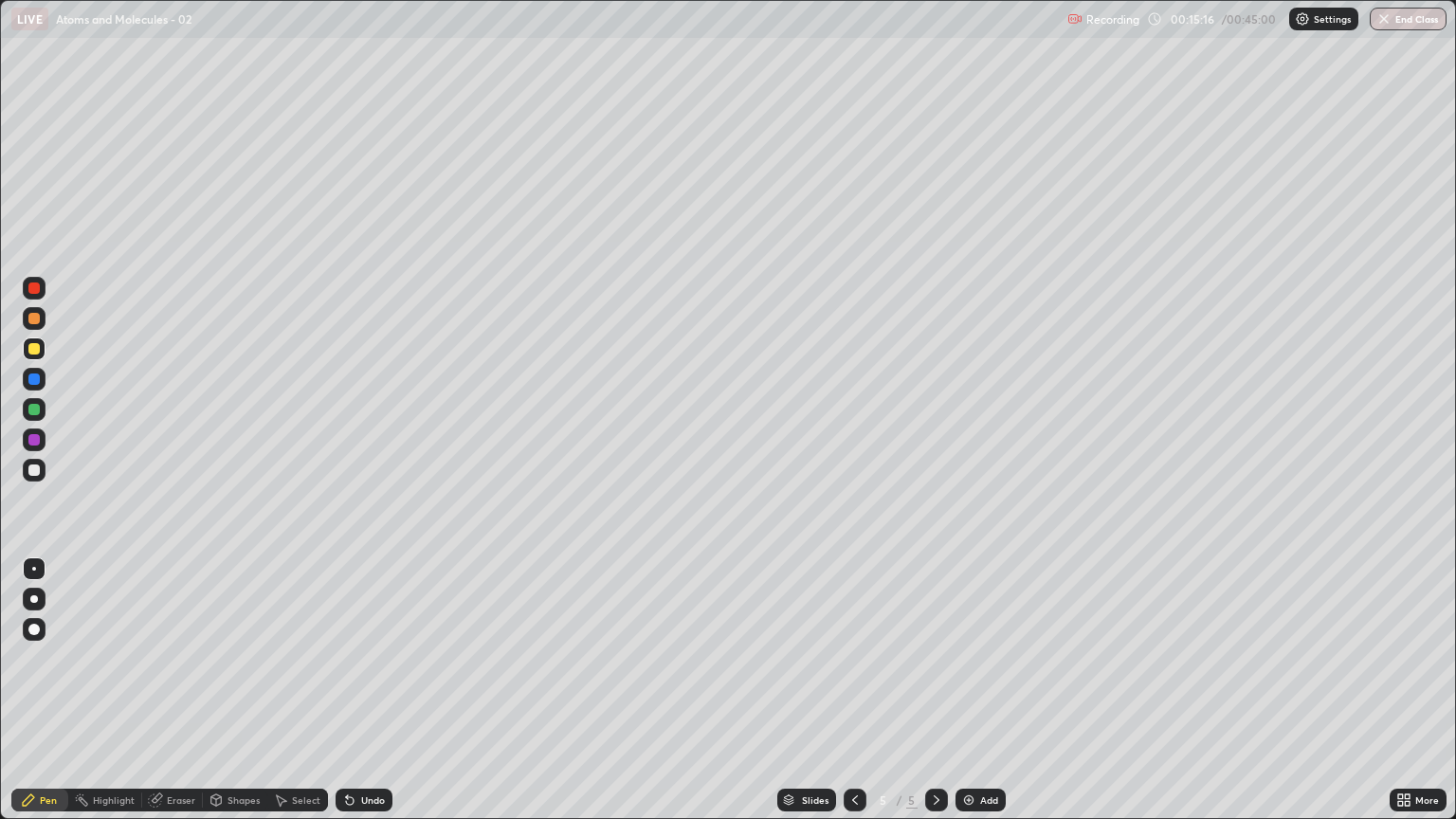 click at bounding box center [34, 410] 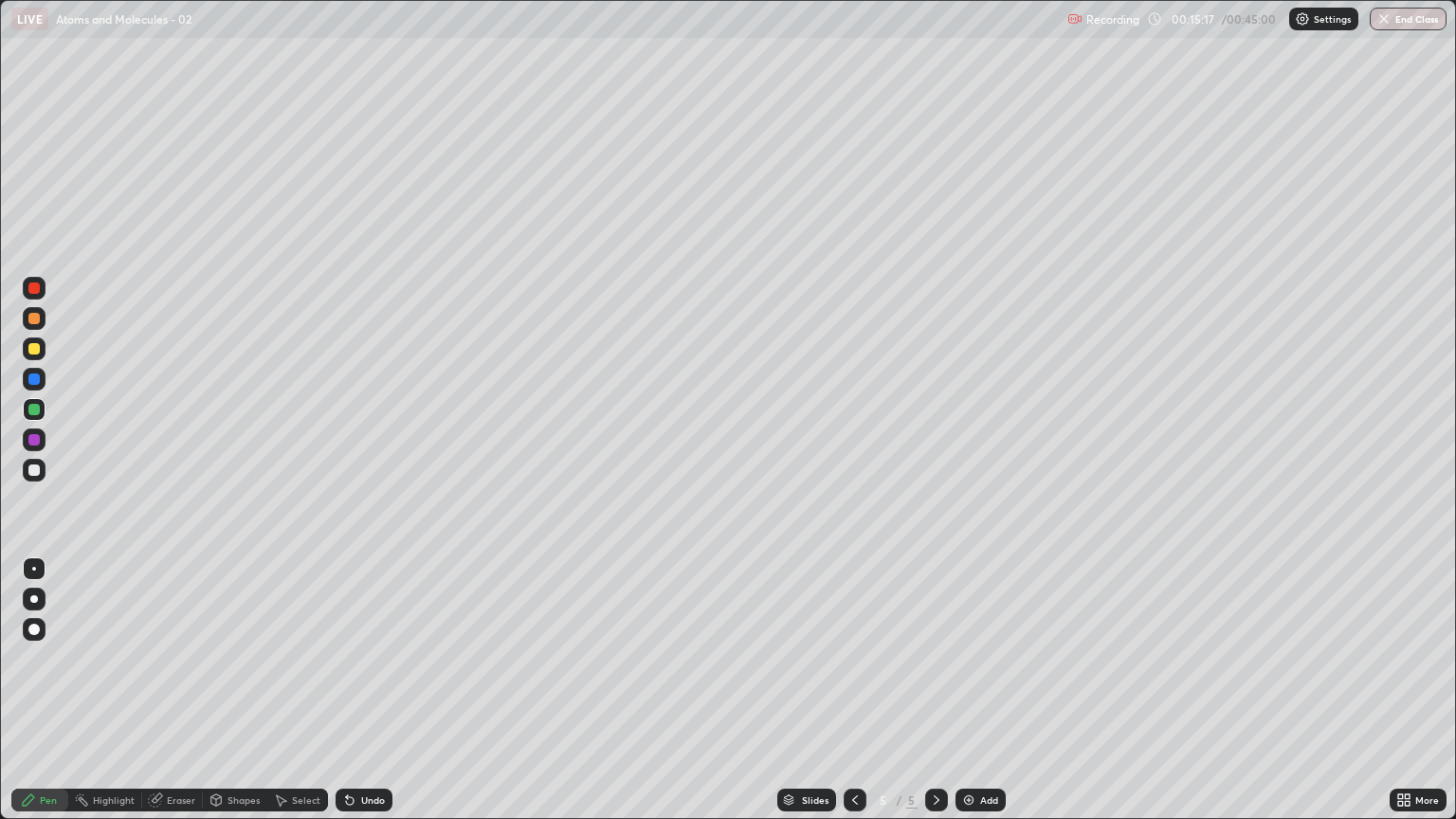 click at bounding box center [34, 470] 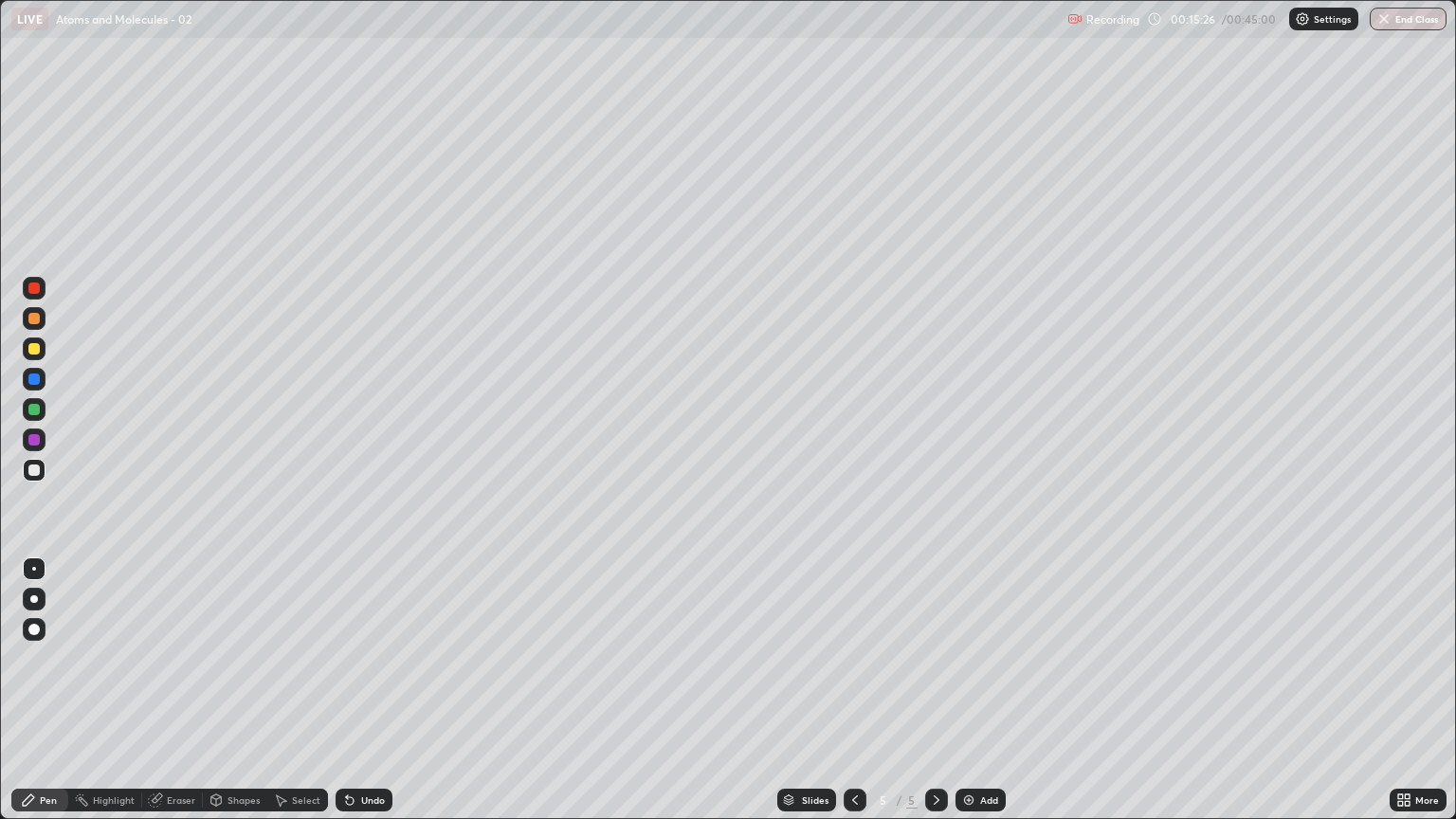 click on "Undo" at bounding box center (373, 800) 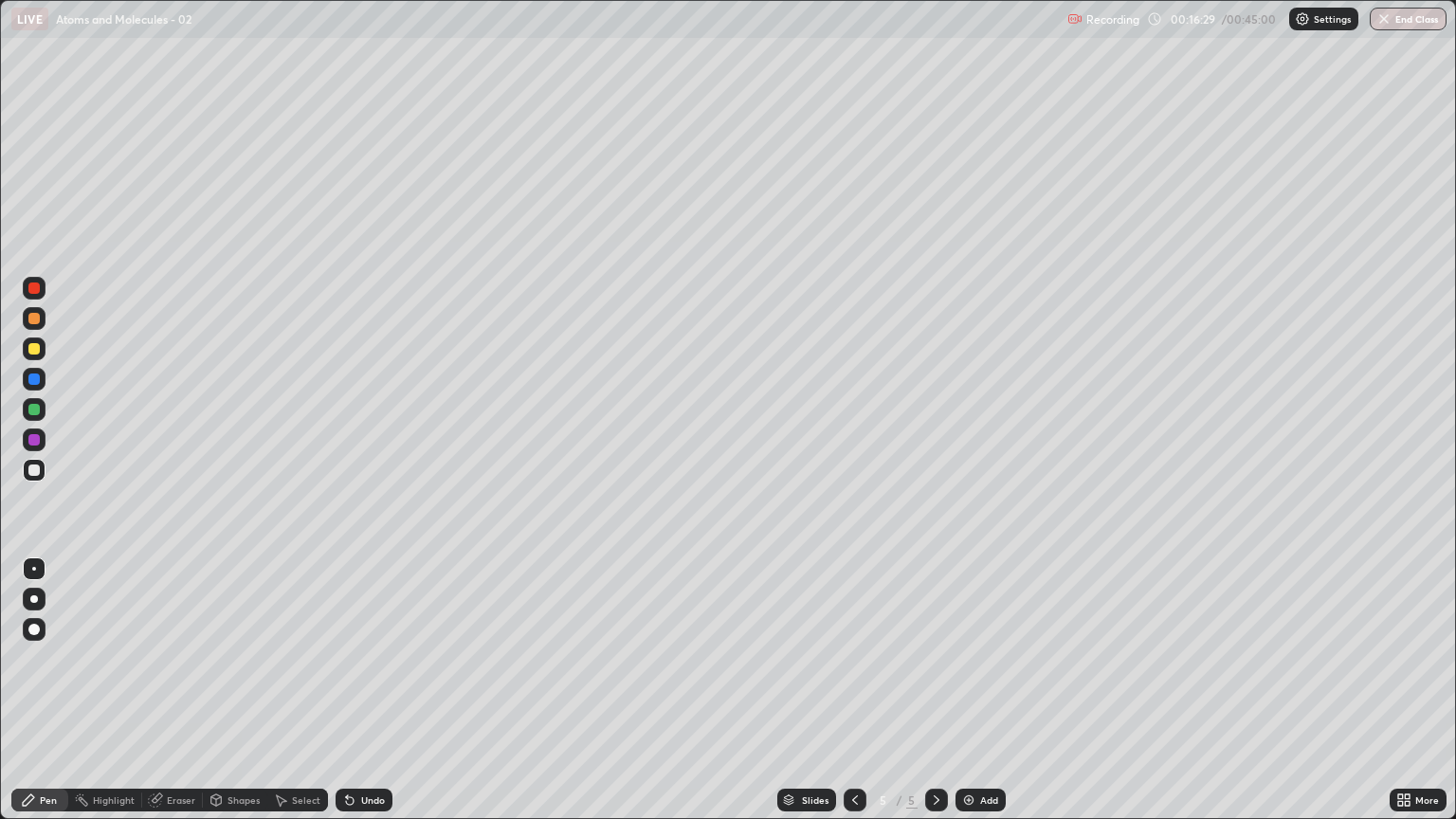 click on "Undo" at bounding box center (373, 800) 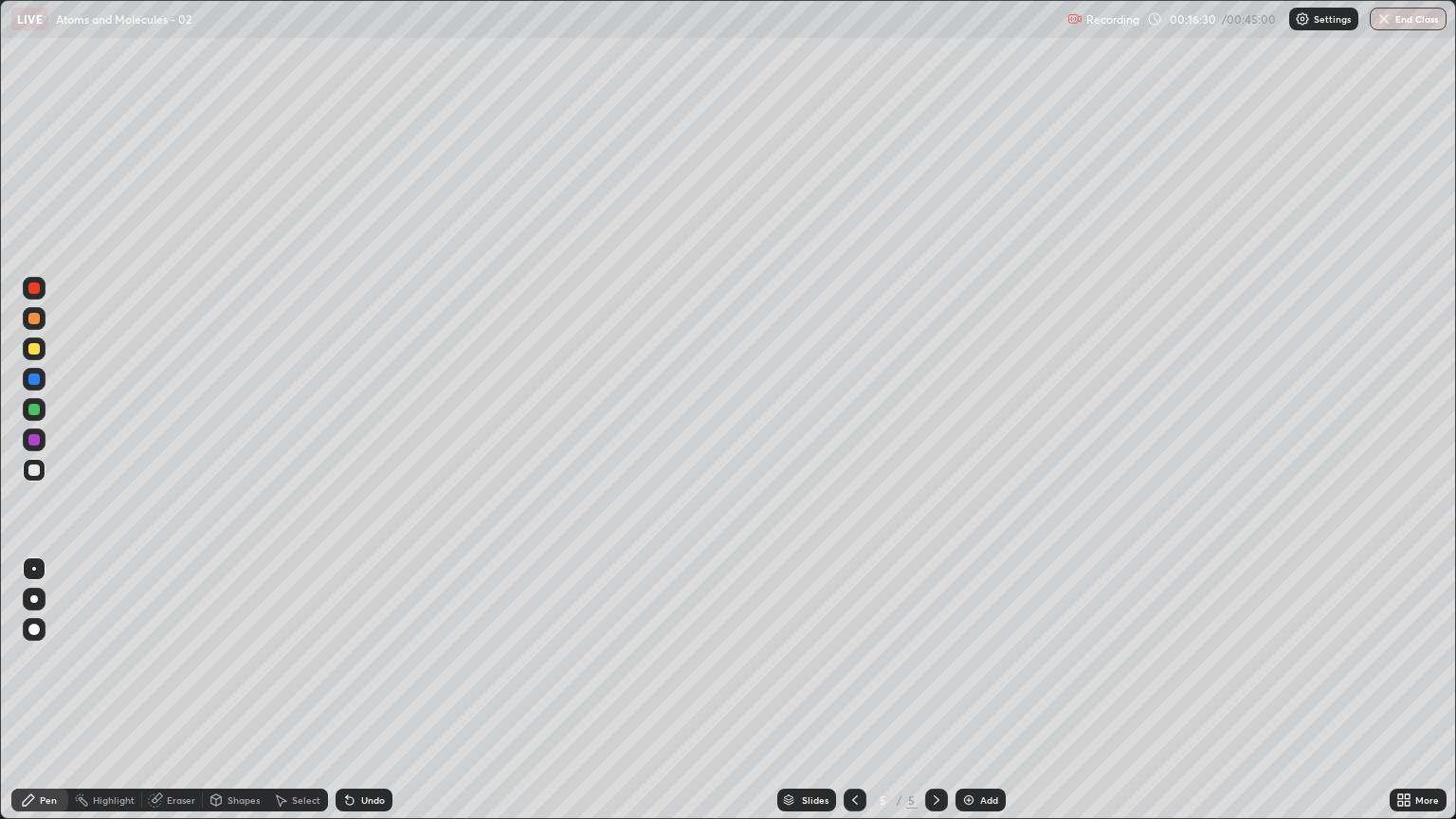 click on "Undo" at bounding box center [373, 800] 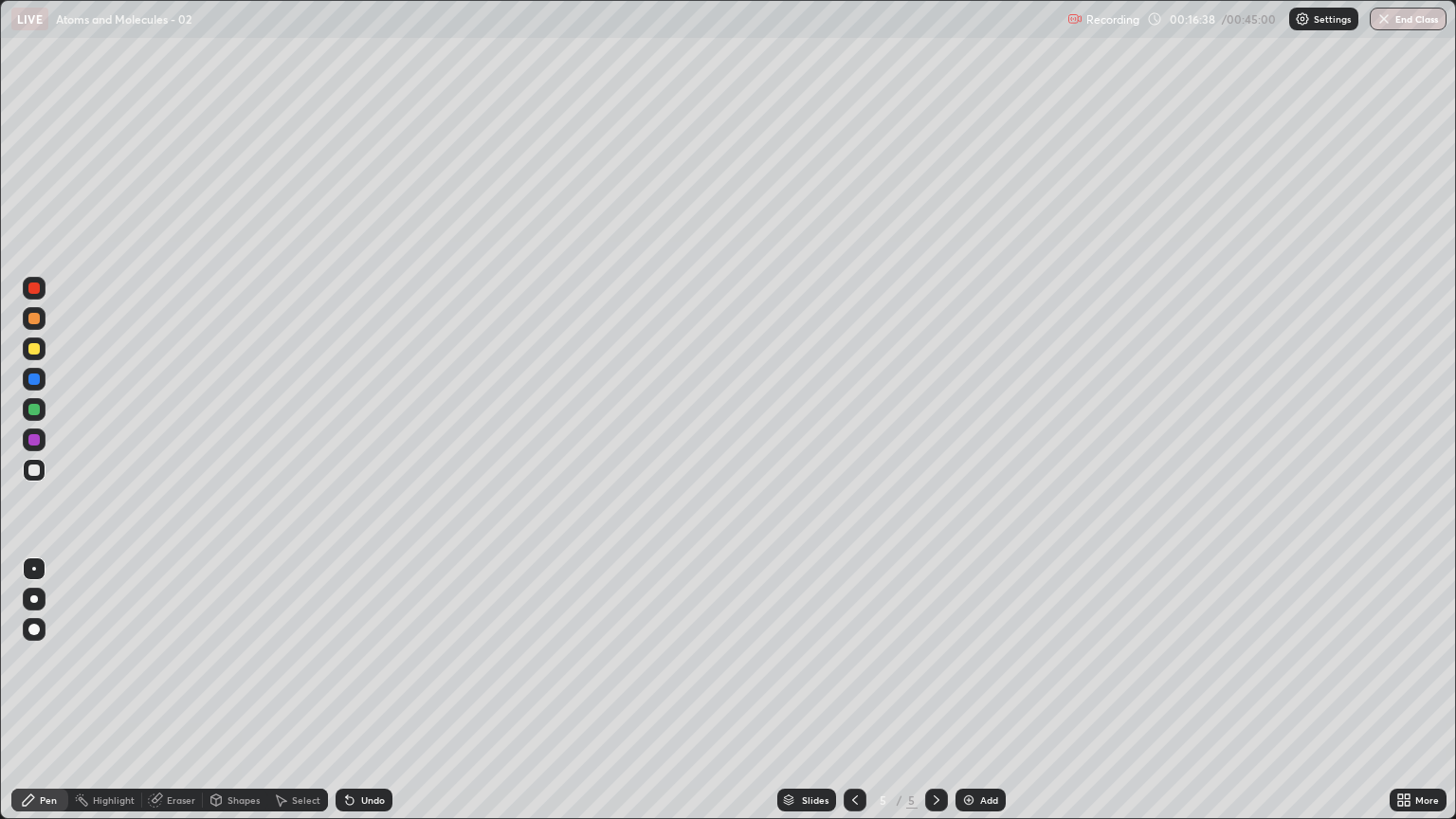 click on "Undo" at bounding box center (373, 800) 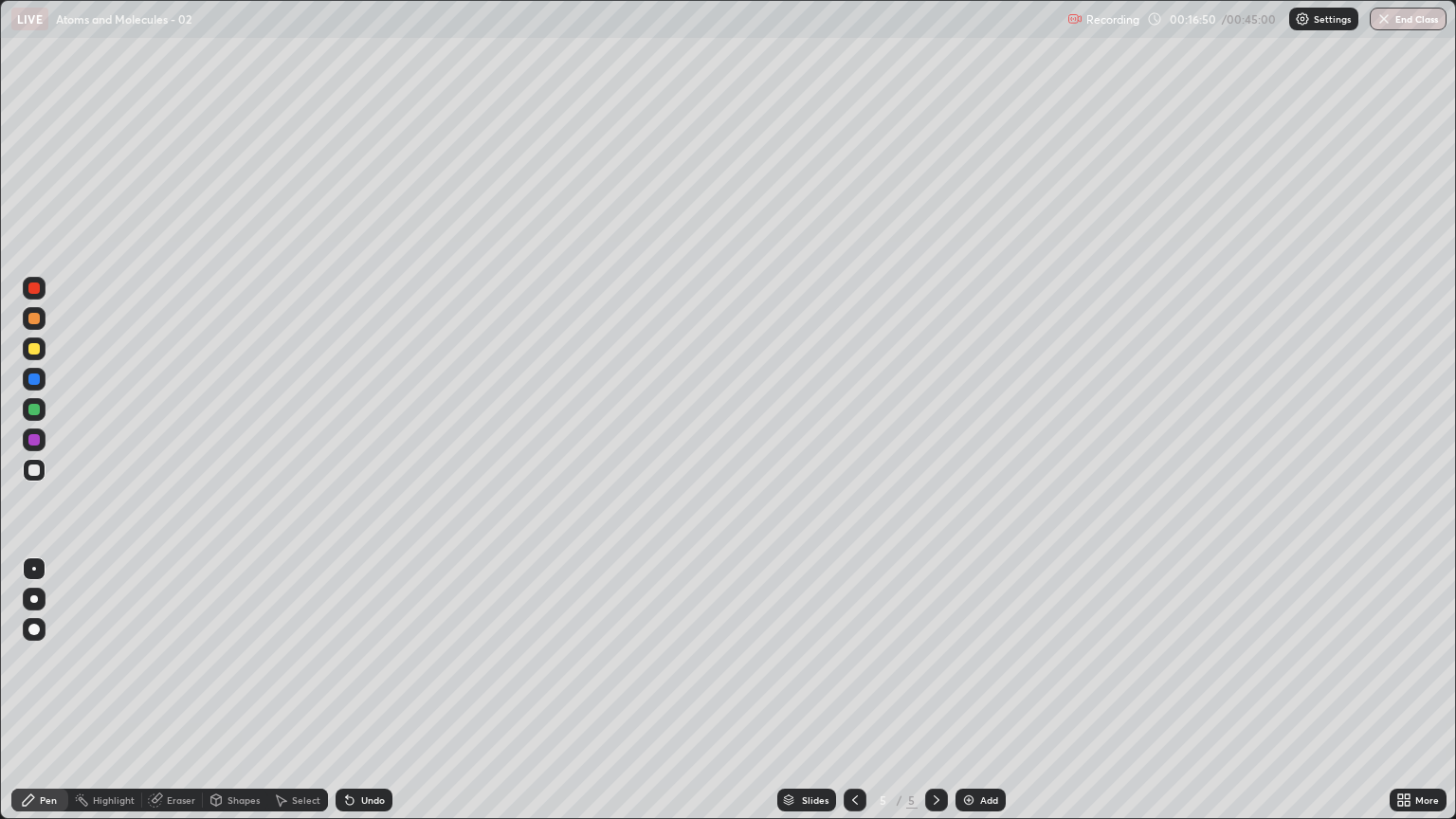 click on "Undo" at bounding box center [364, 800] 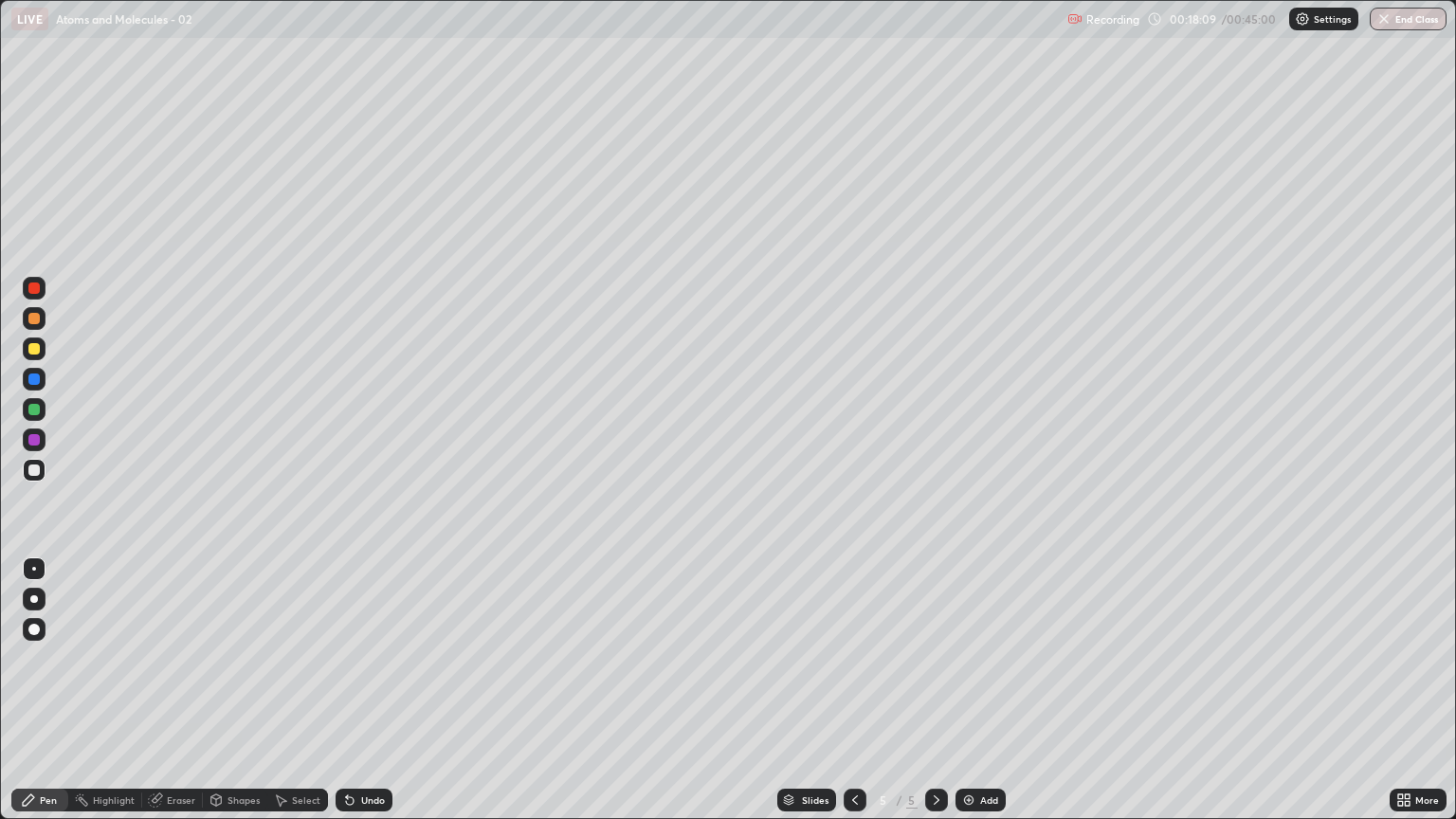 click at bounding box center [34, 349] 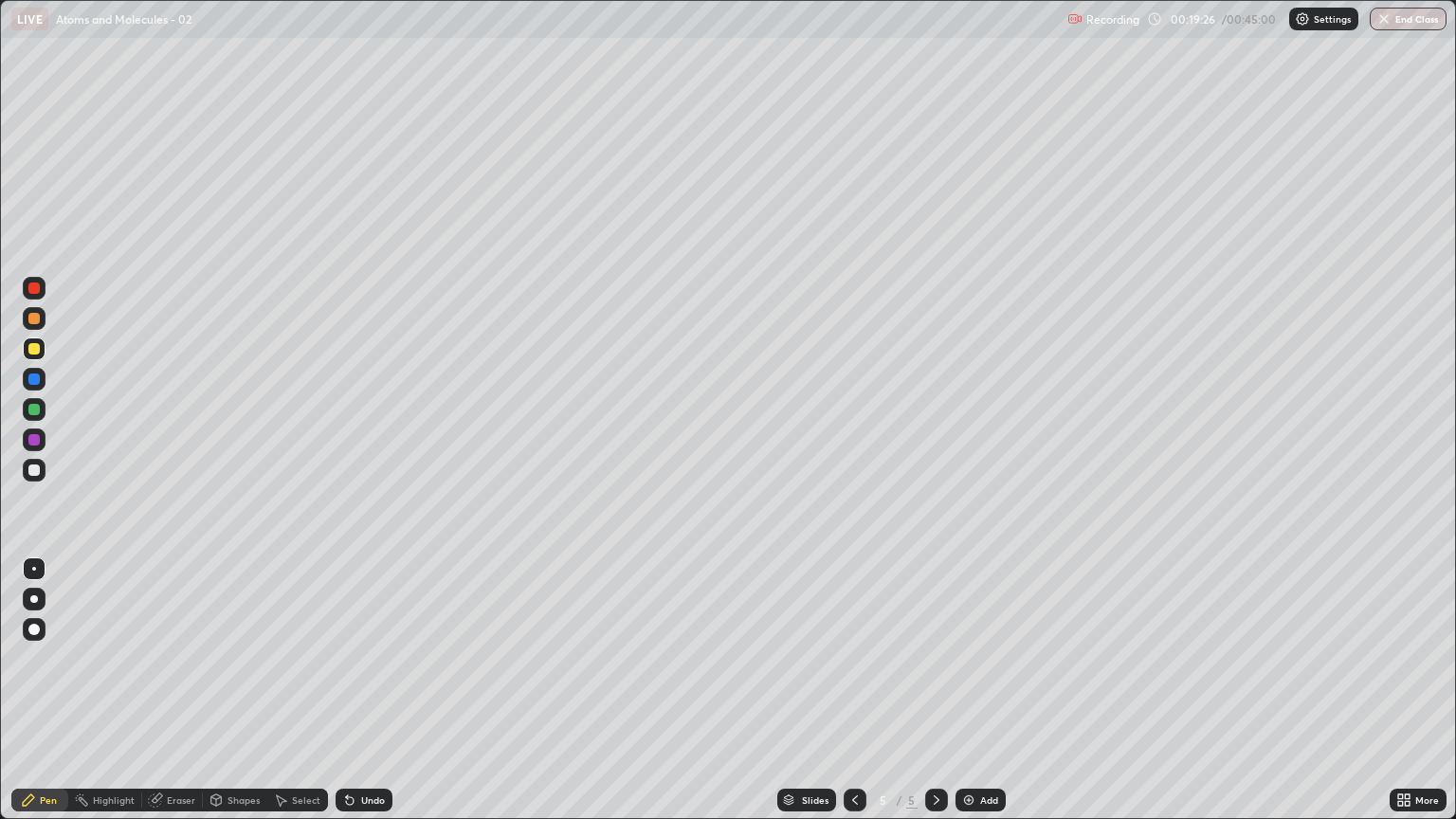 click at bounding box center [34, 470] 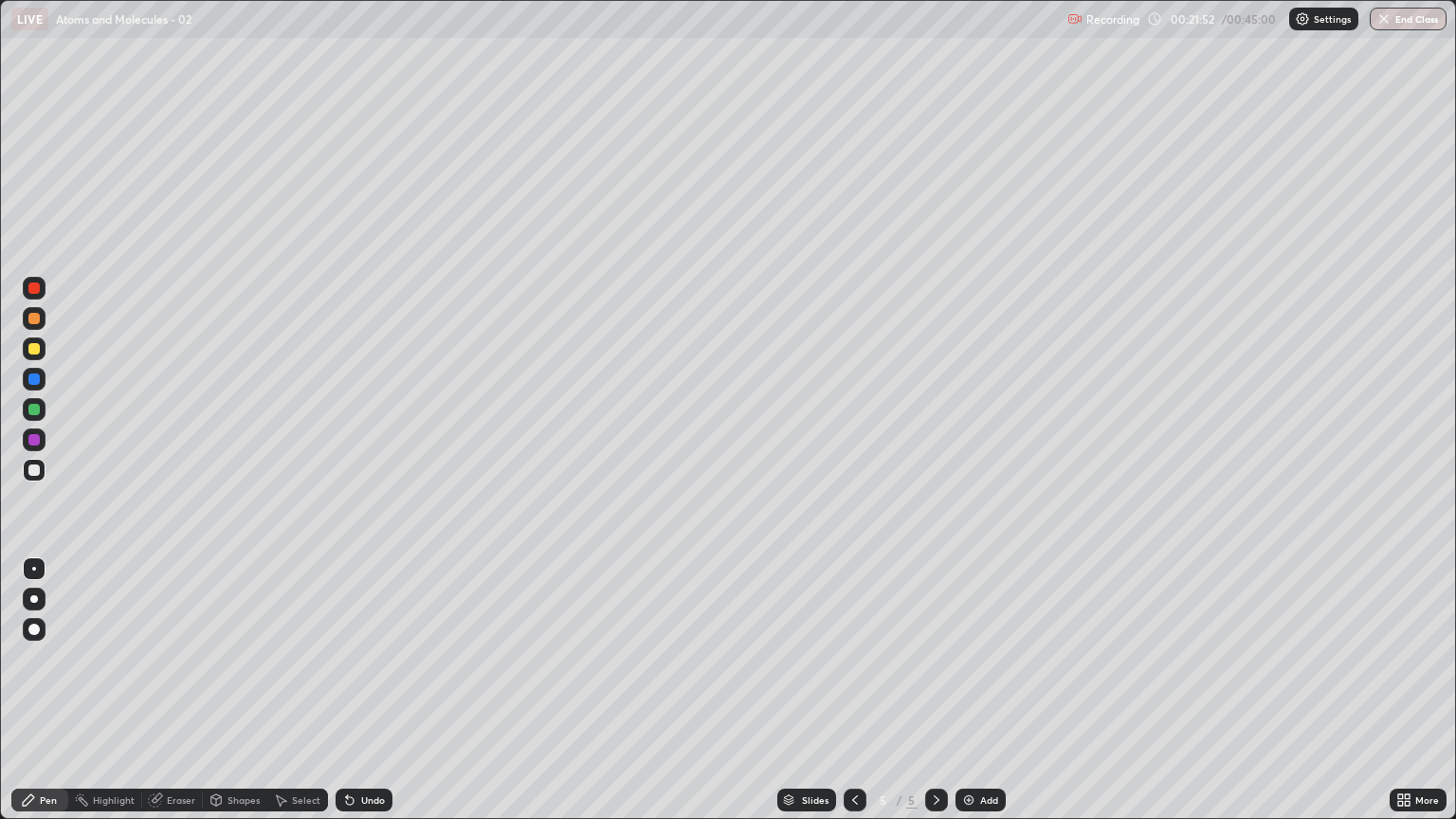 click on "Undo" at bounding box center (364, 800) 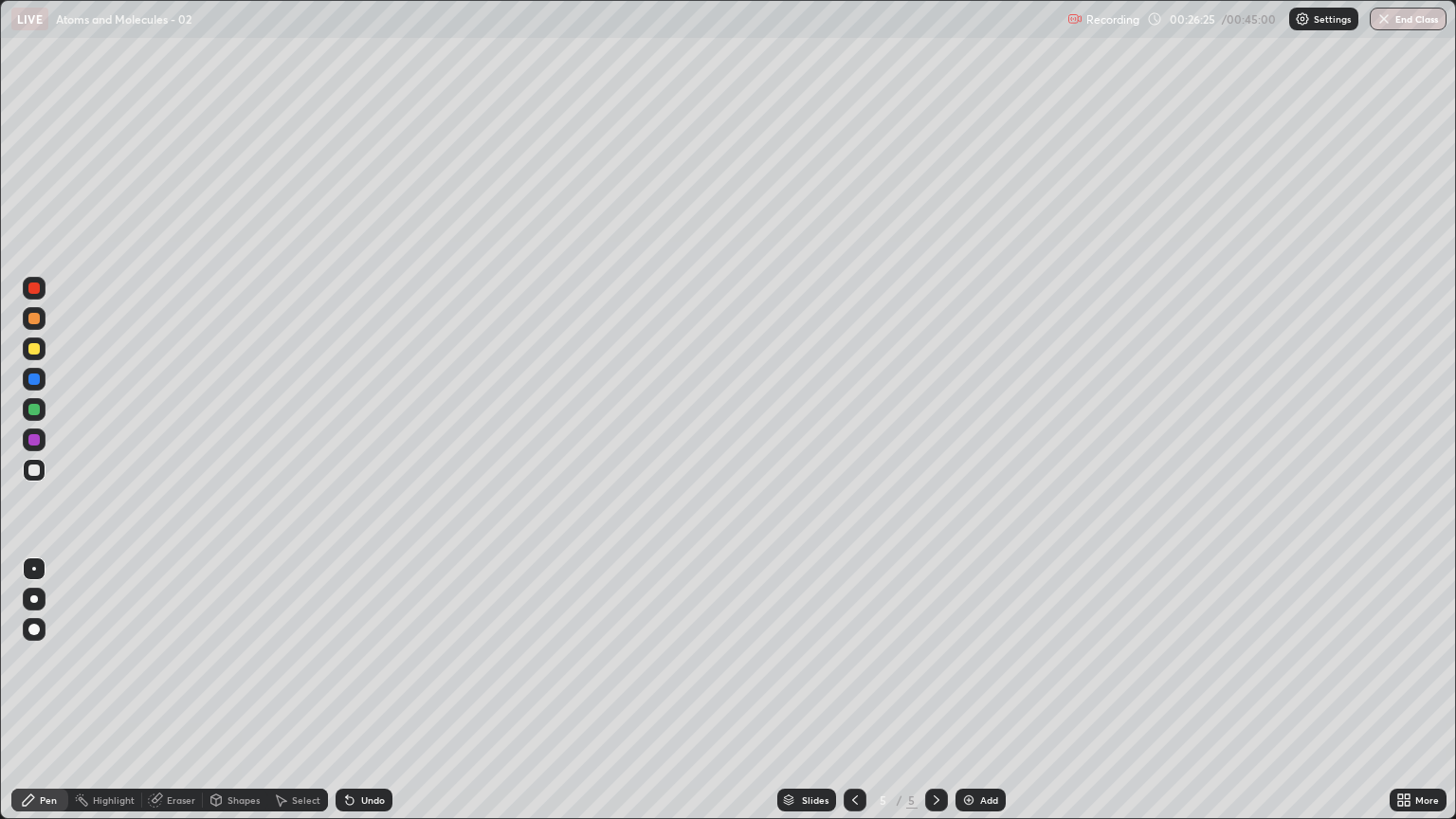 click on "Add" at bounding box center [989, 800] 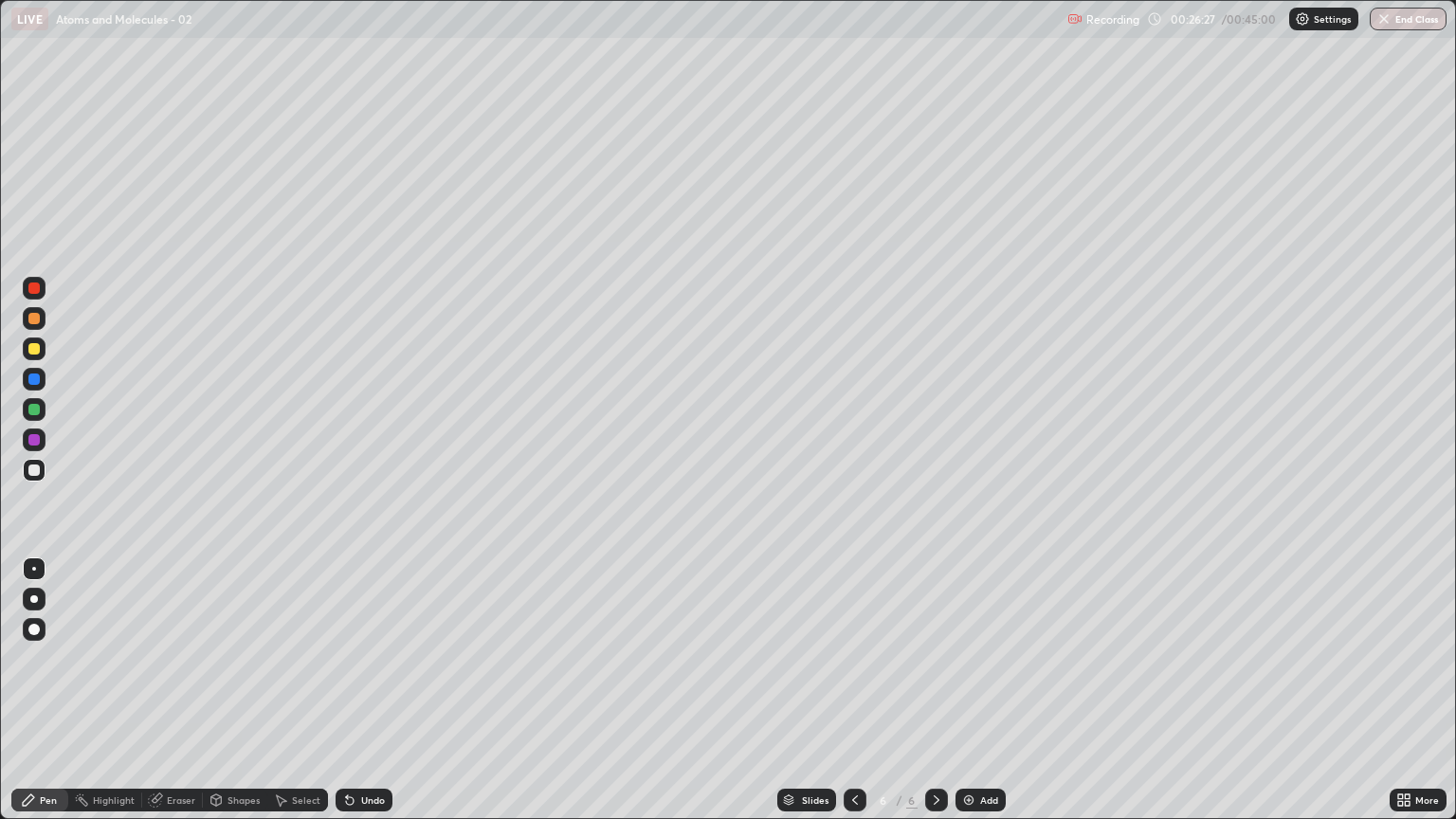 click at bounding box center (34, 349) 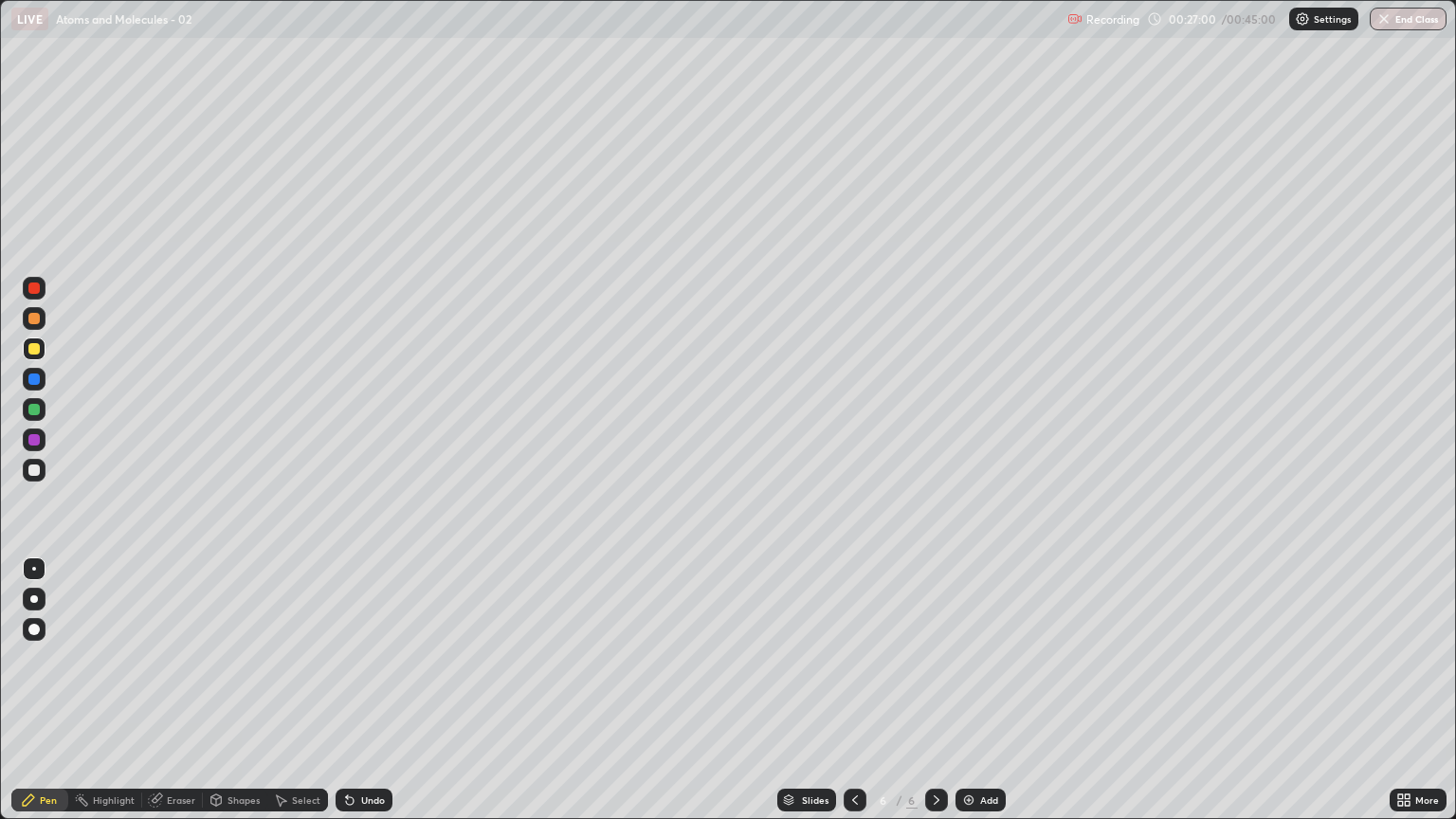 click on "Undo" at bounding box center [364, 800] 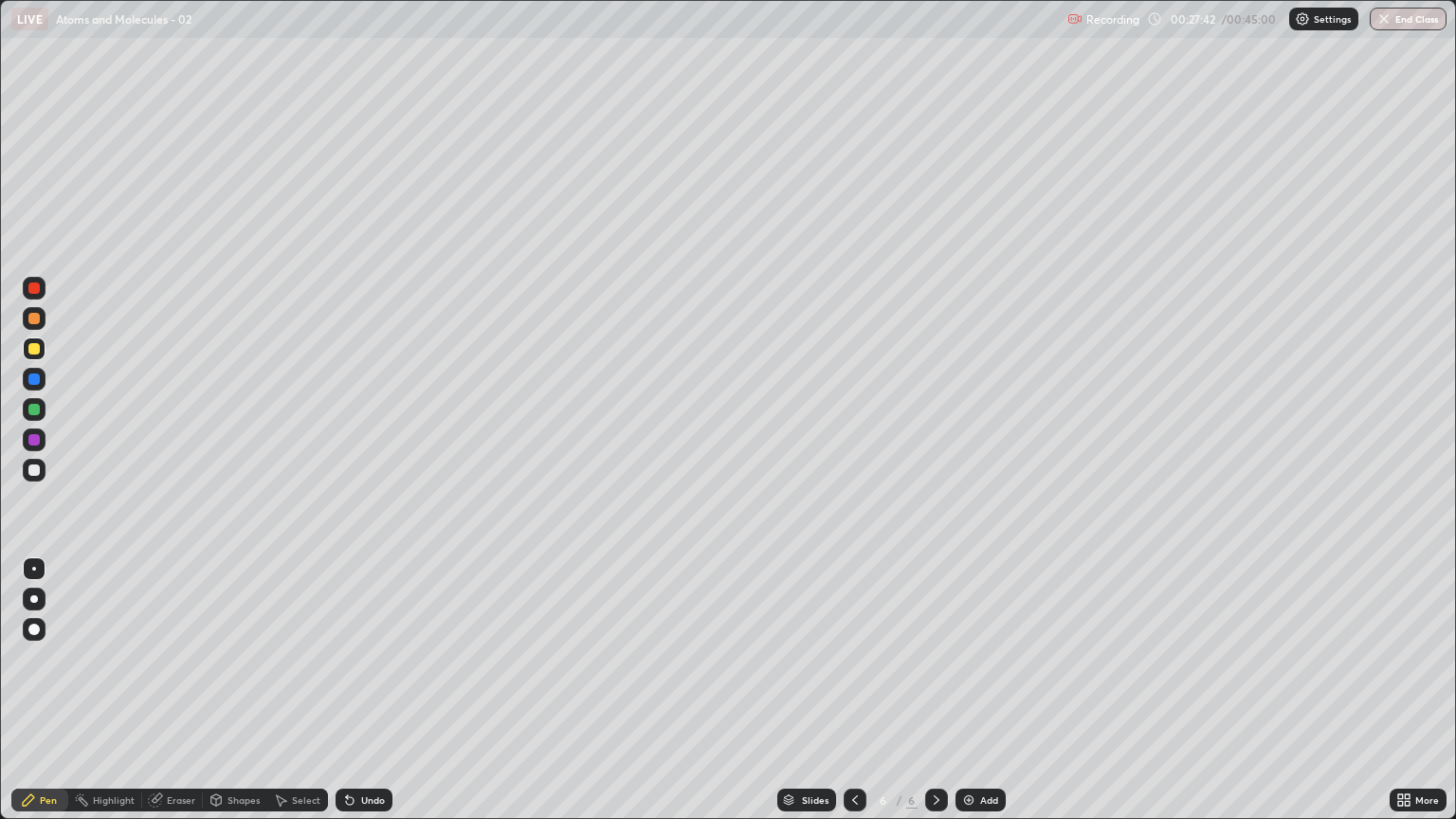 click at bounding box center (34, 470) 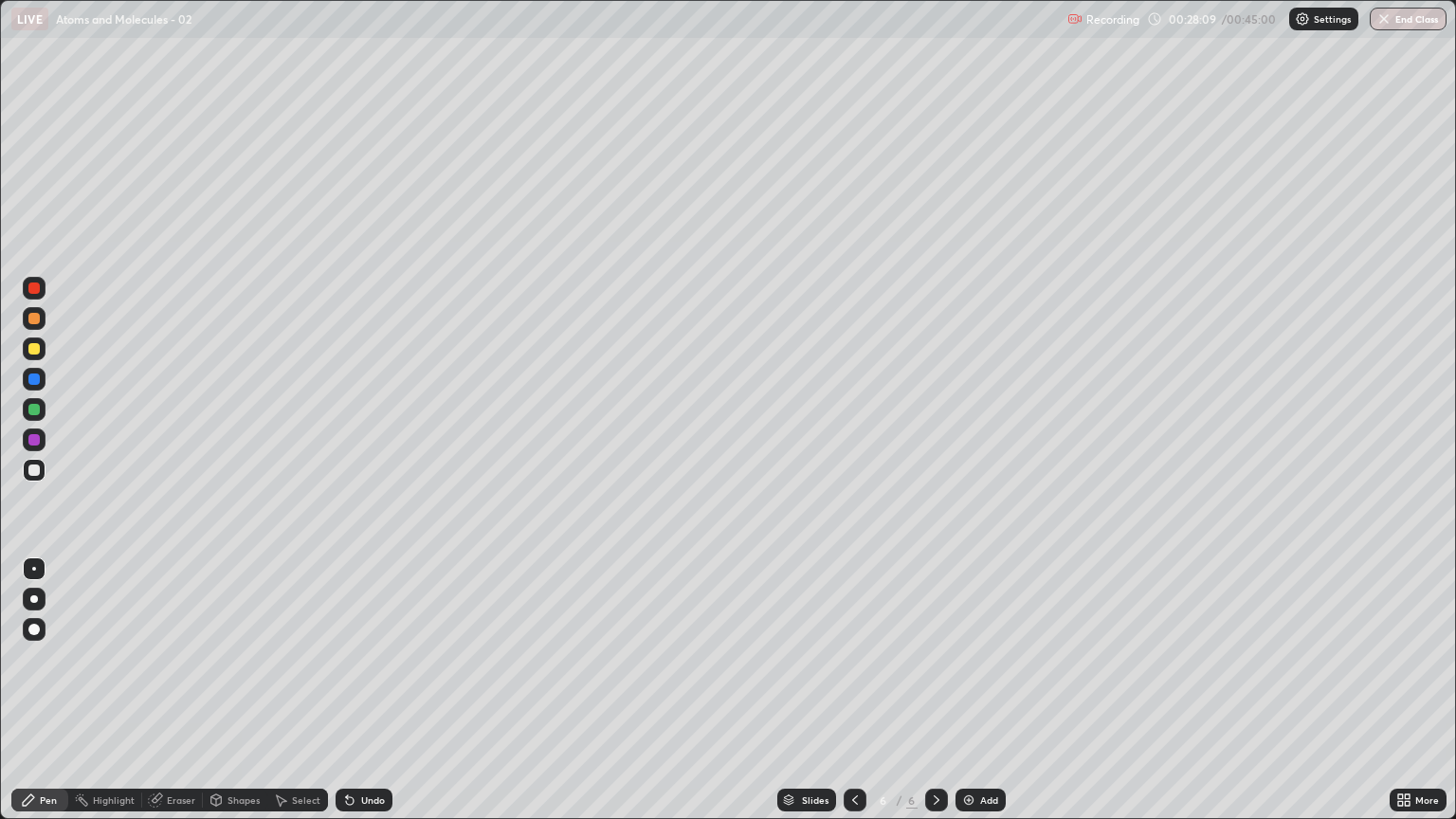 click on "Shapes" at bounding box center [244, 800] 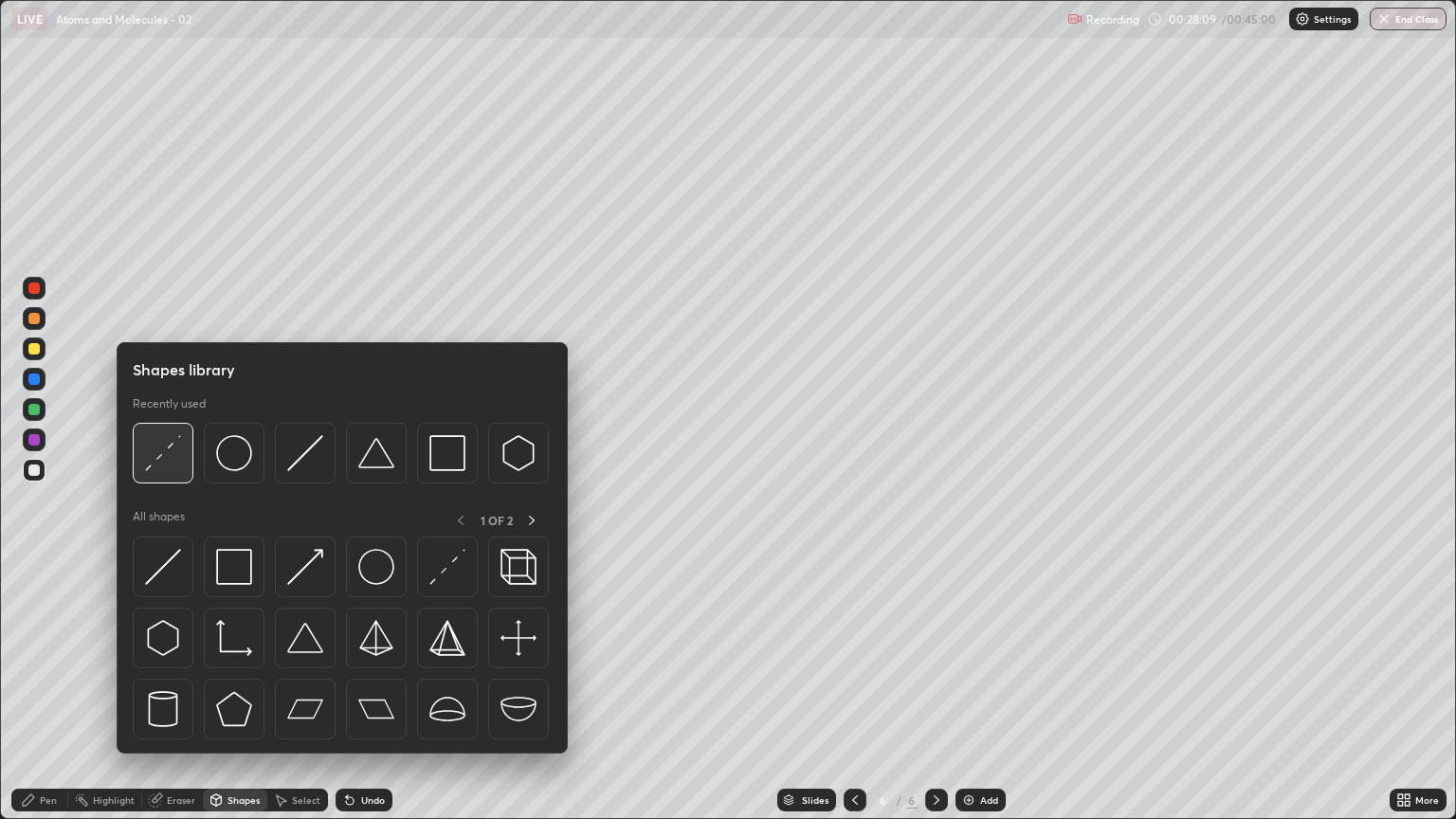 click at bounding box center (163, 453) 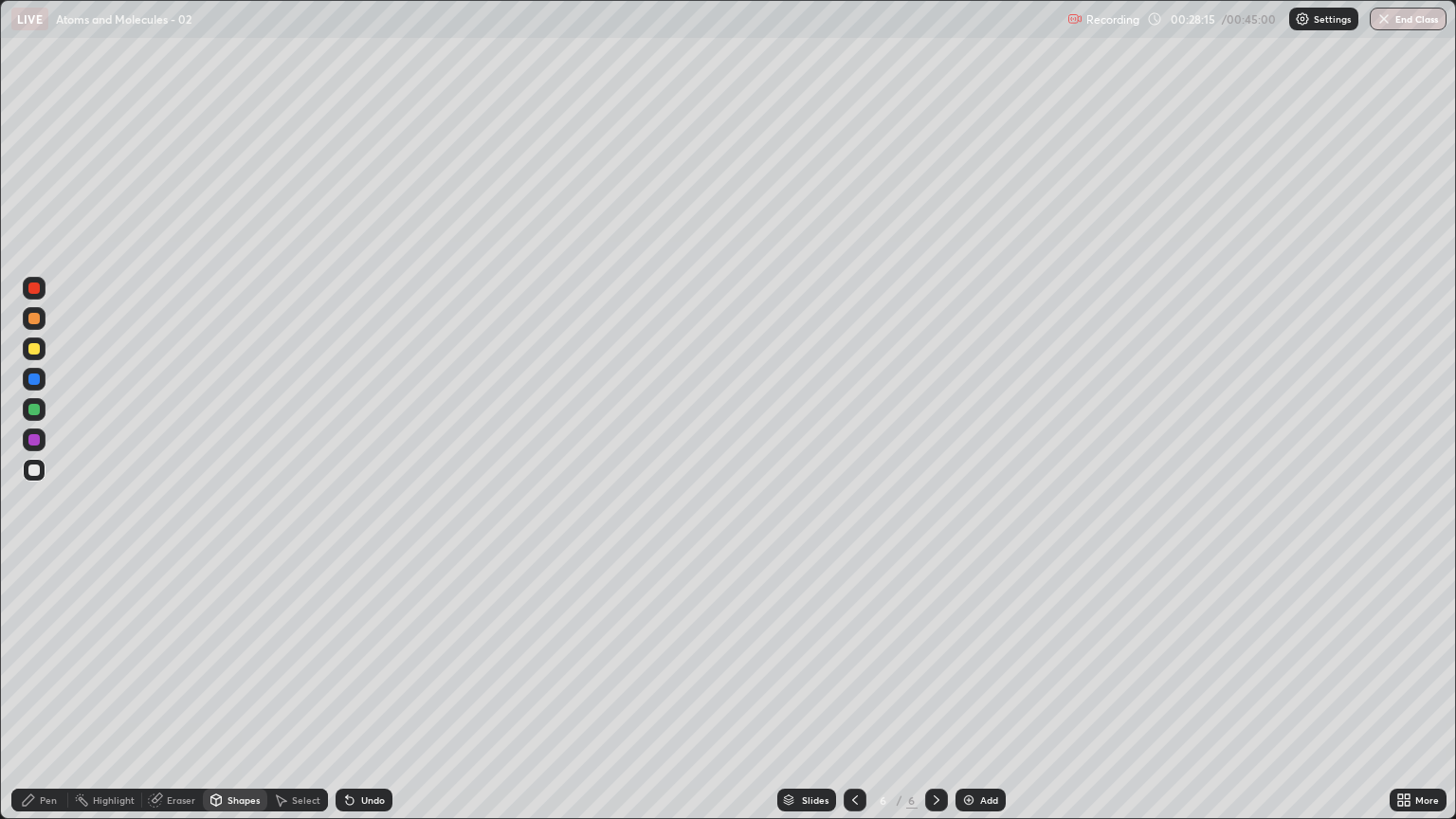 click at bounding box center [34, 470] 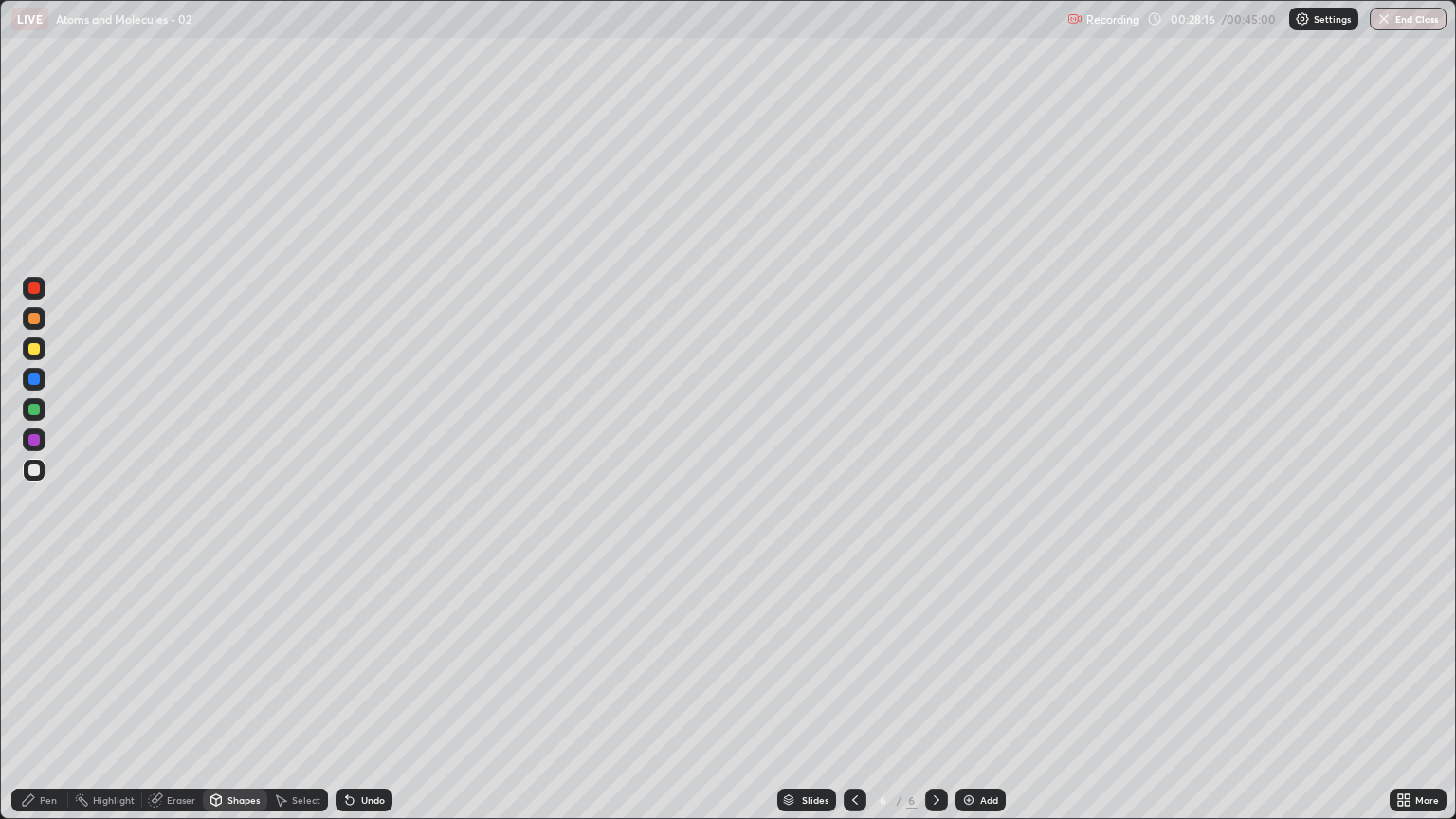 click on "Pen" at bounding box center [40, 800] 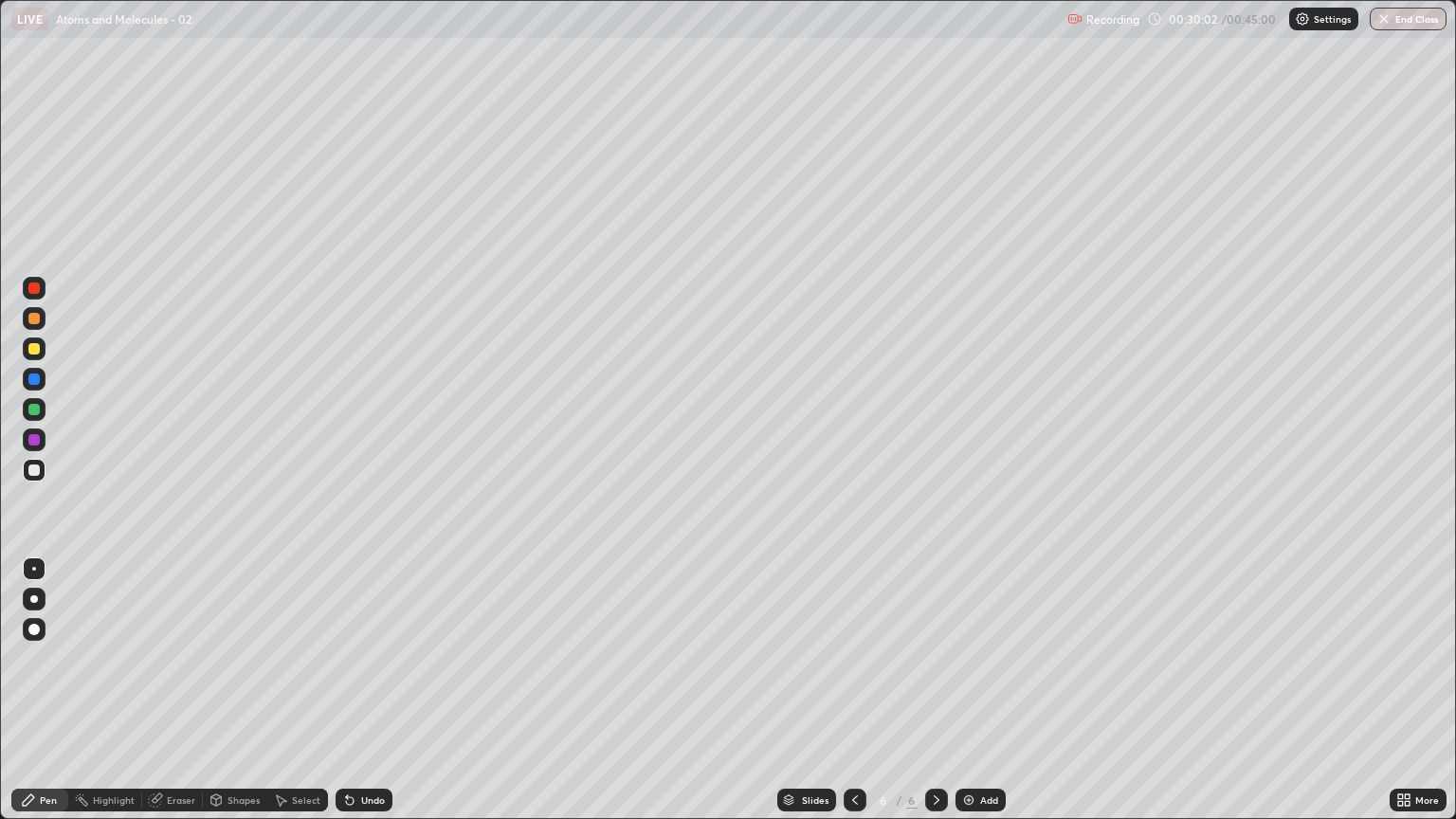 click on "Undo" at bounding box center (373, 800) 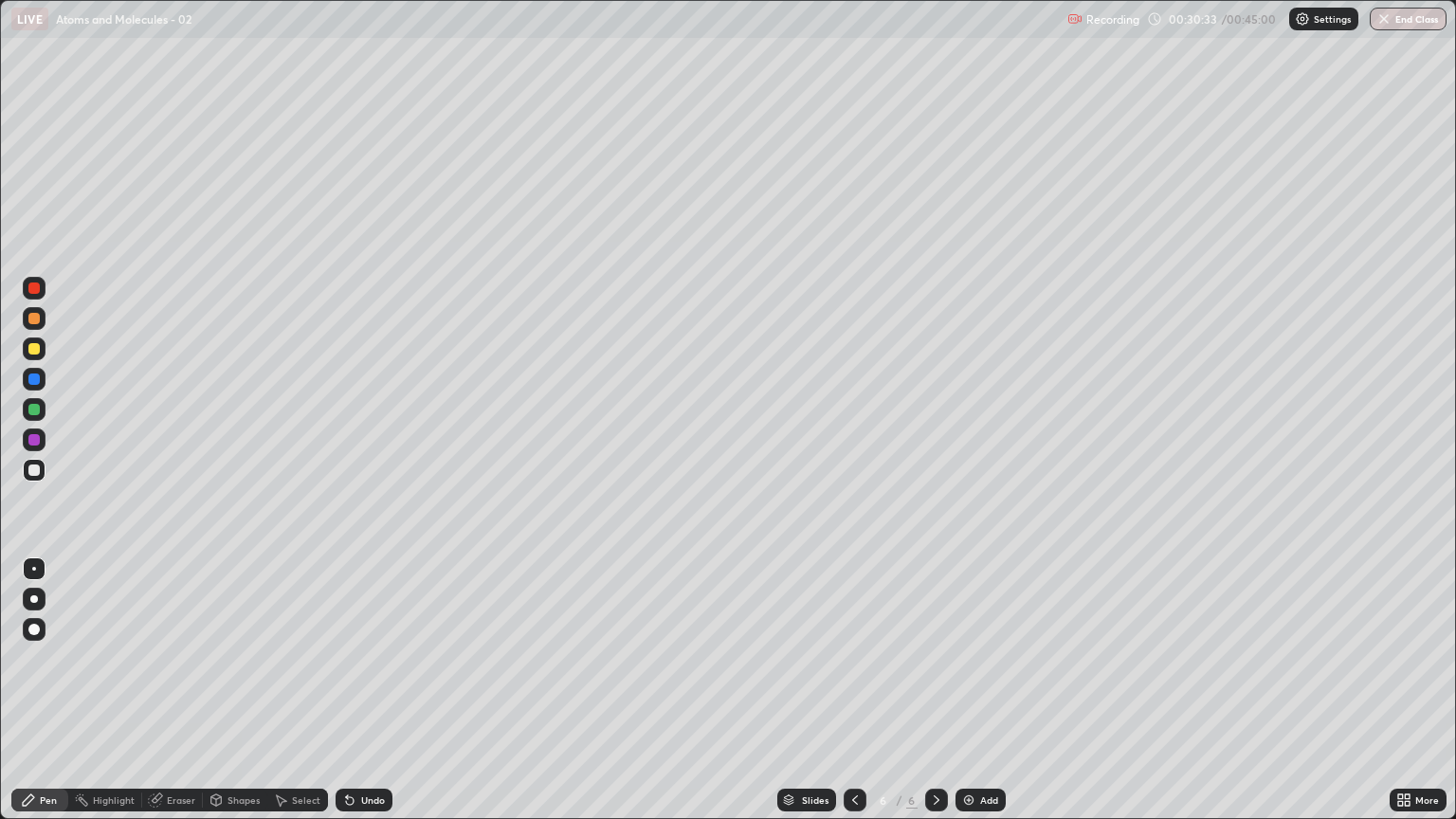 click 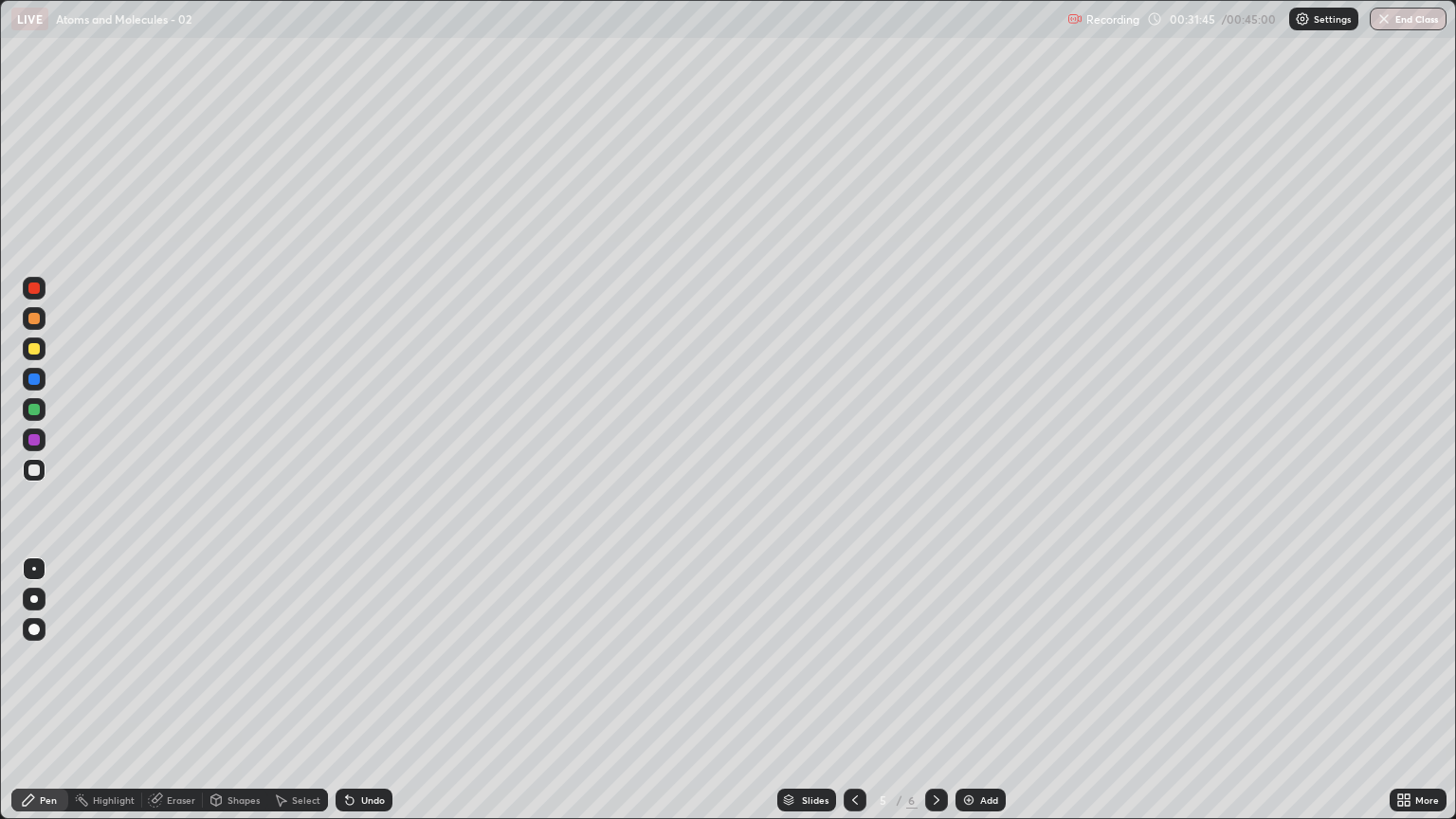 click 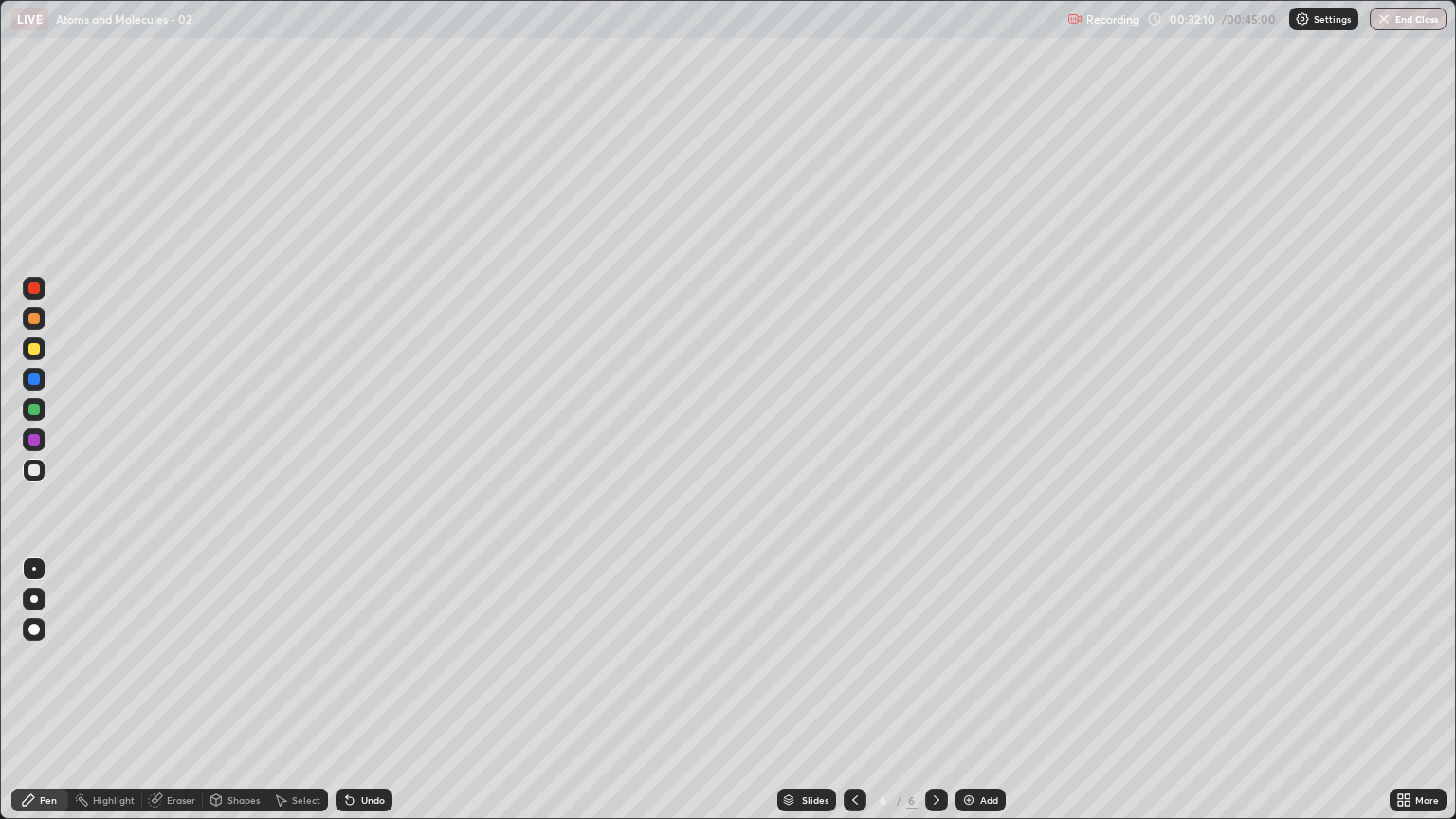 click on "Eraser" at bounding box center (181, 800) 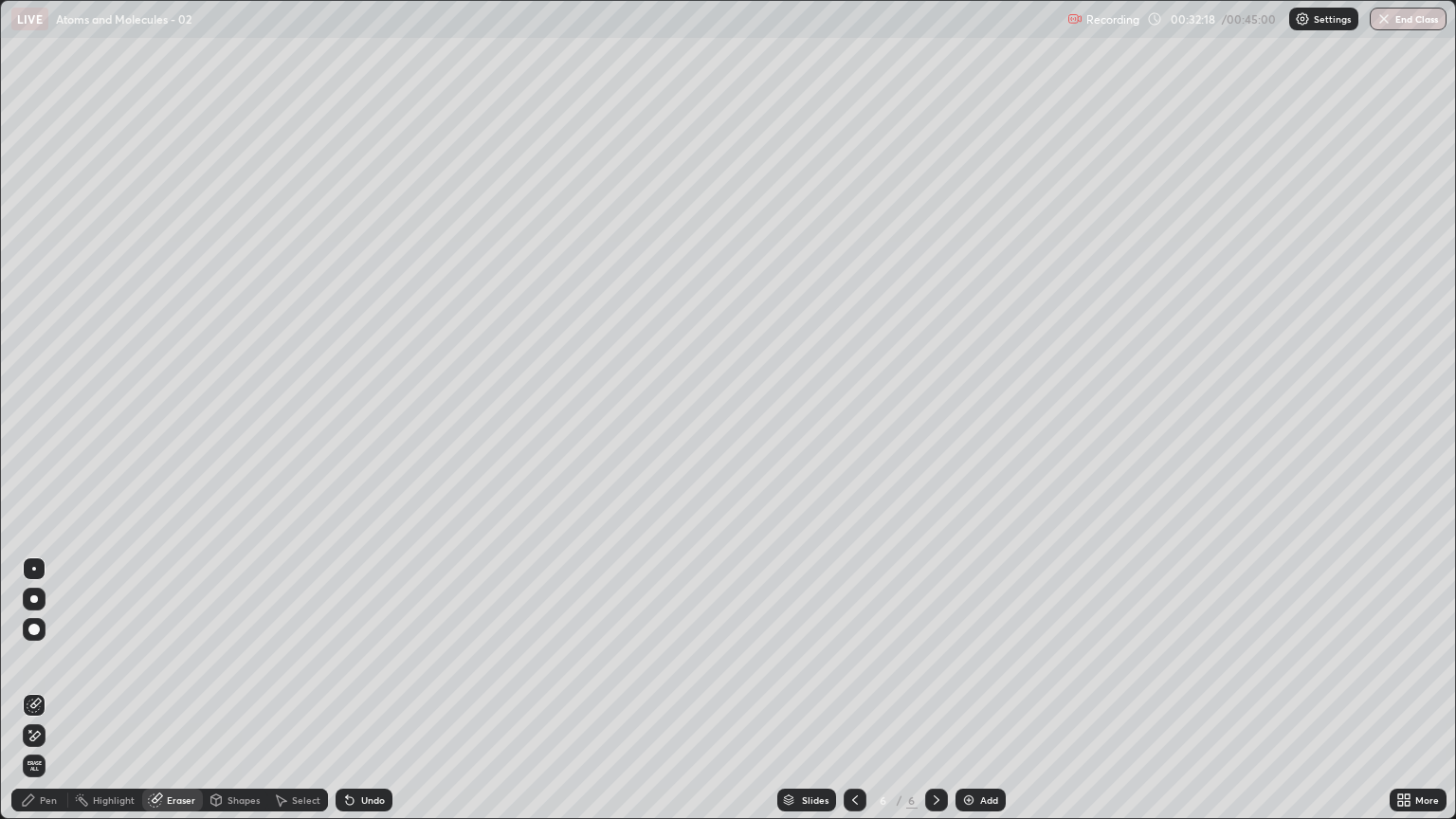 click on "Pen" at bounding box center (48, 800) 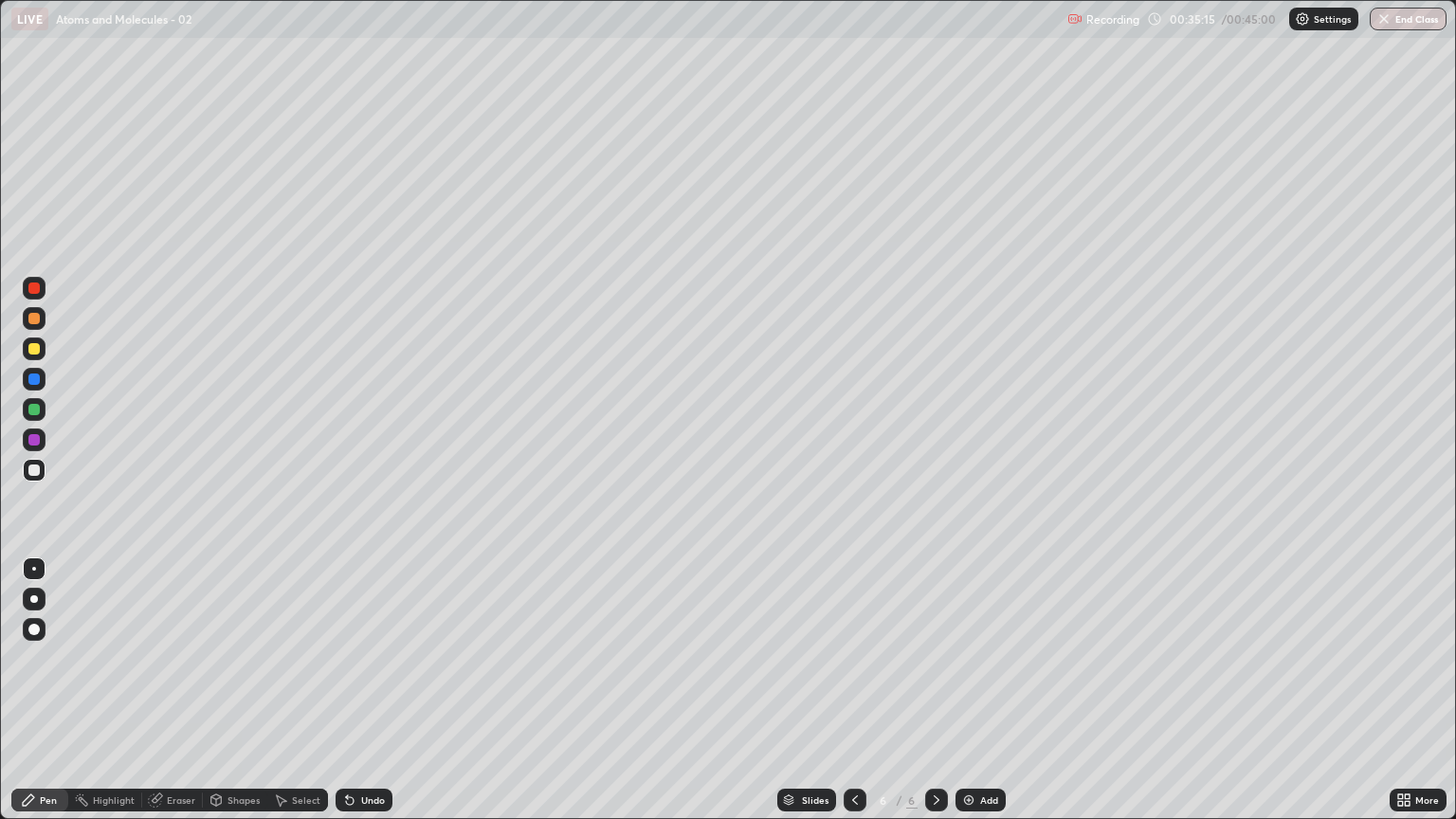 click on "Undo" at bounding box center [373, 800] 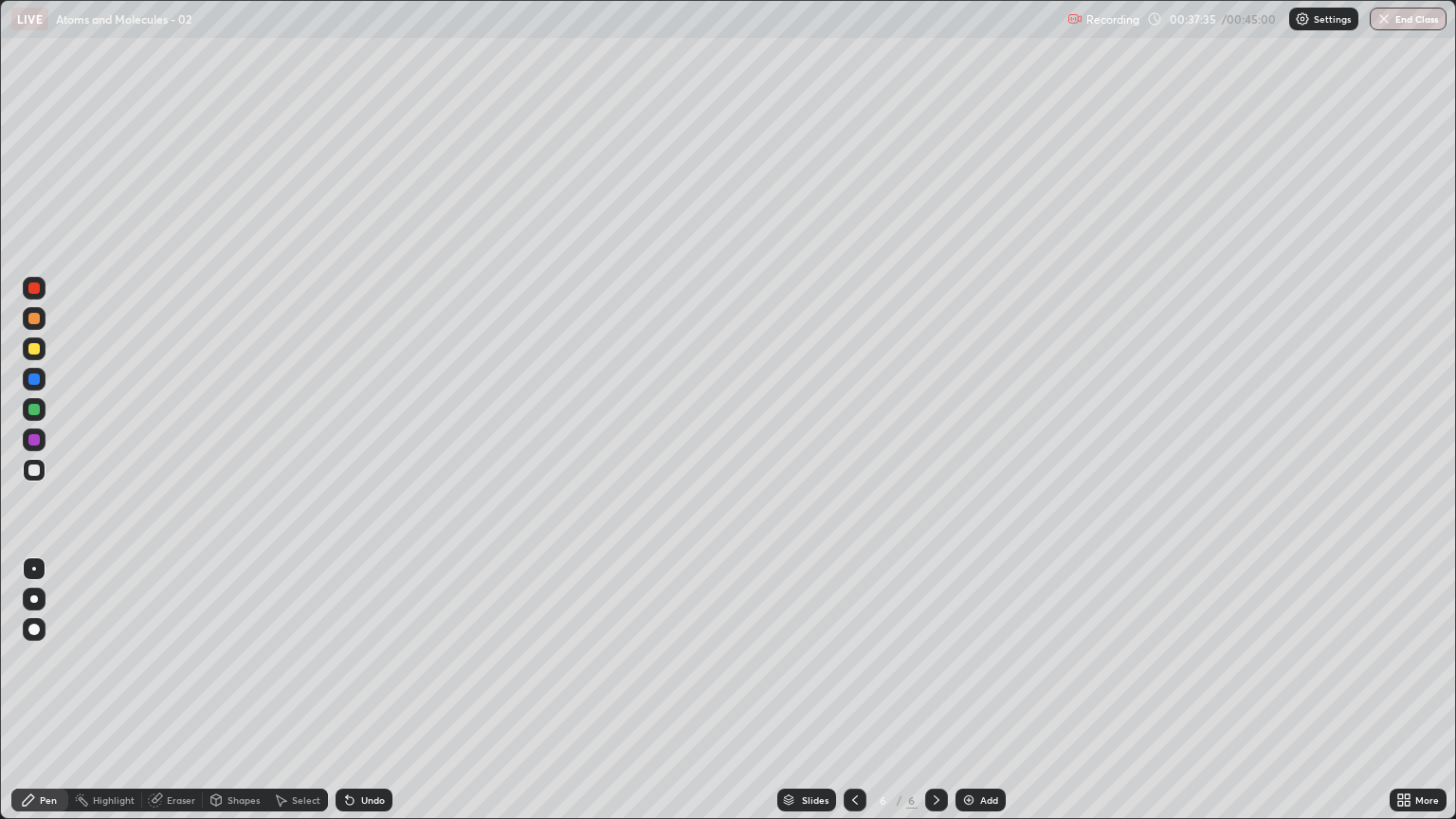 click on "Add" at bounding box center (989, 800) 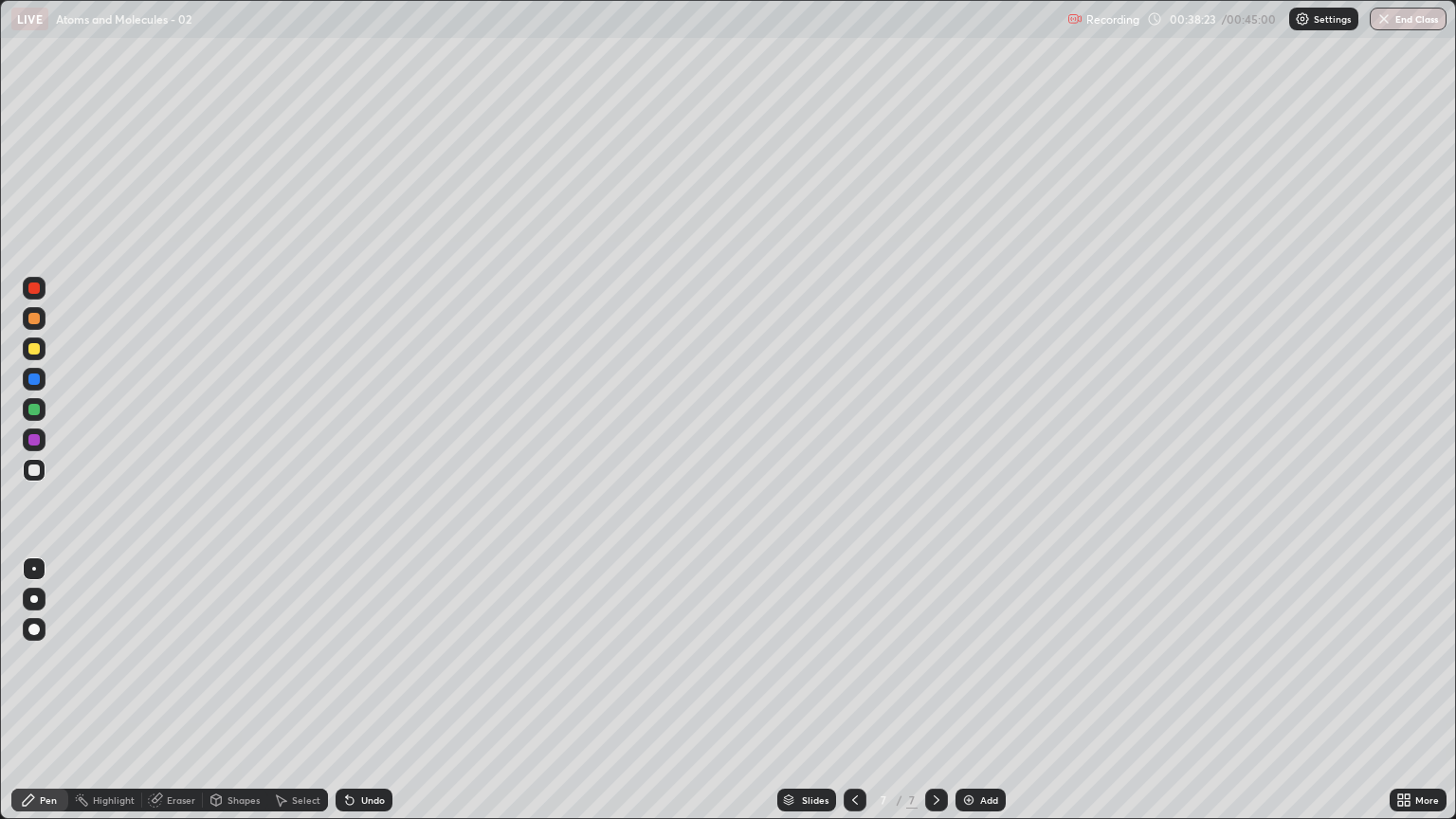 click at bounding box center [34, 470] 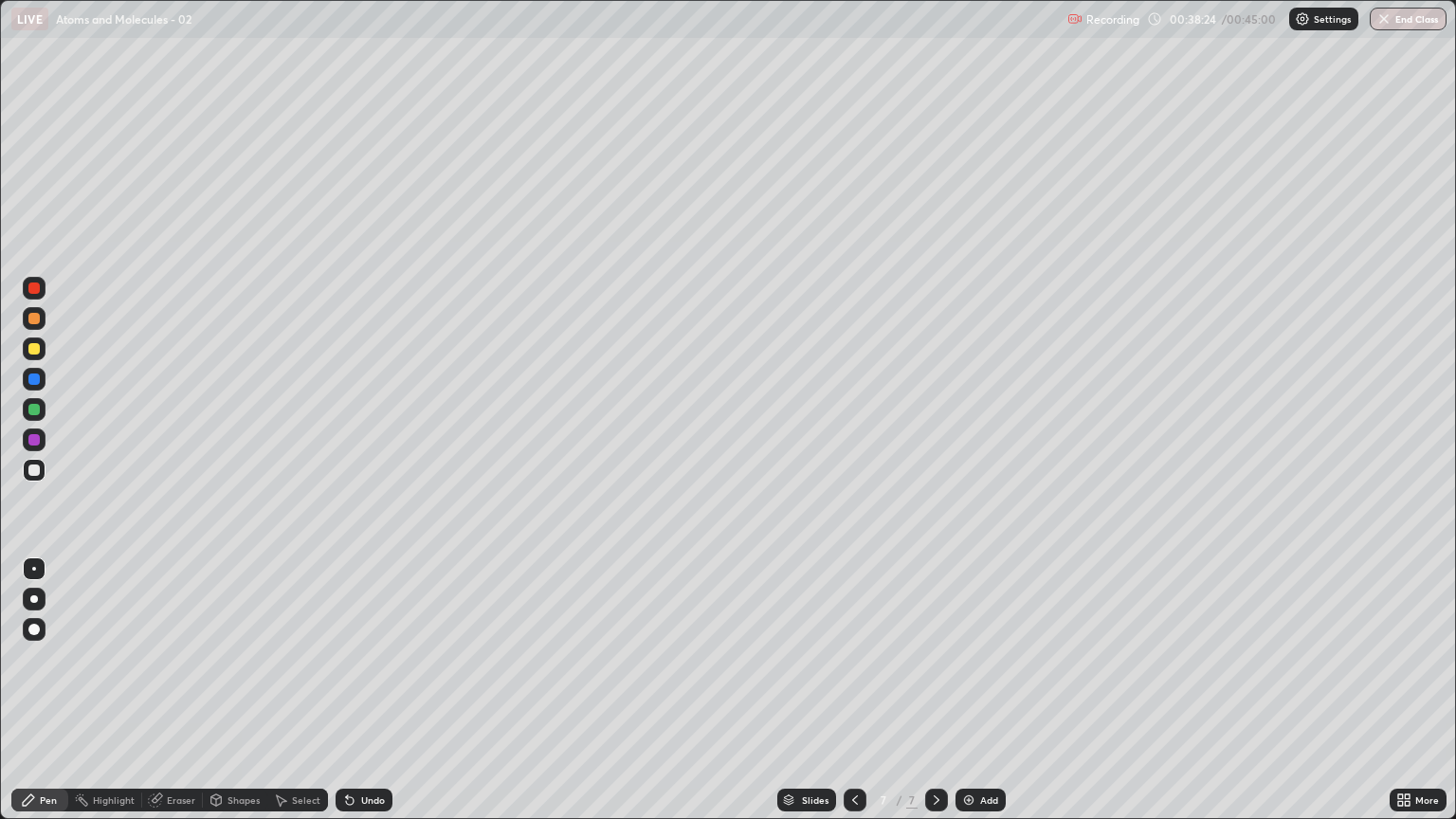 click at bounding box center [34, 379] 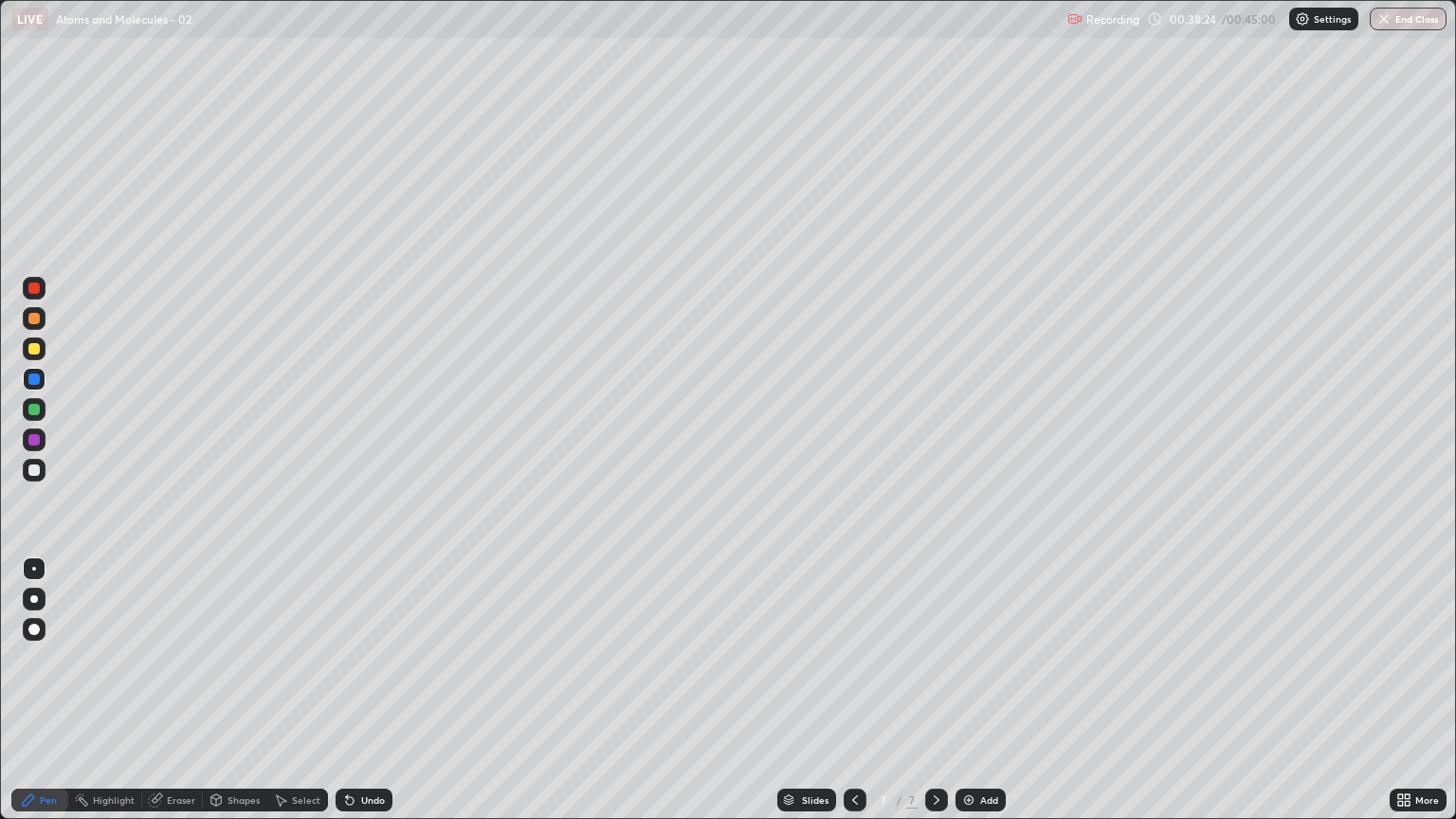 click at bounding box center (34, 349) 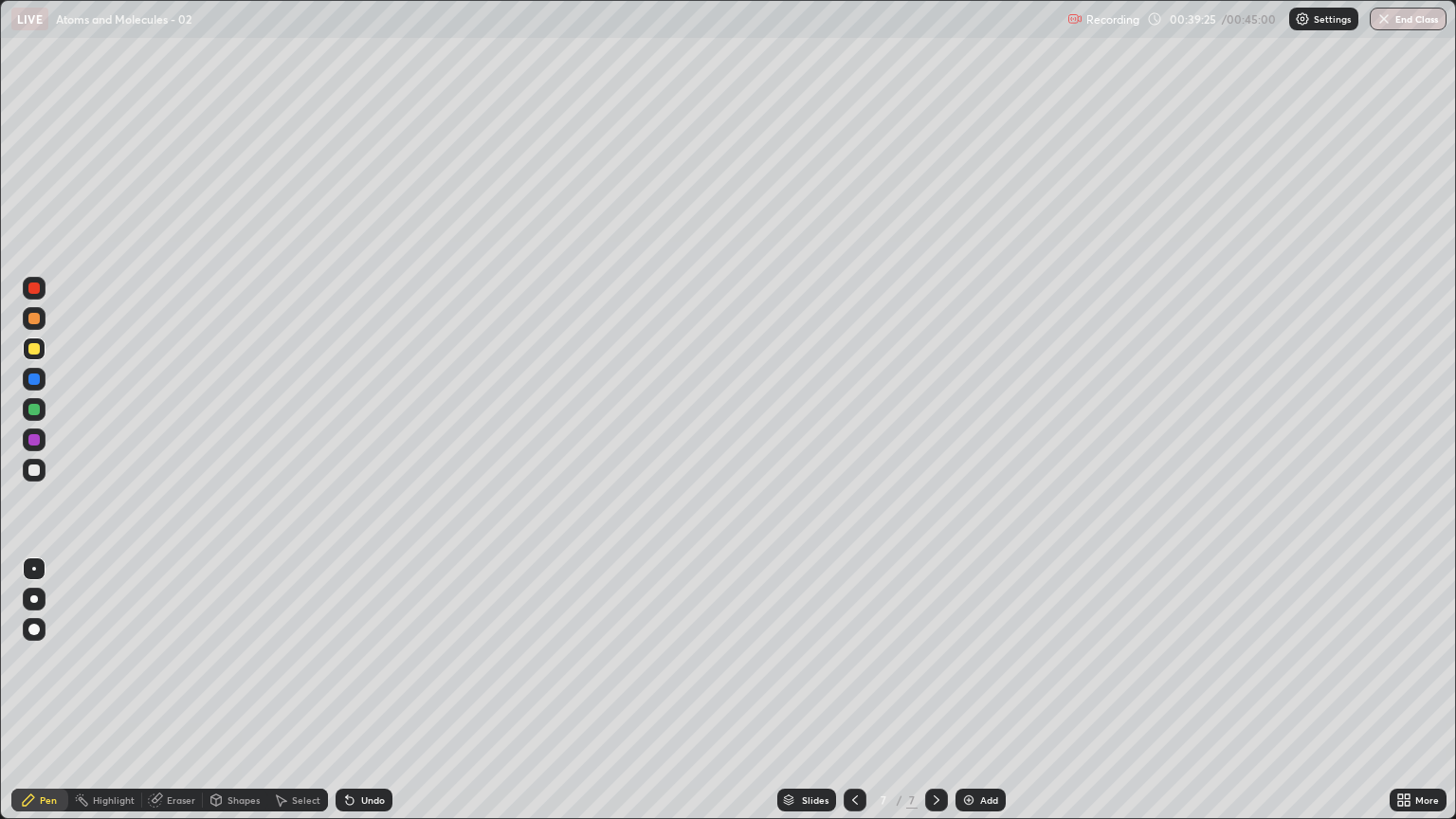 click at bounding box center (34, 410) 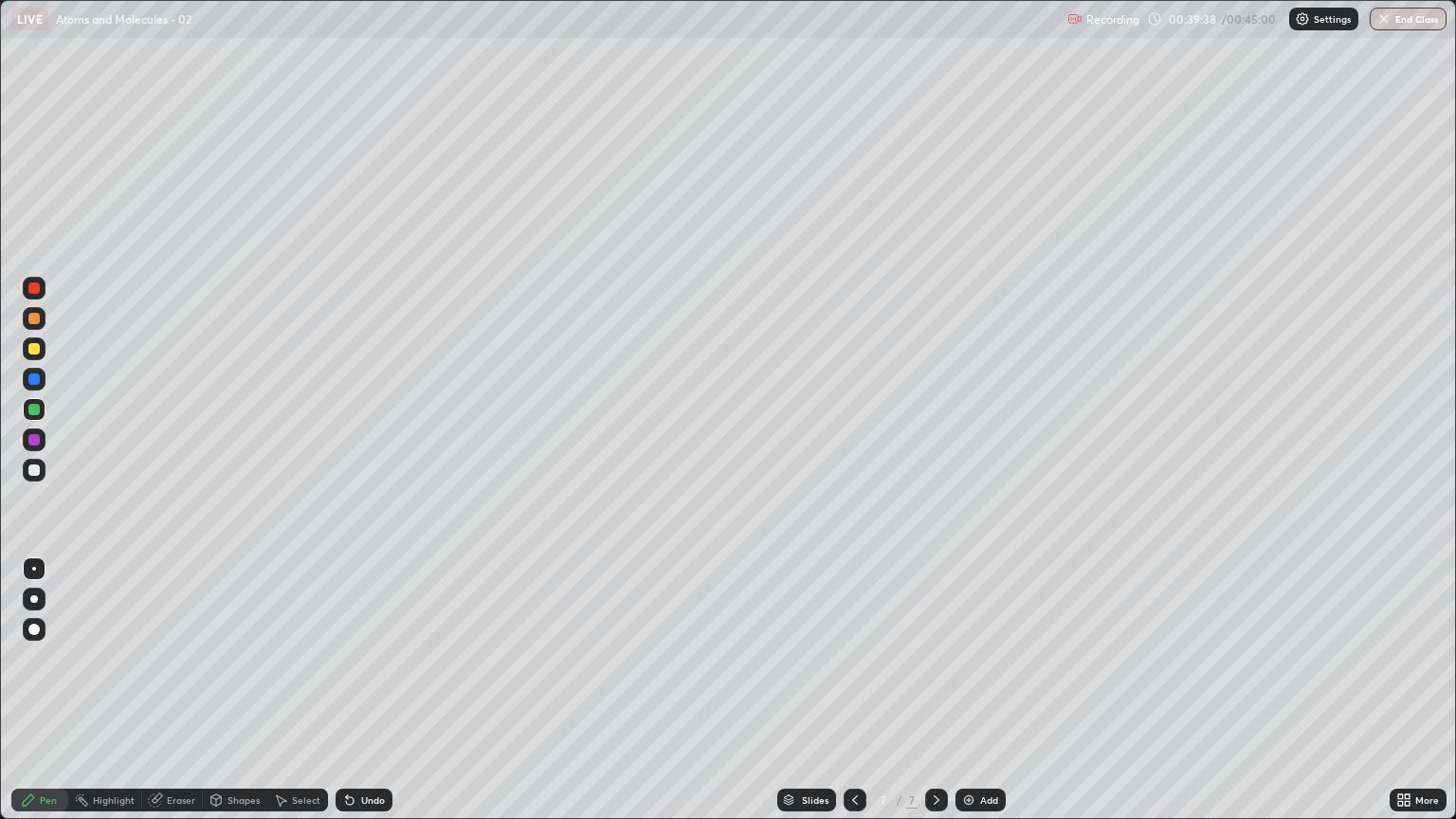 click at bounding box center (34, 470) 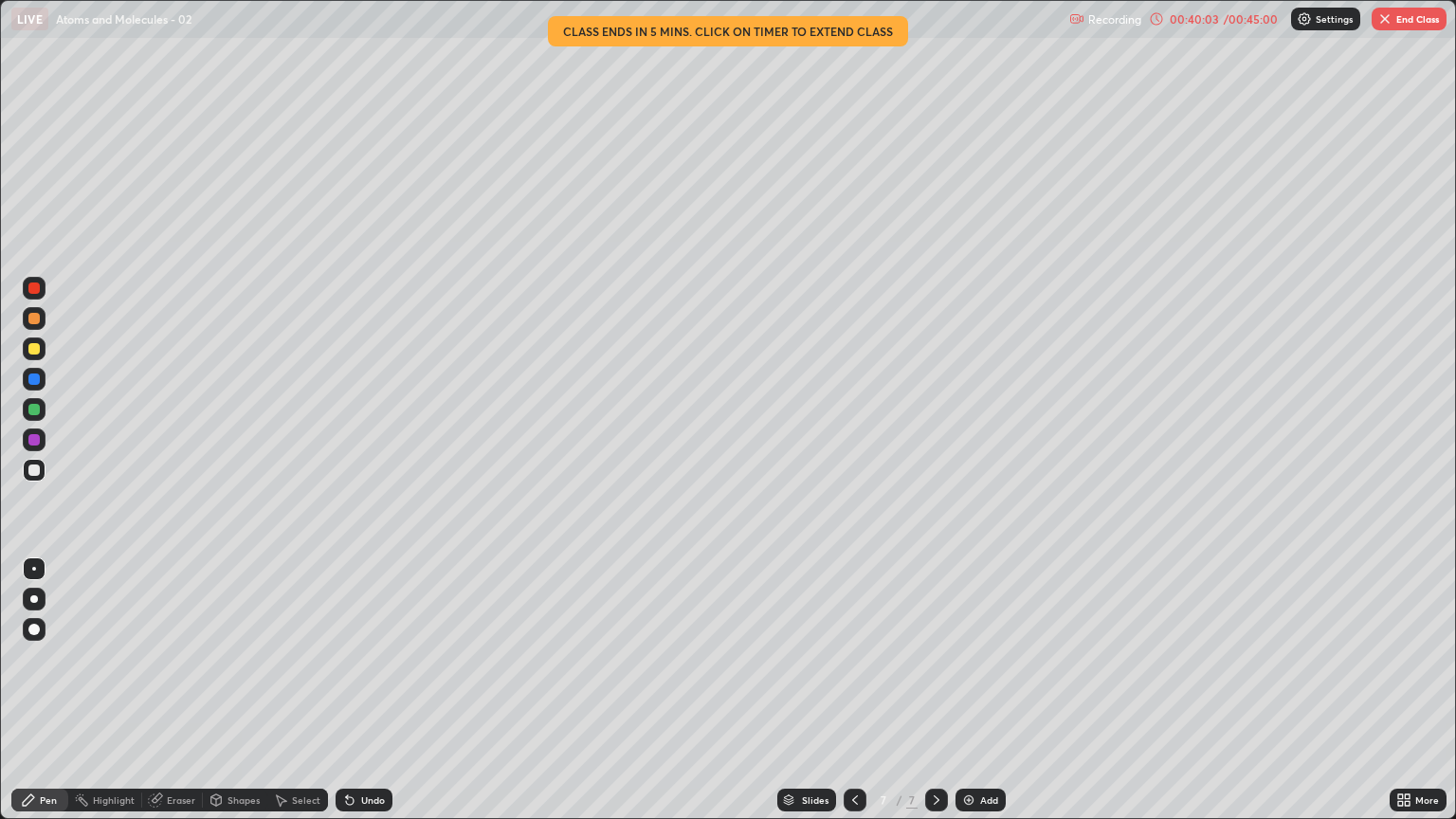 click on "Undo" at bounding box center [373, 800] 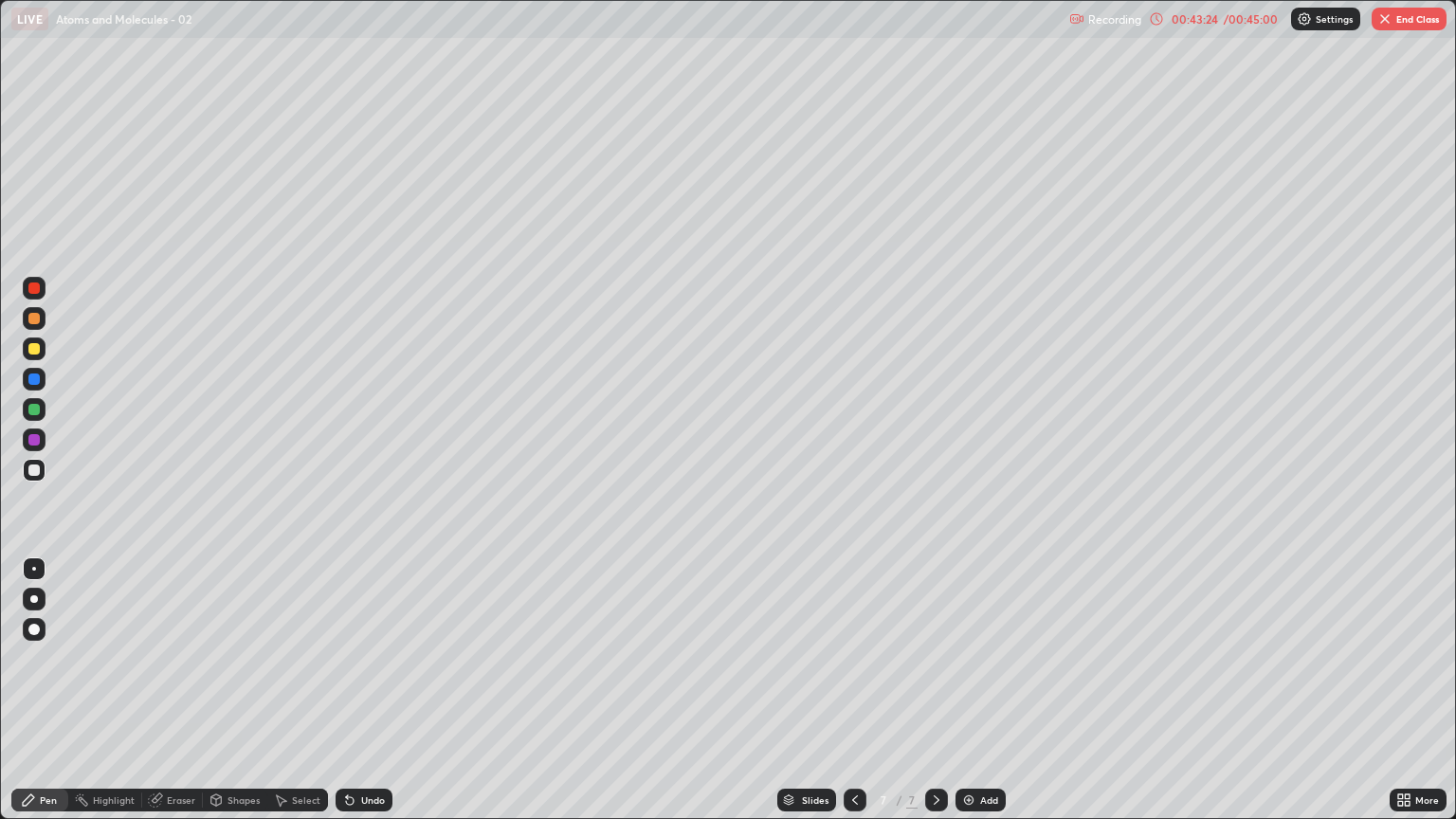 click on "End Class" at bounding box center (1409, 19) 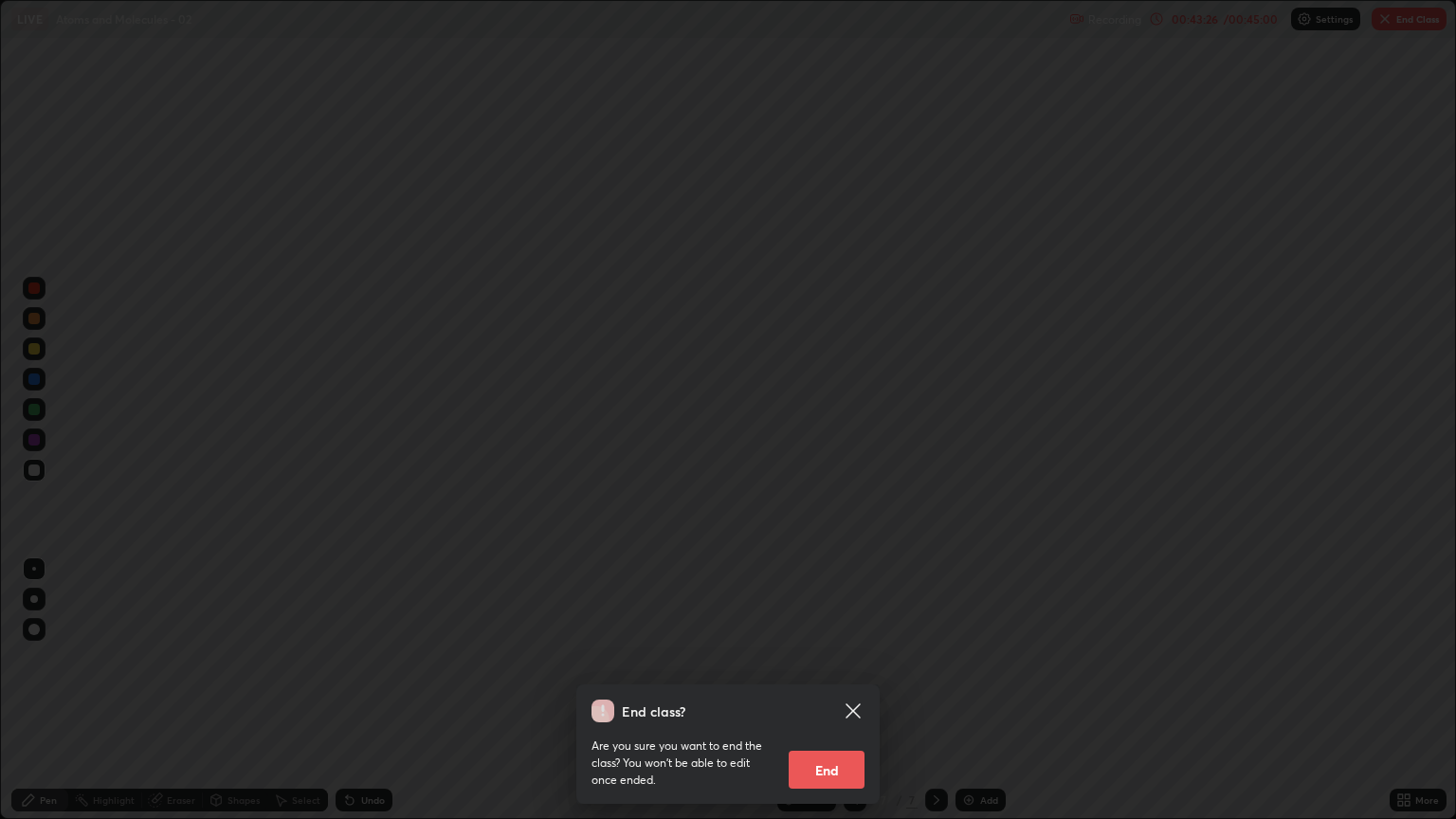 click on "End" at bounding box center [827, 770] 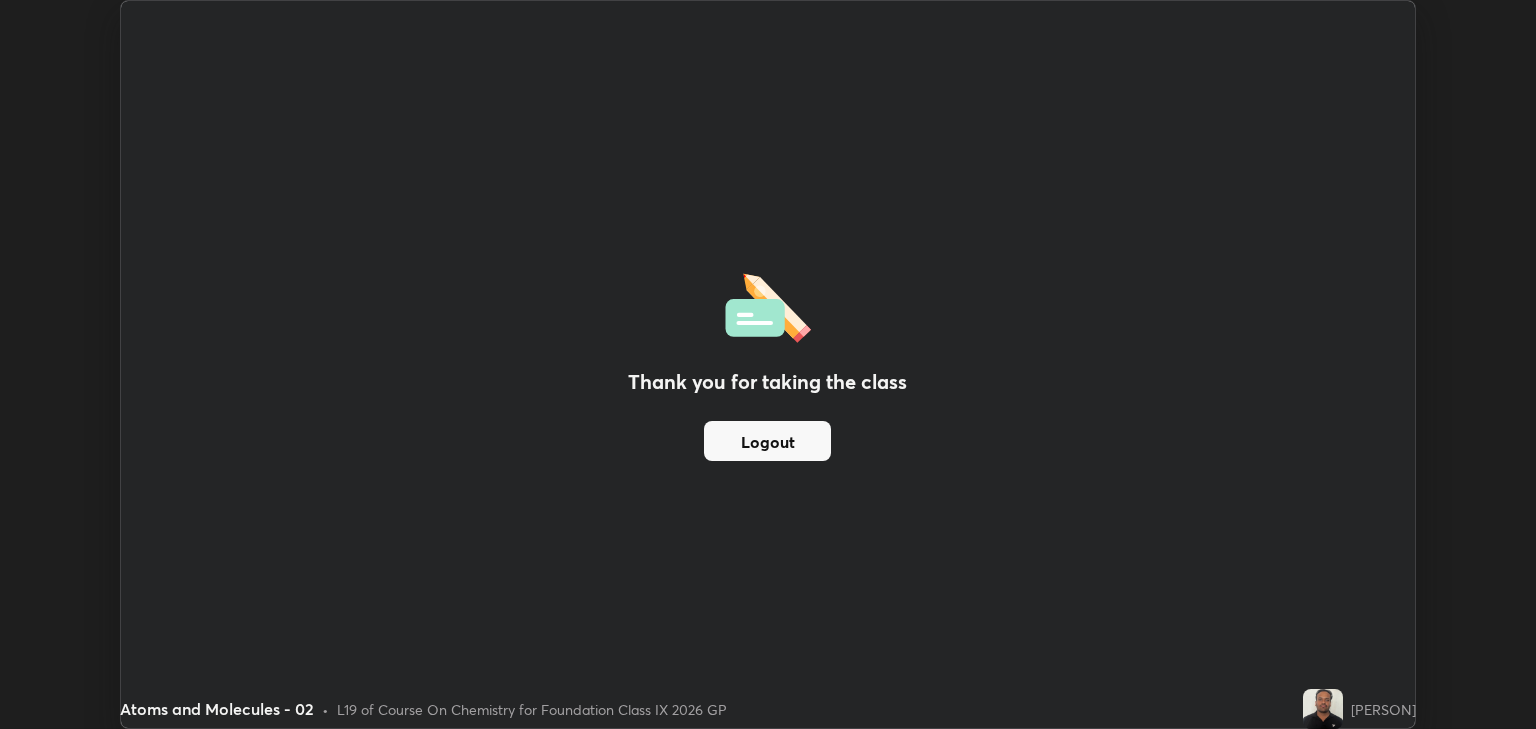 scroll, scrollTop: 729, scrollLeft: 1536, axis: both 